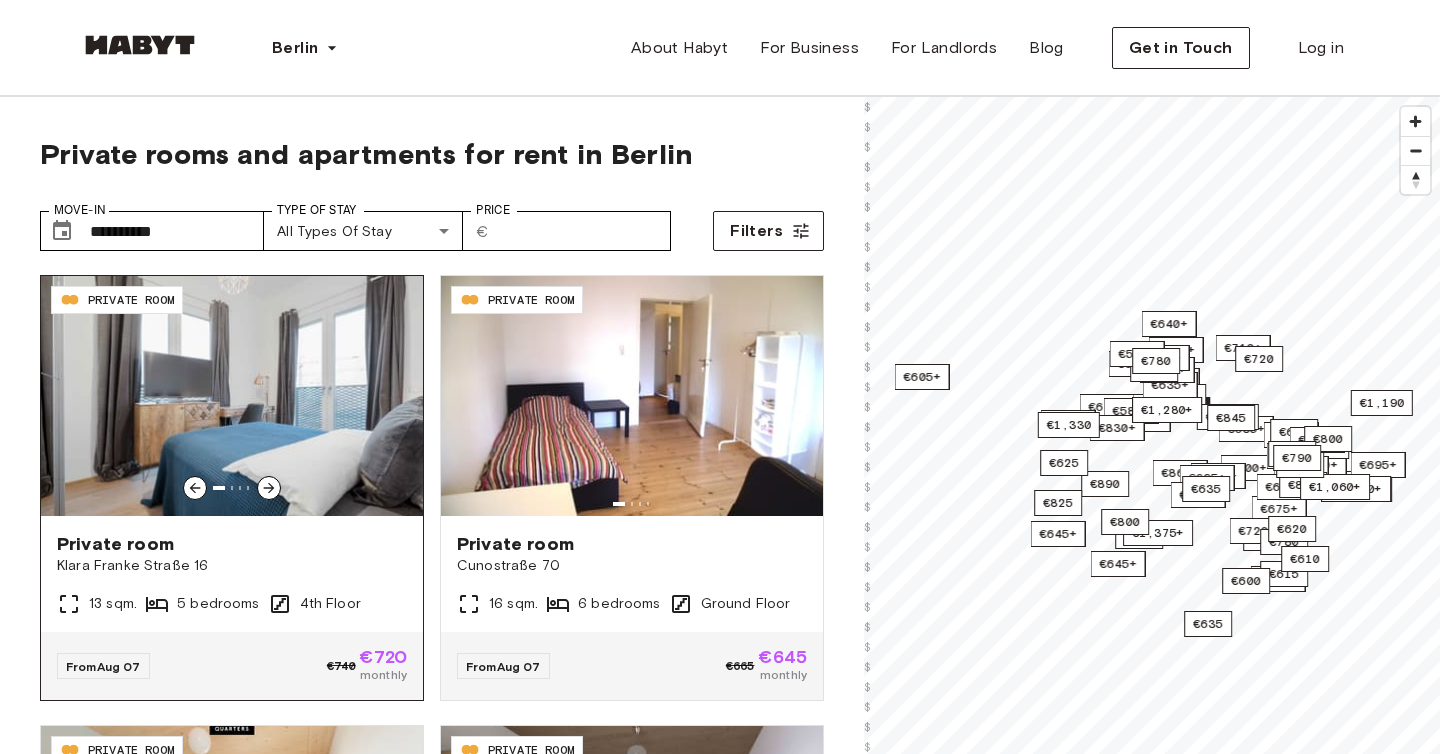 scroll, scrollTop: 0, scrollLeft: 0, axis: both 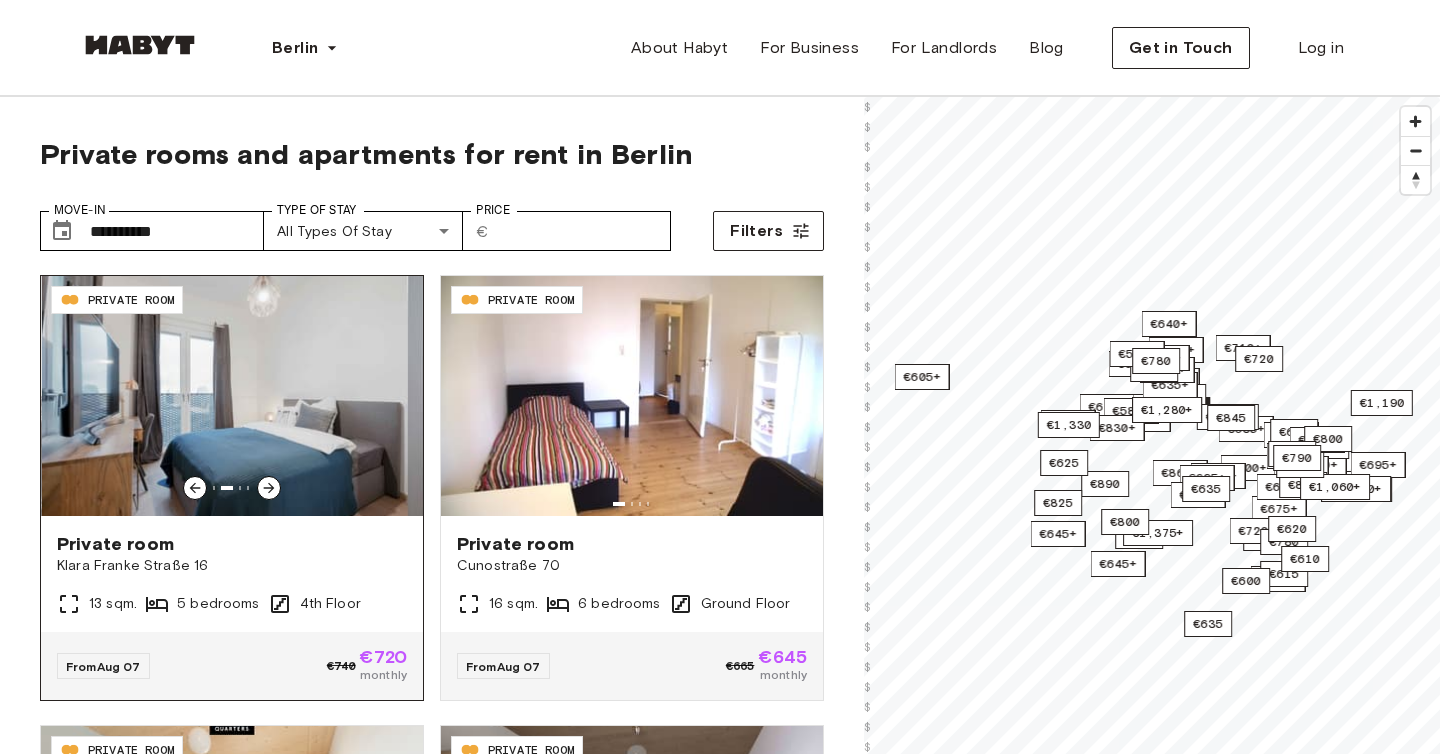 click 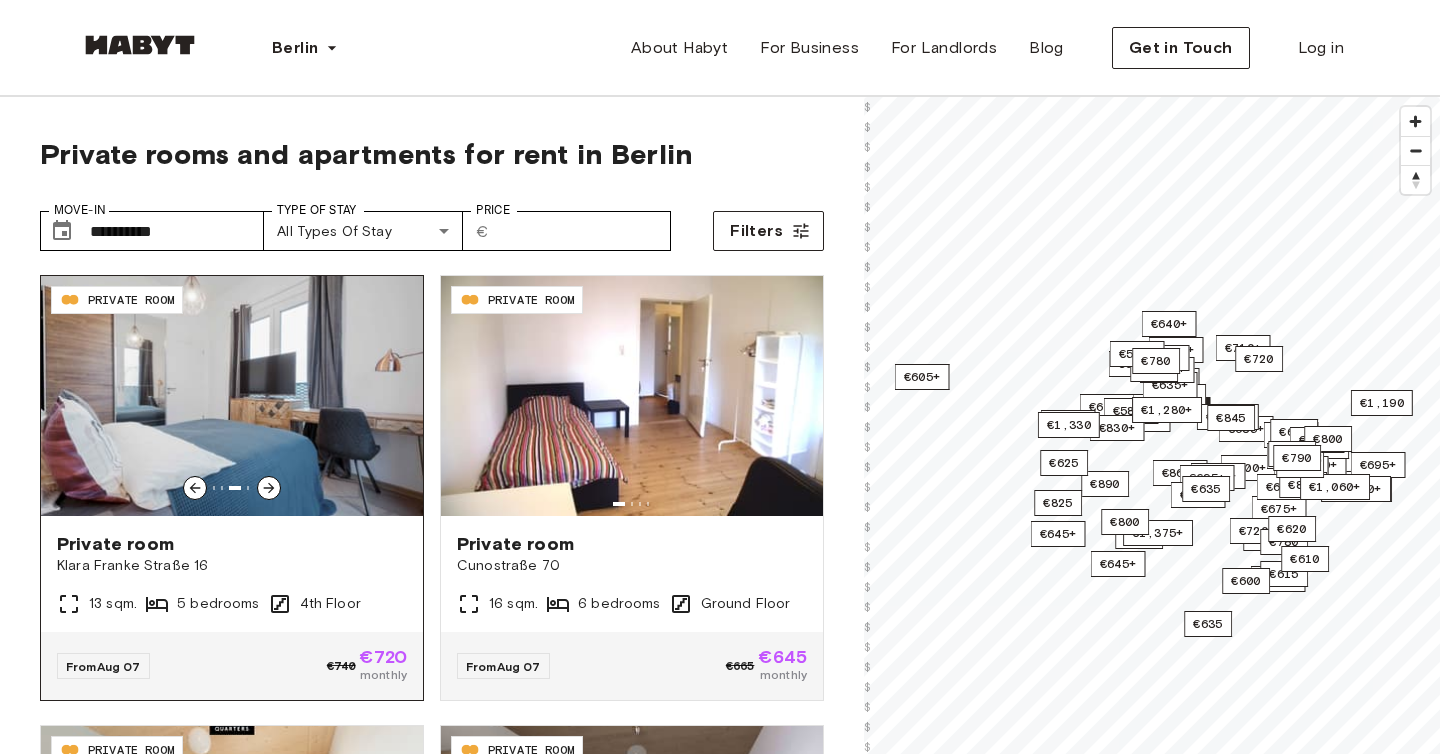 click 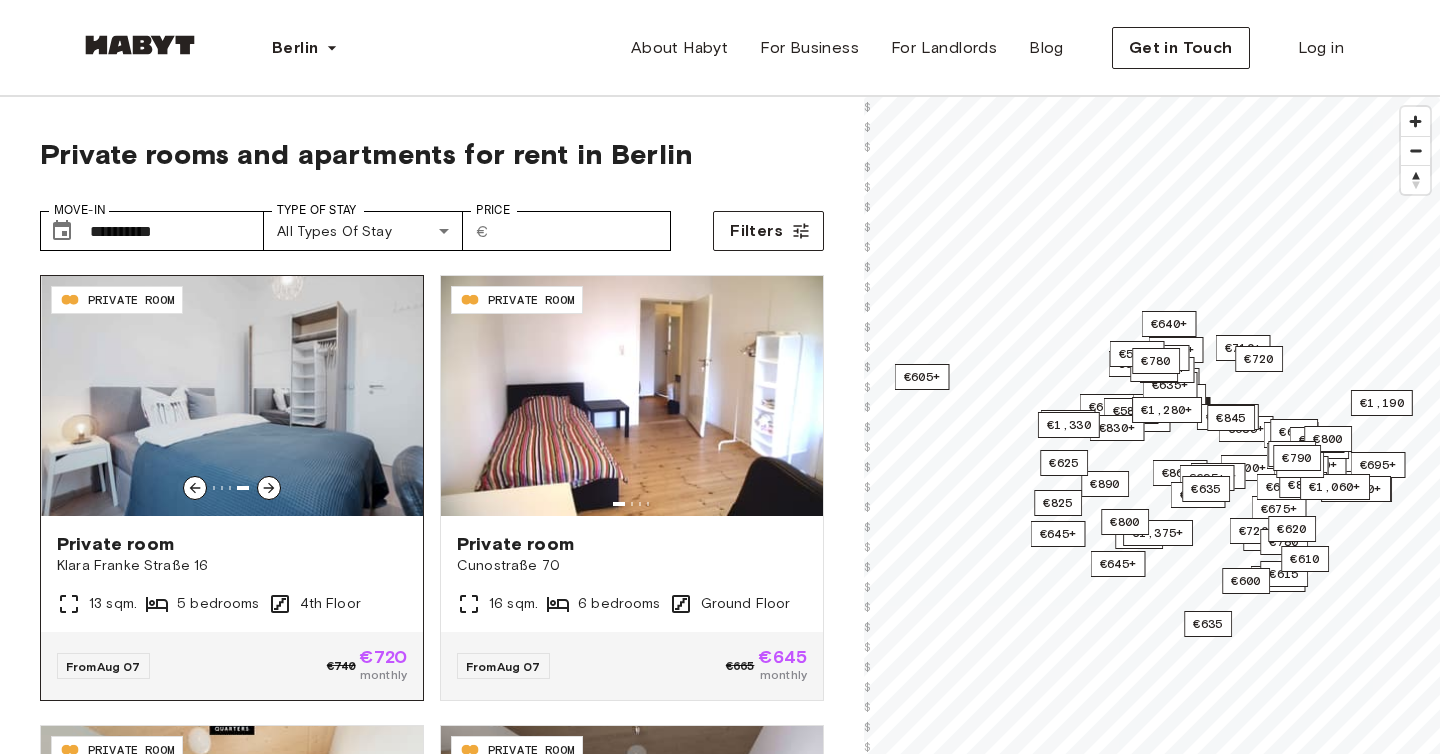 click 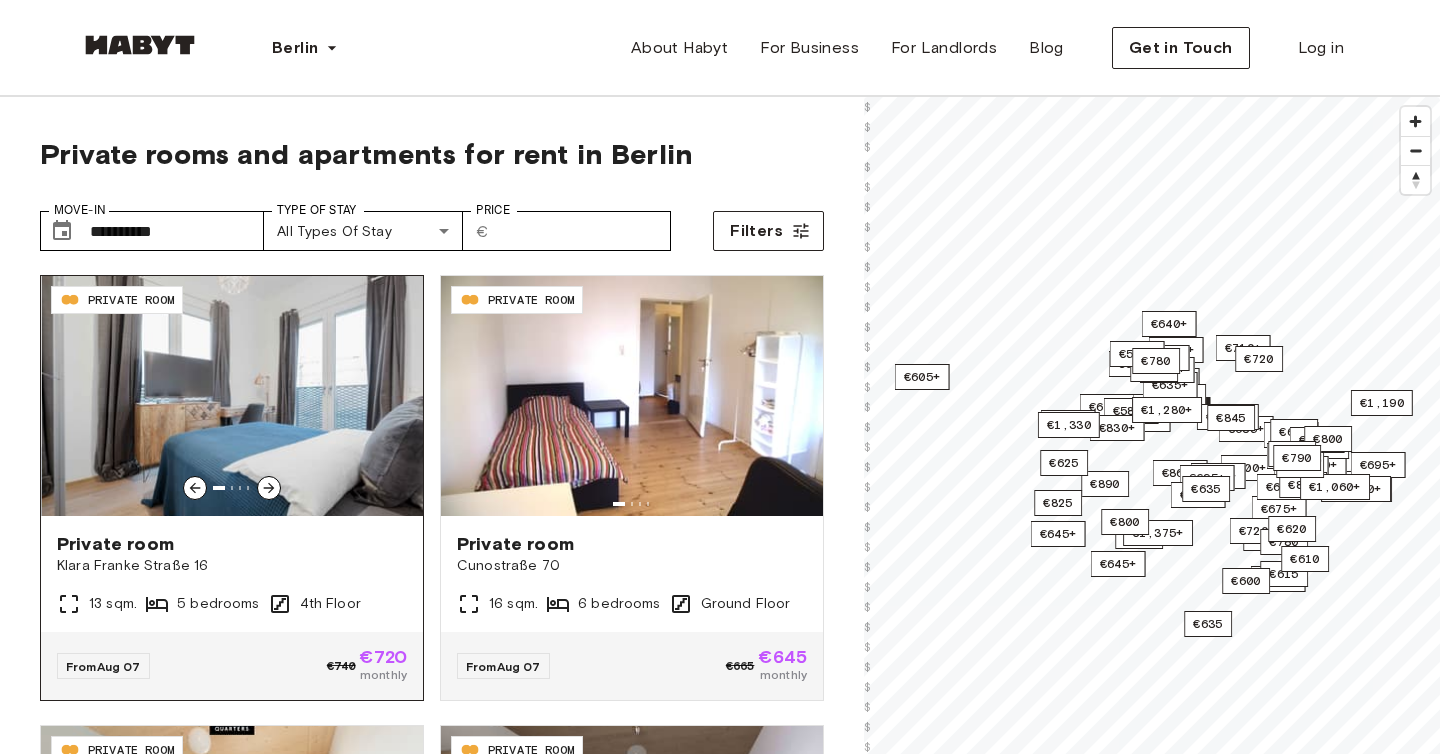 click 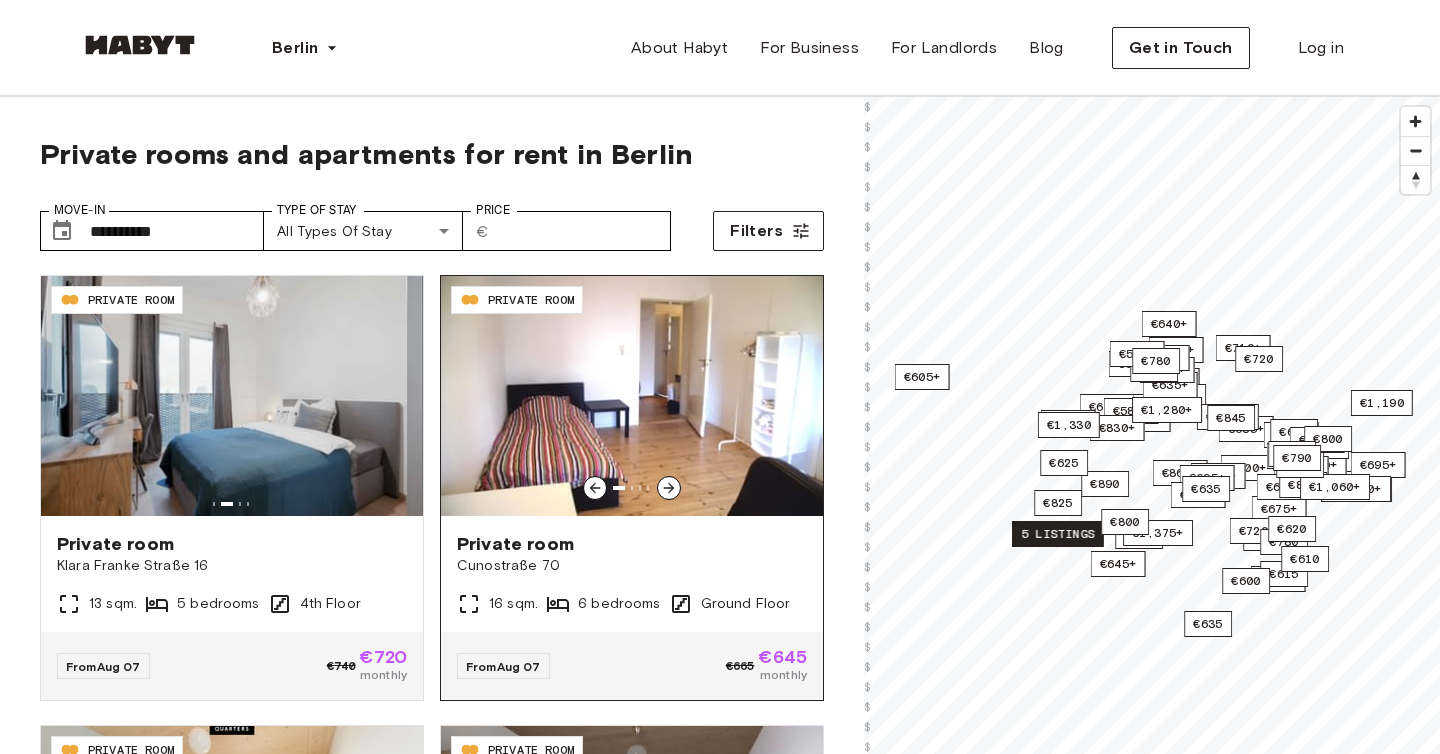 click 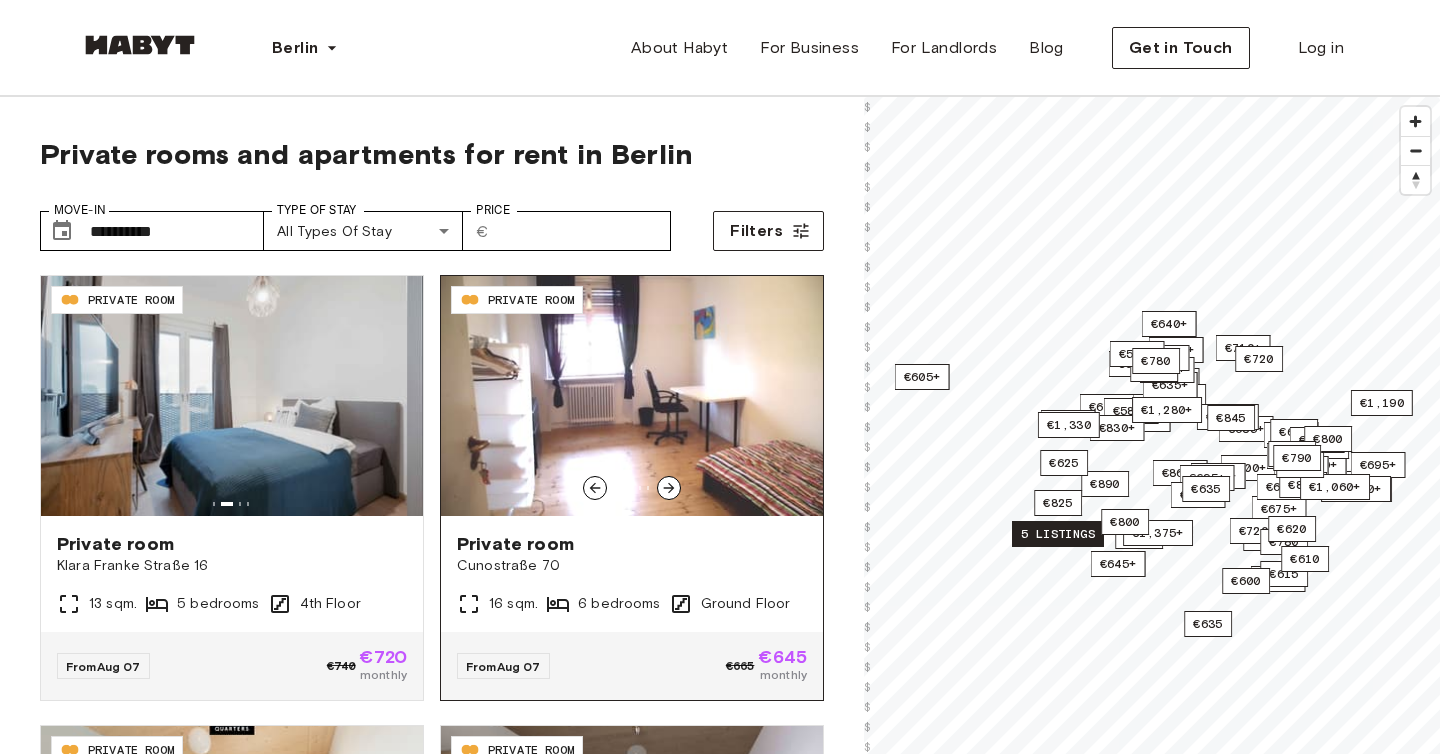 click 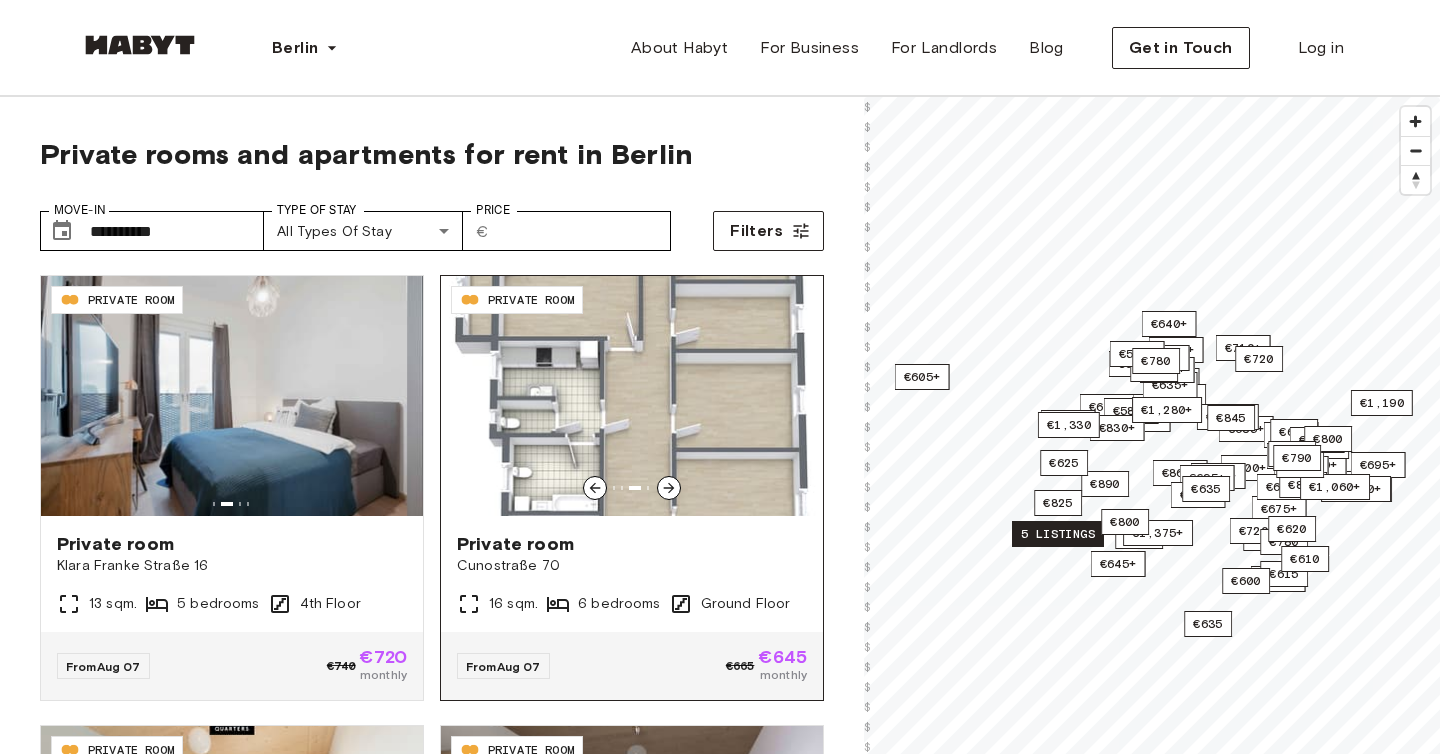 click 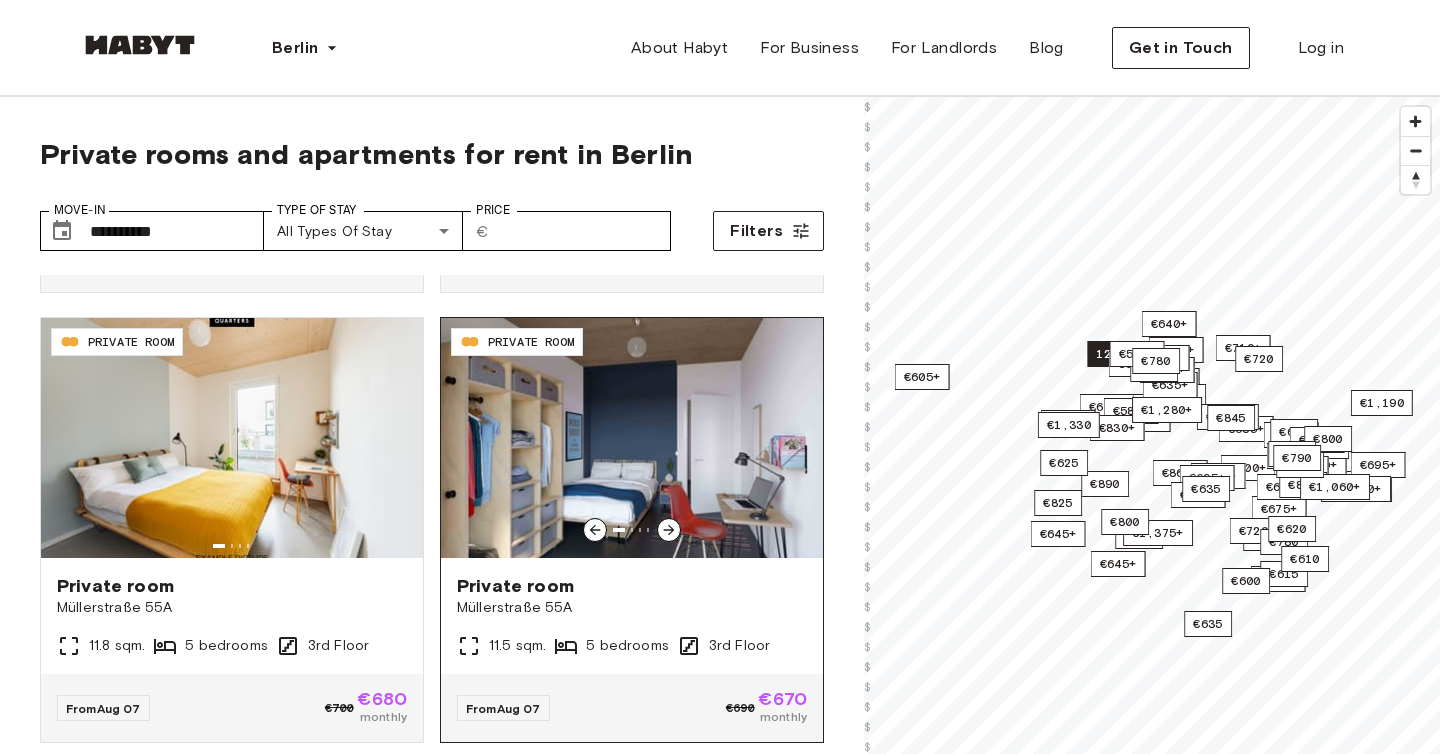 scroll, scrollTop: 372, scrollLeft: 0, axis: vertical 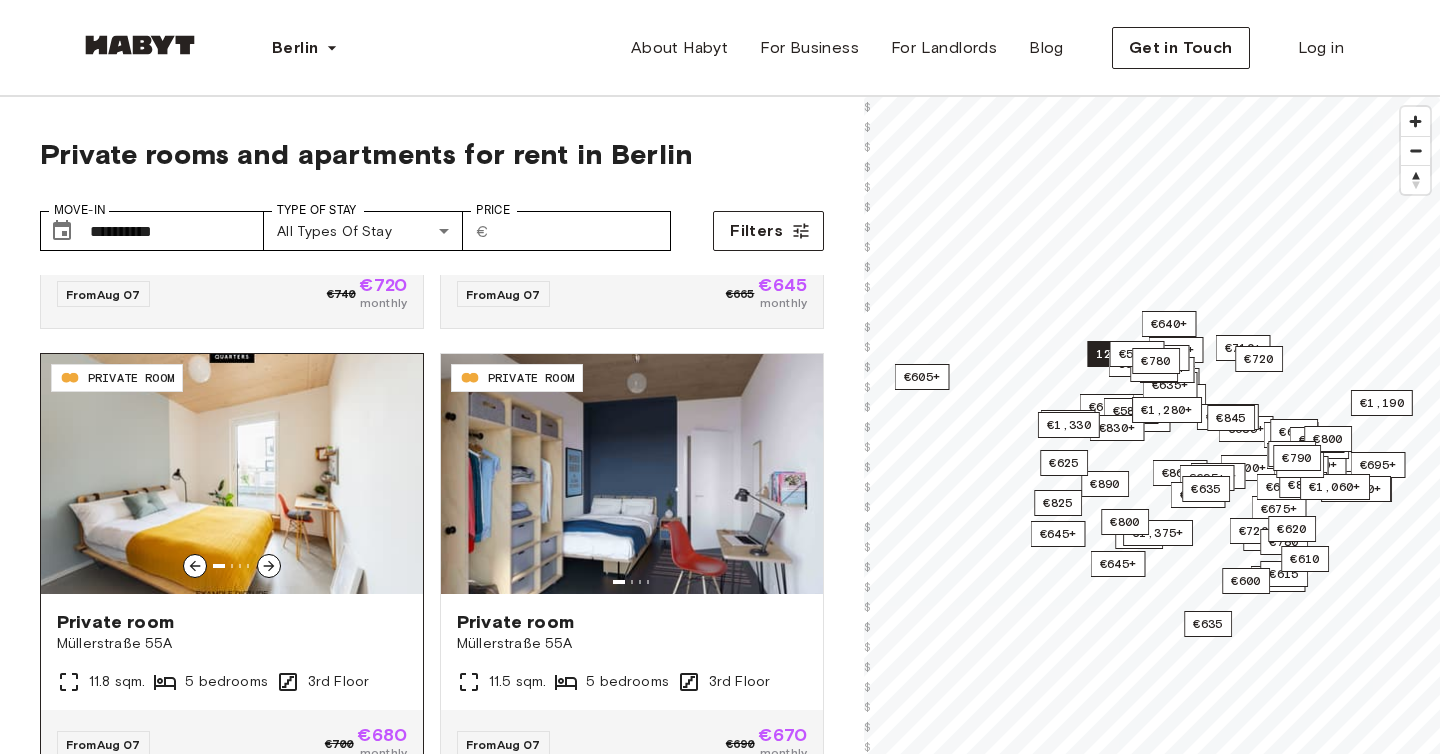 click 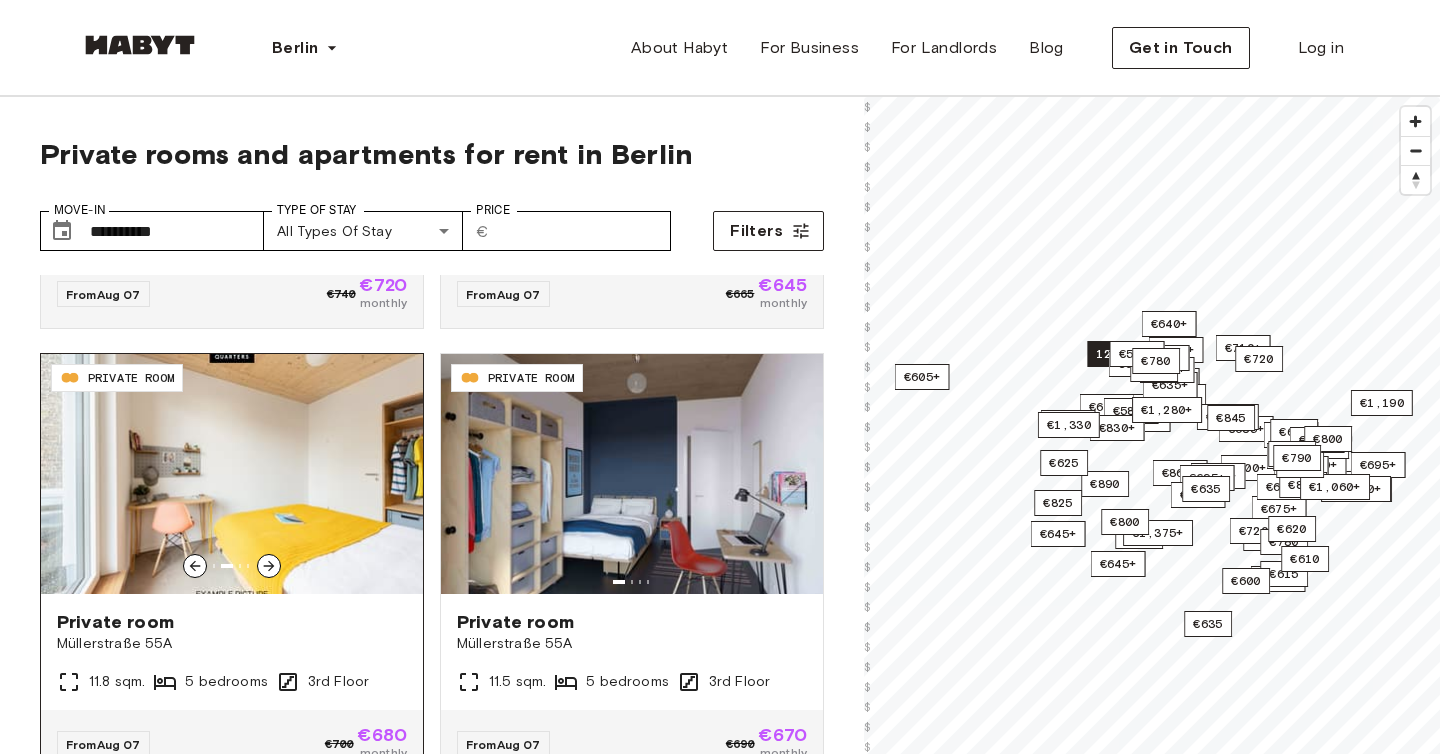 click 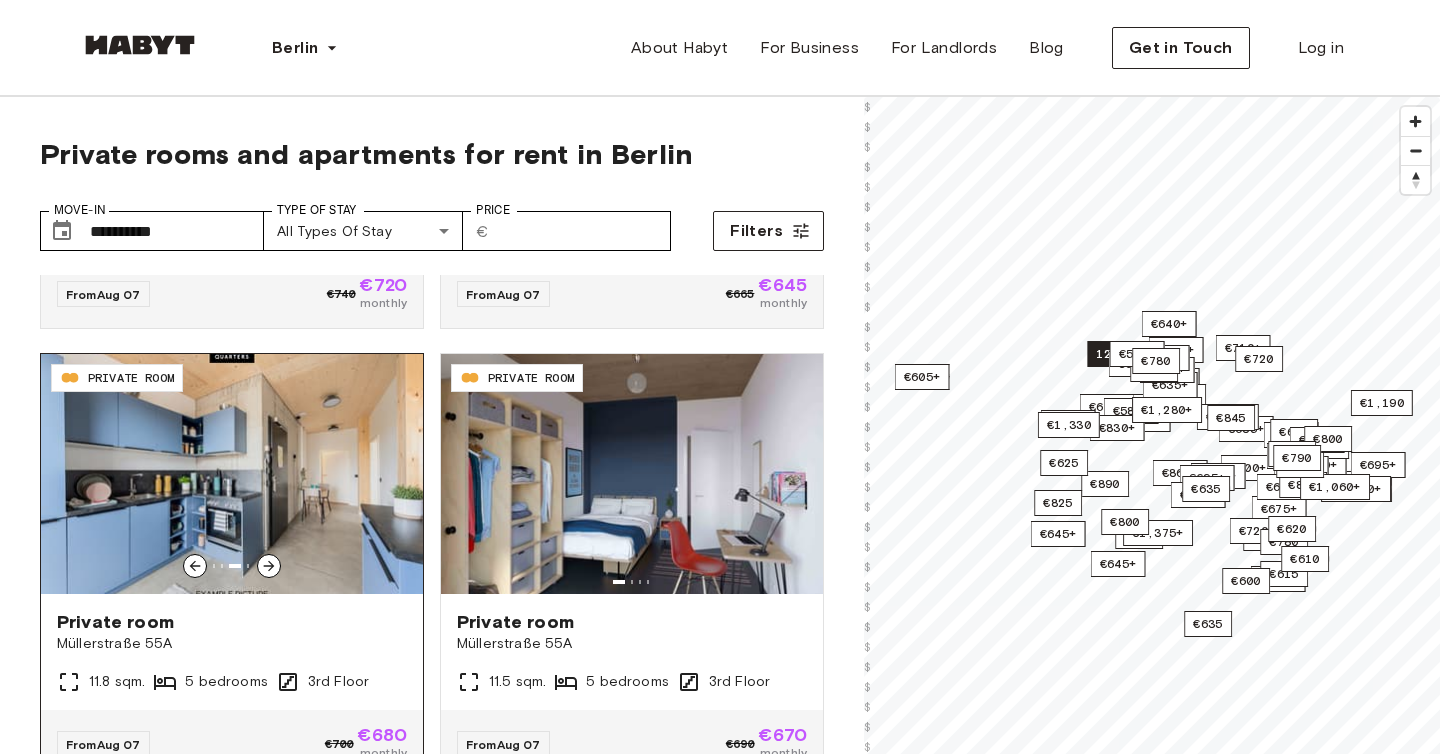 click 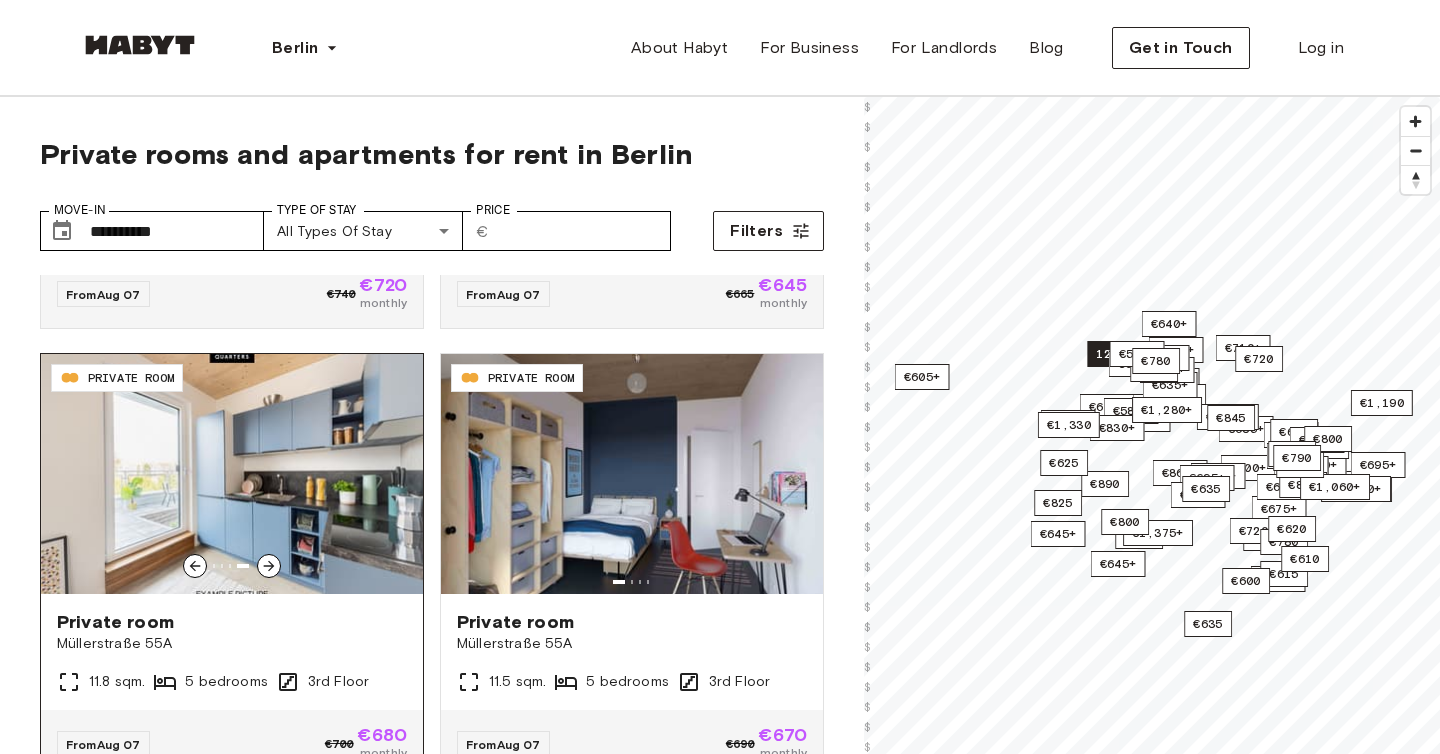 click 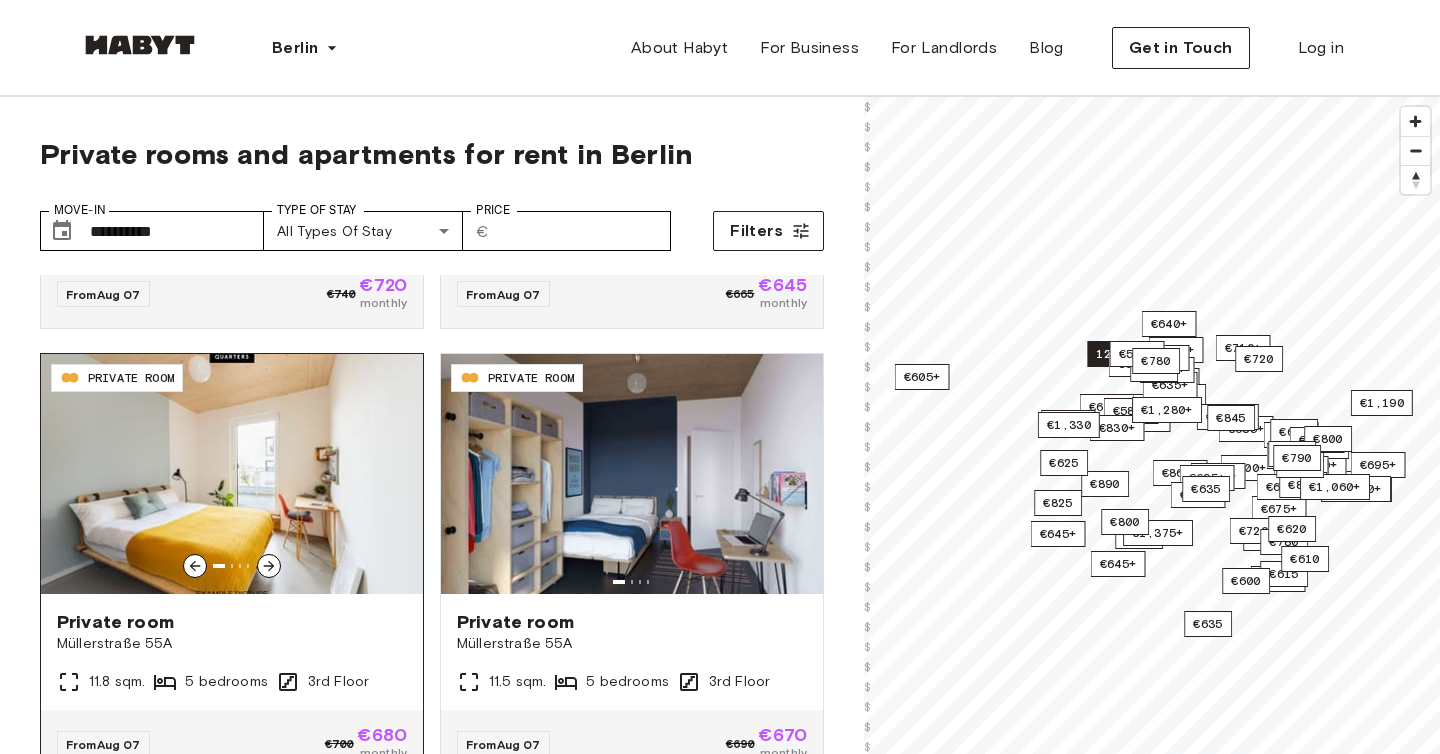 click 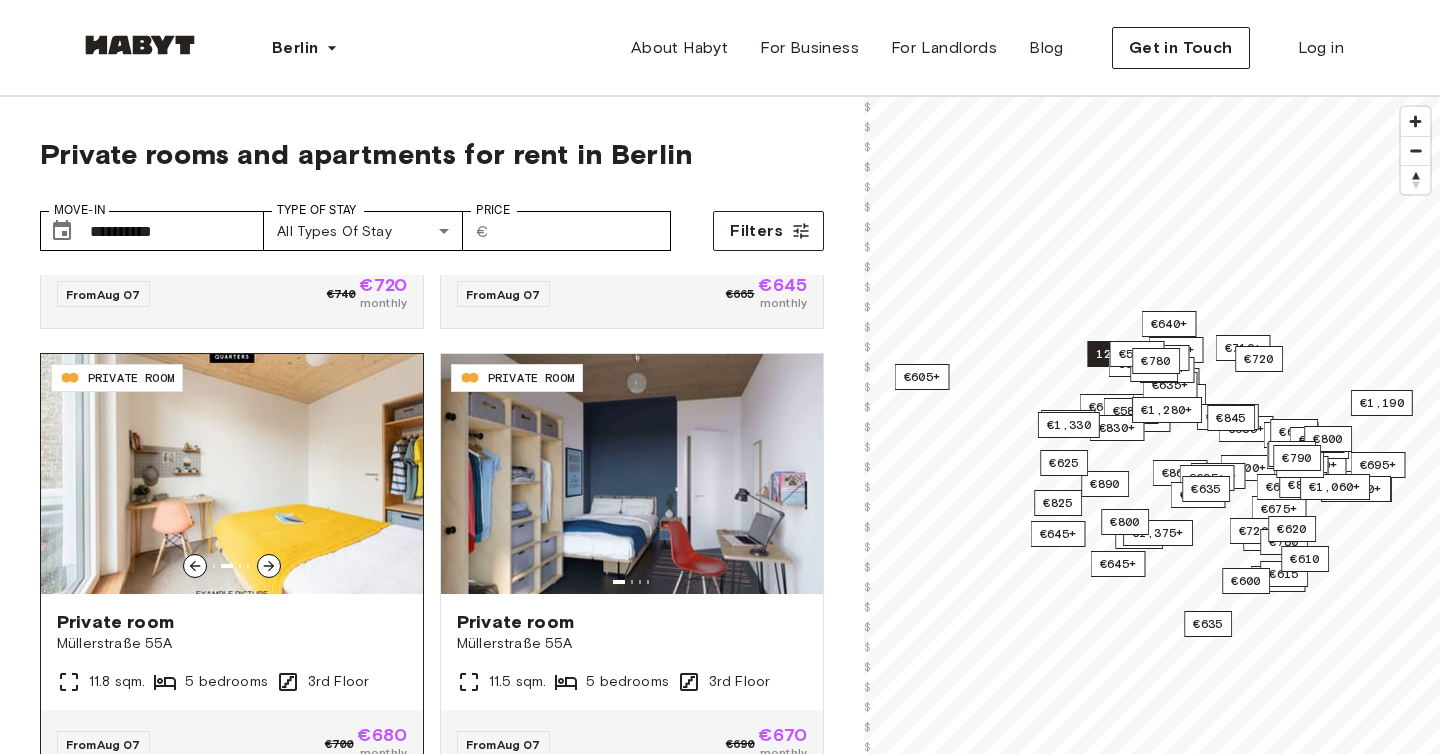 click 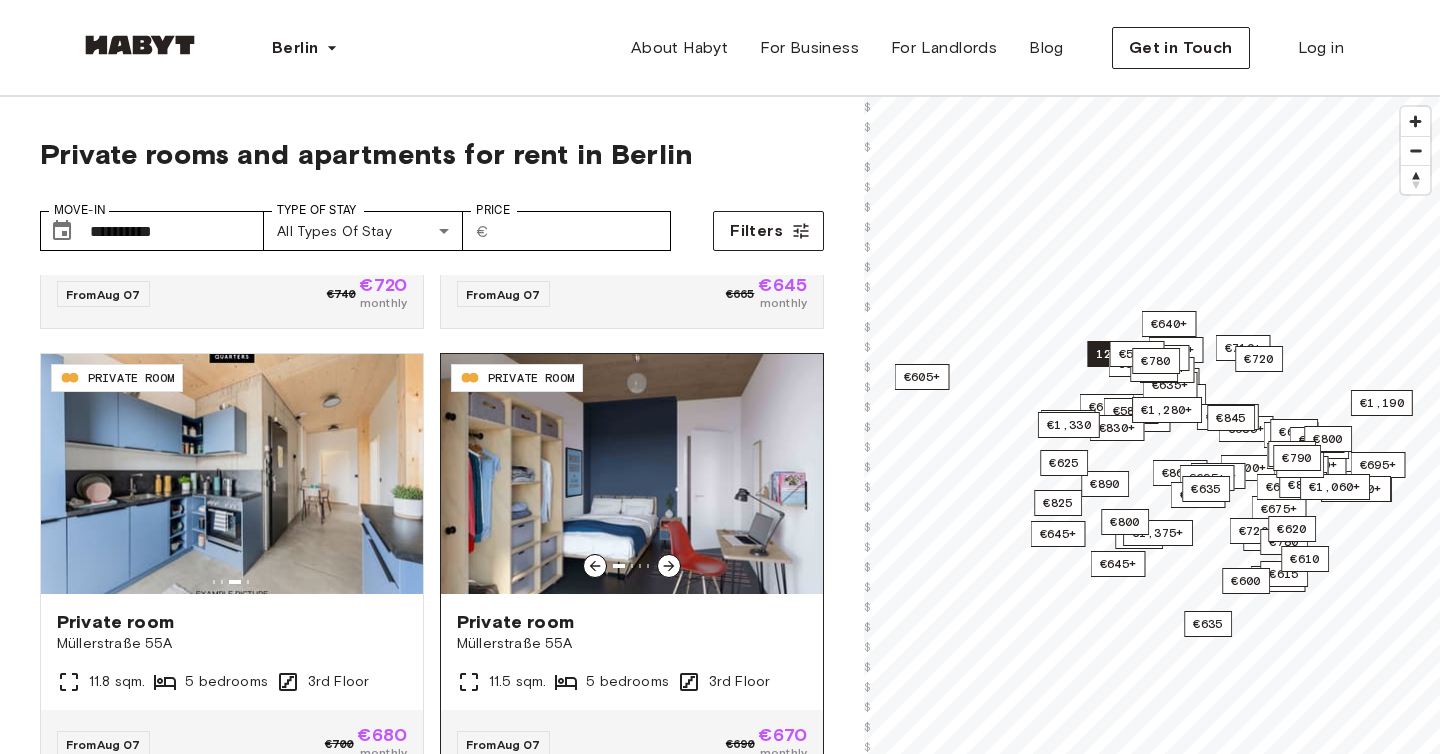 click 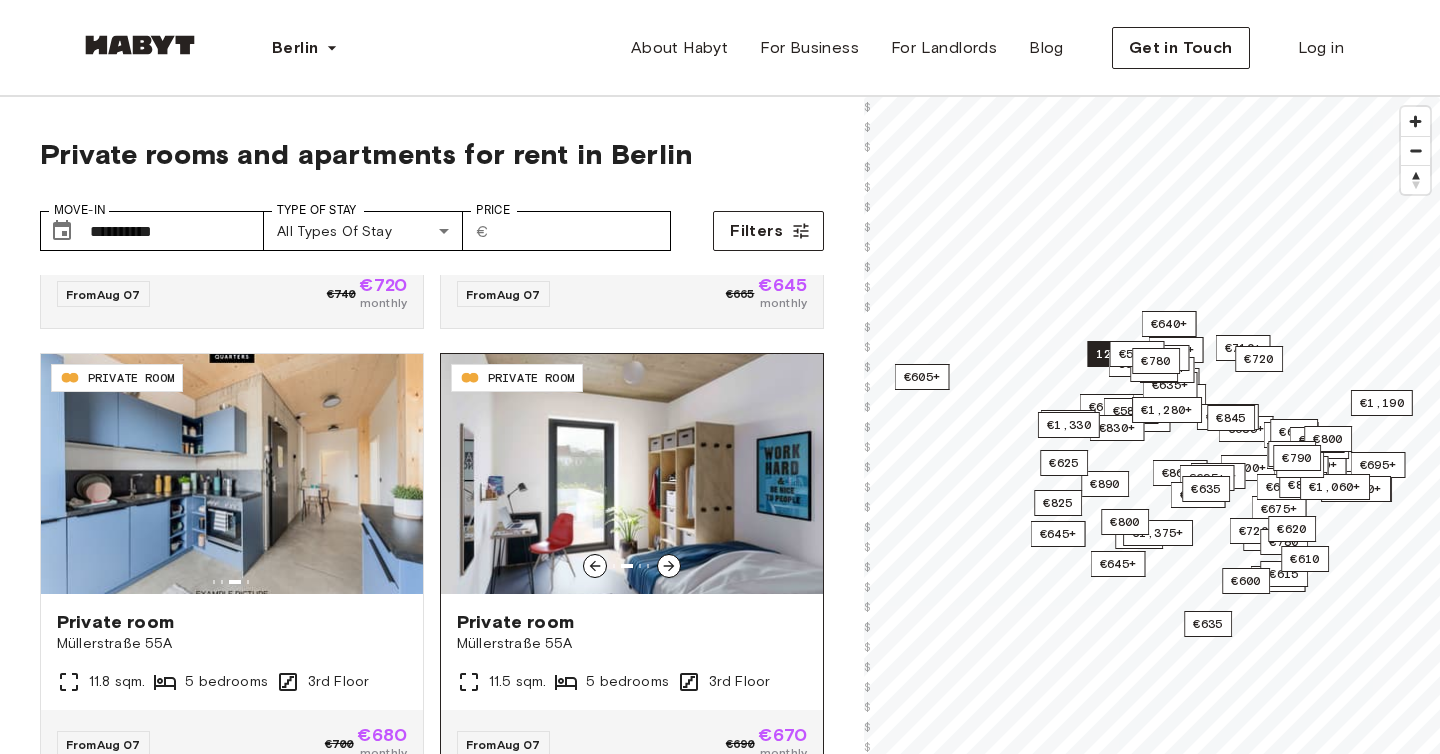 click 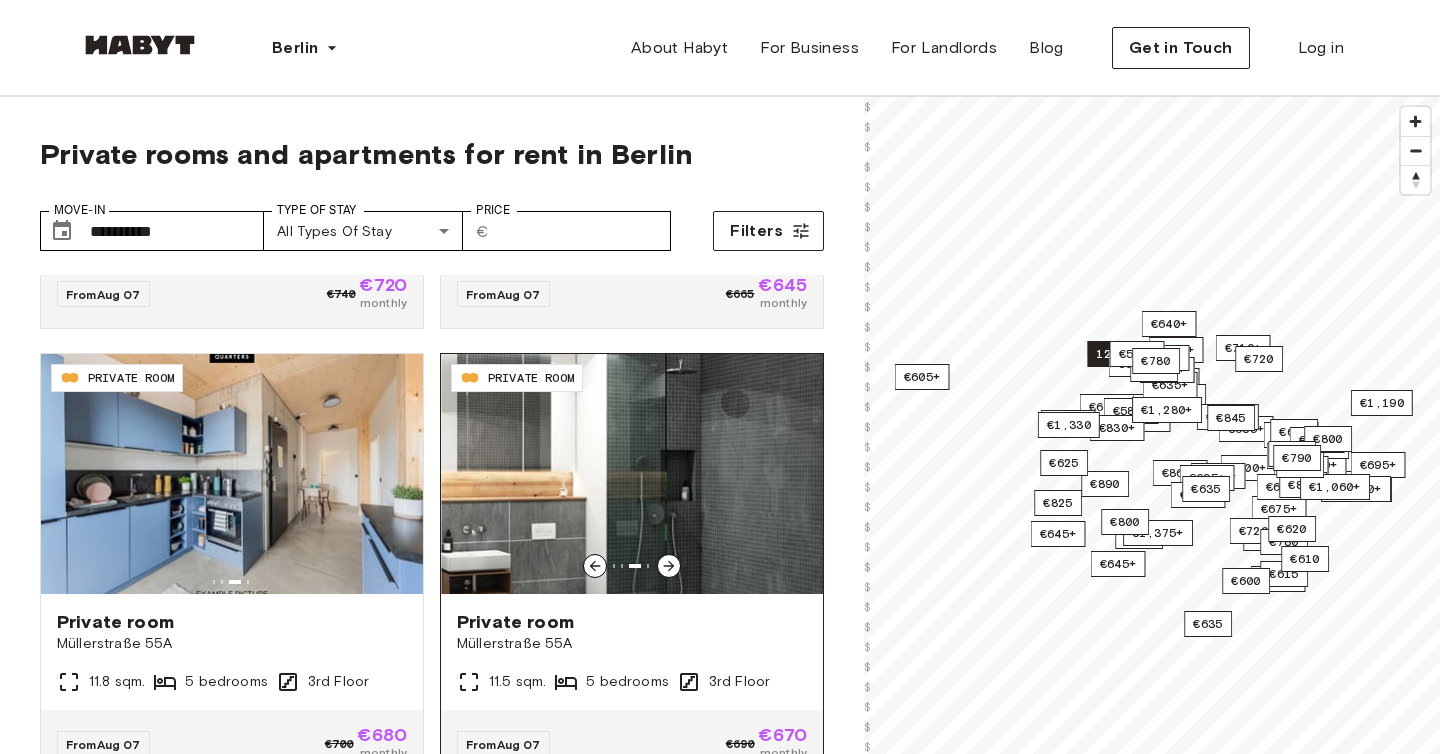 click 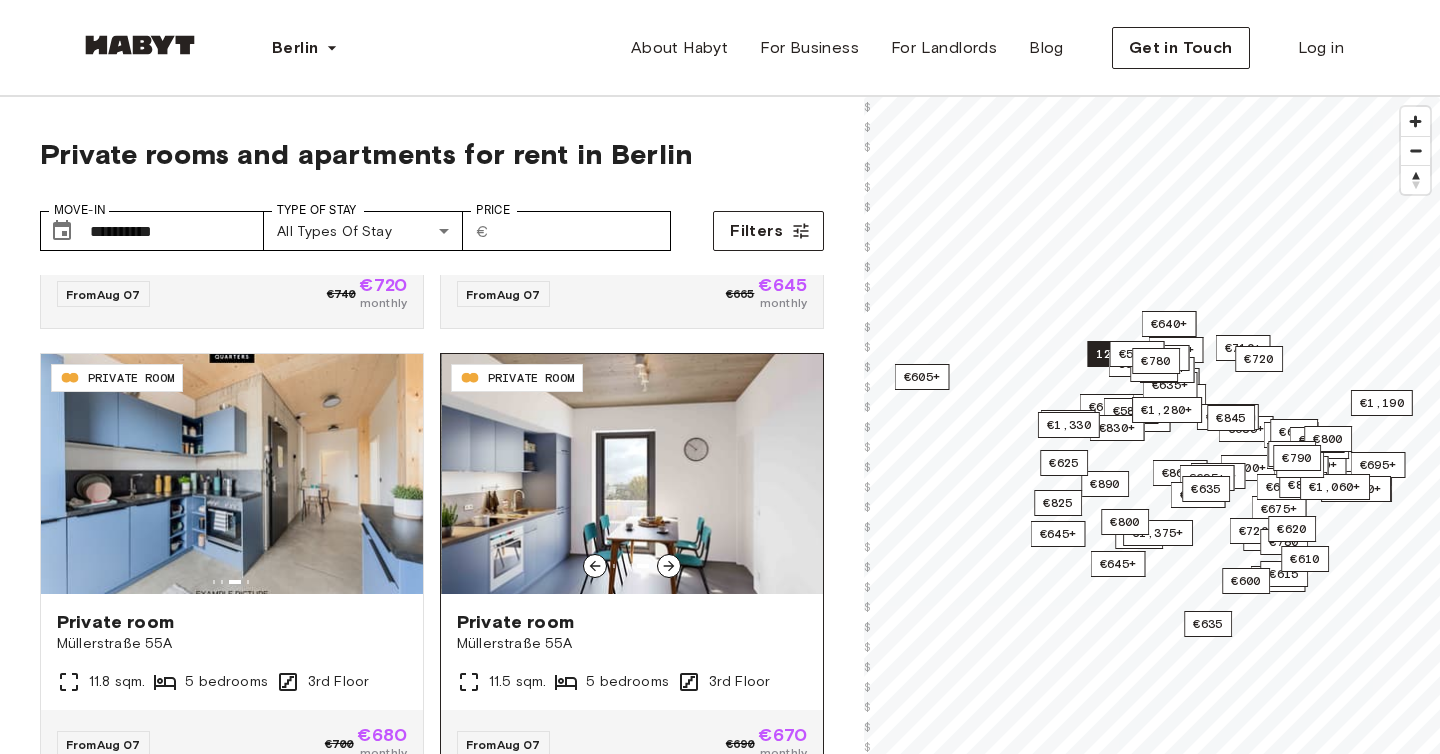 click 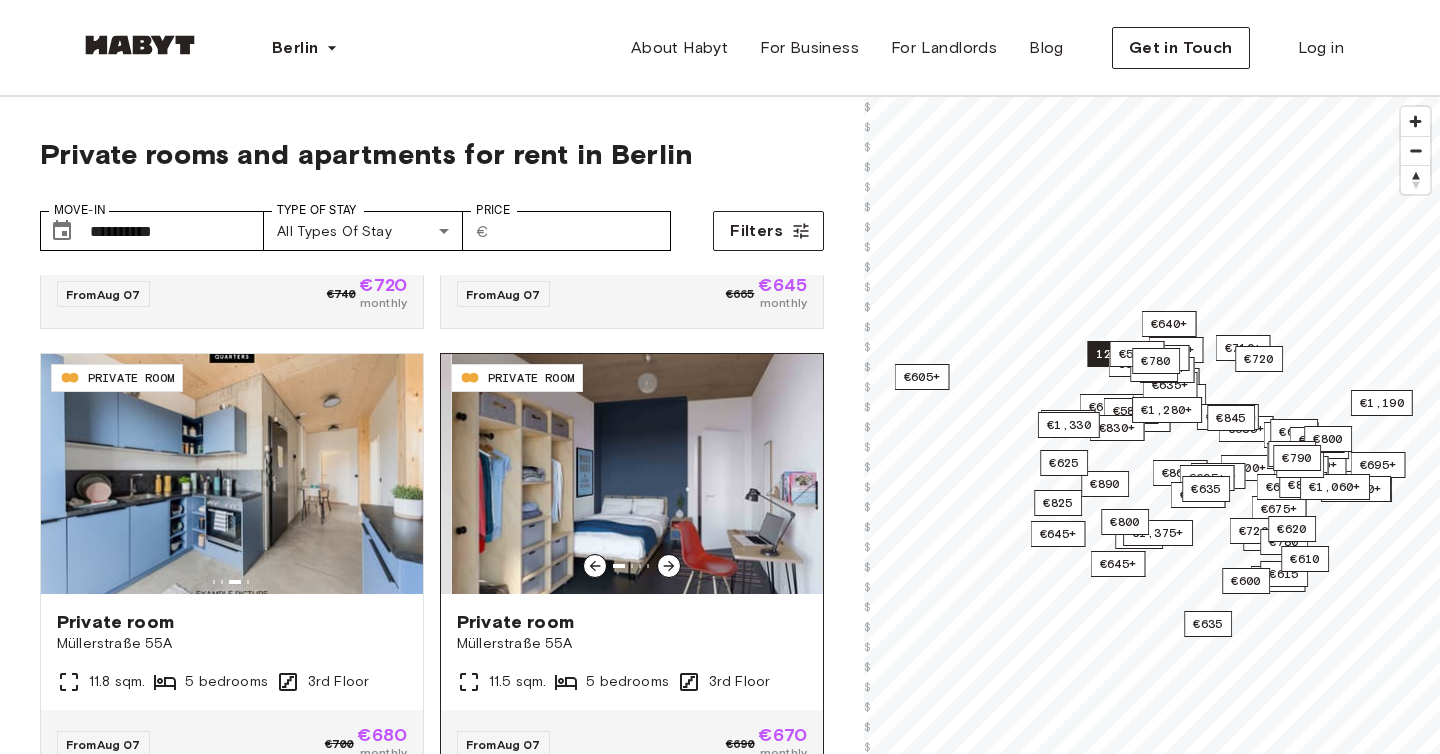 click 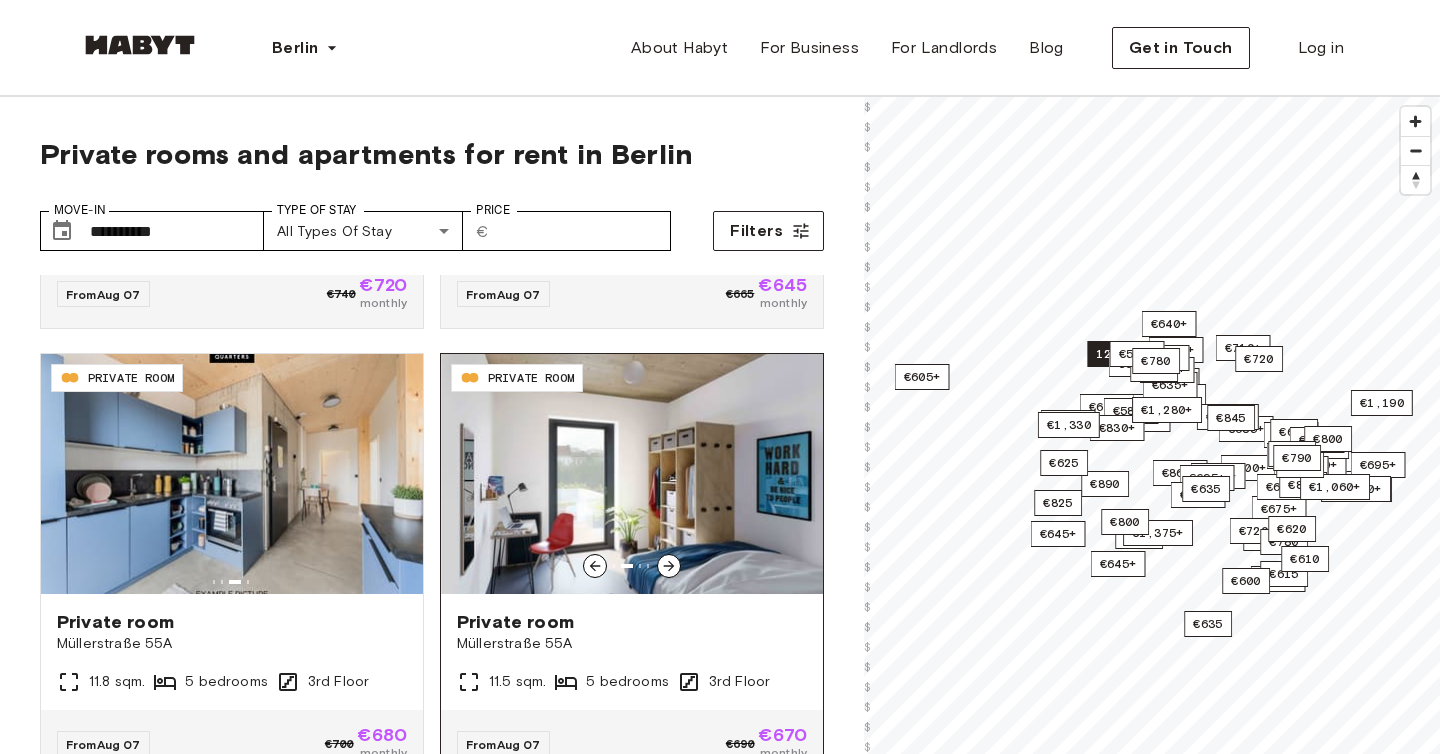 click 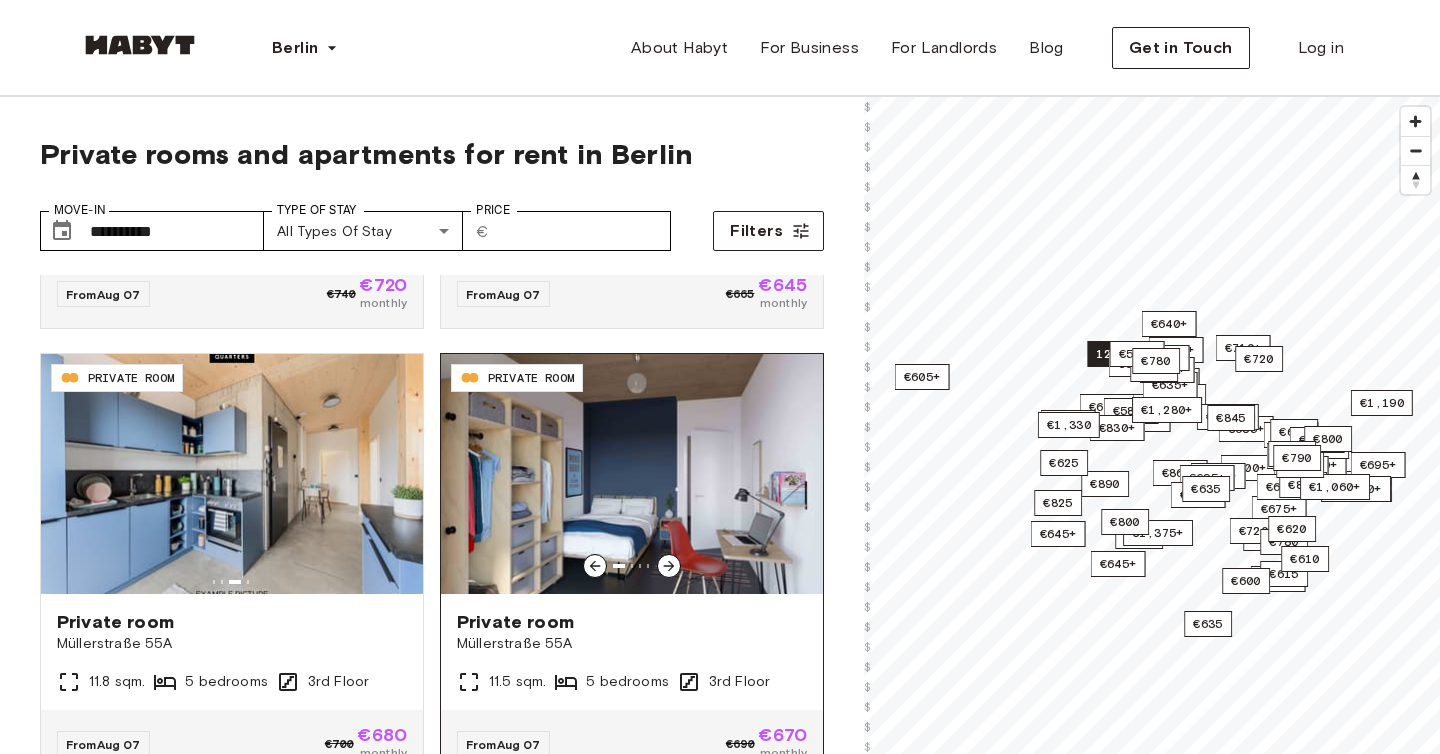 click 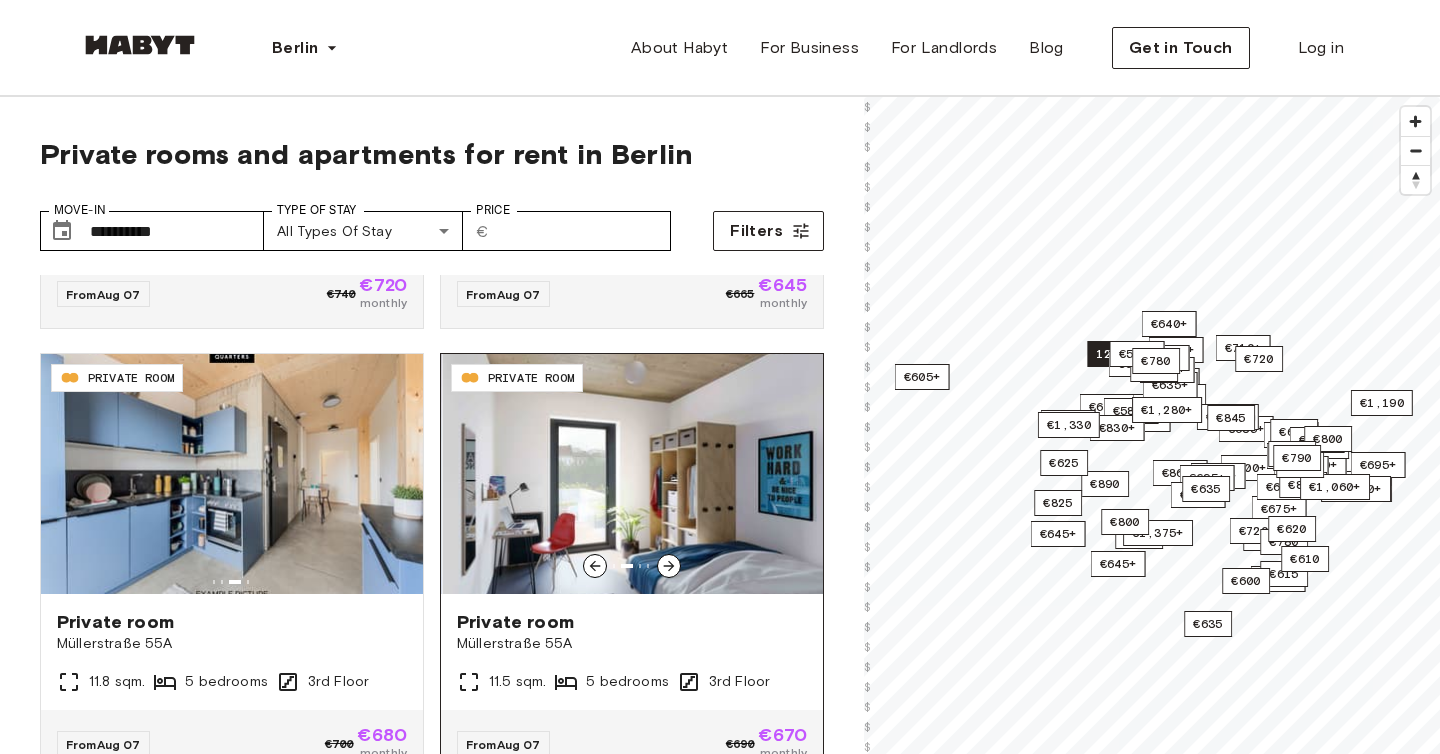 click 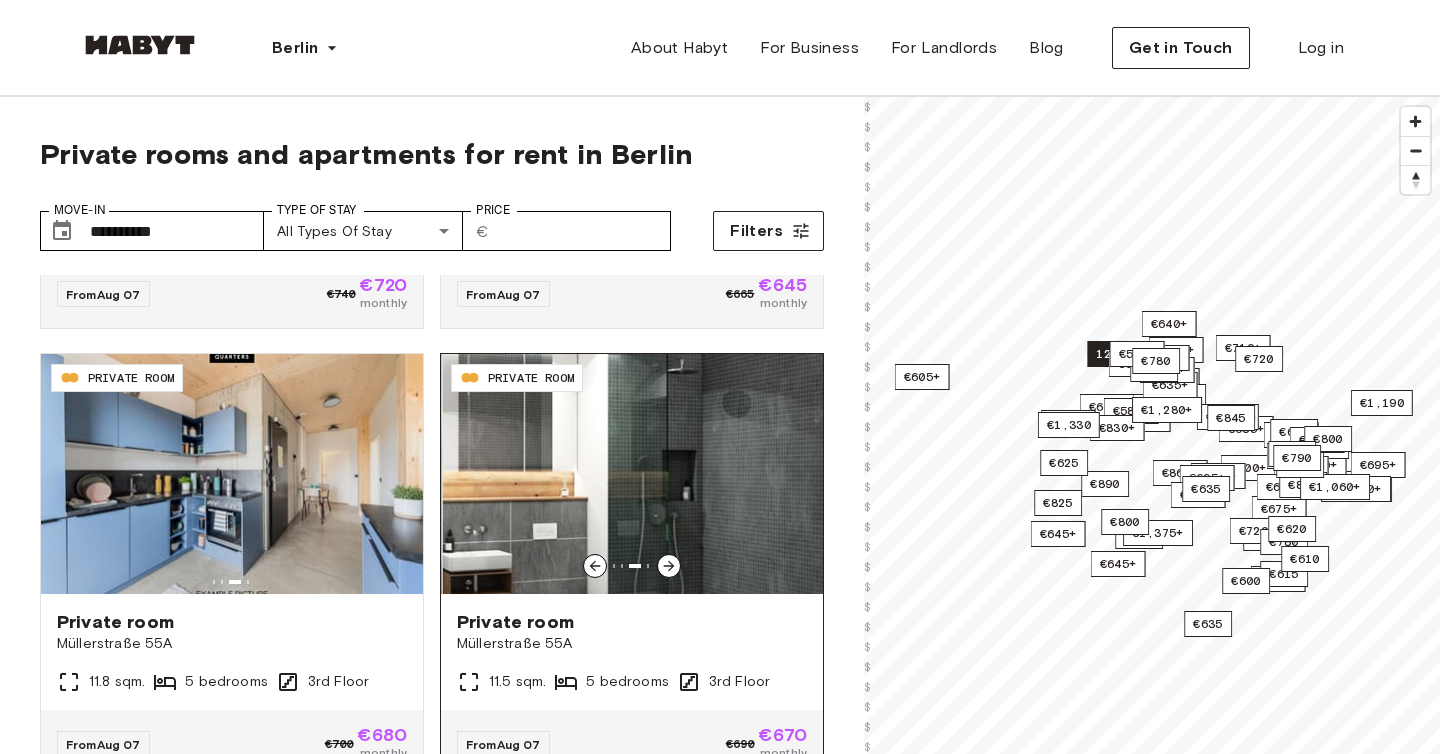 click 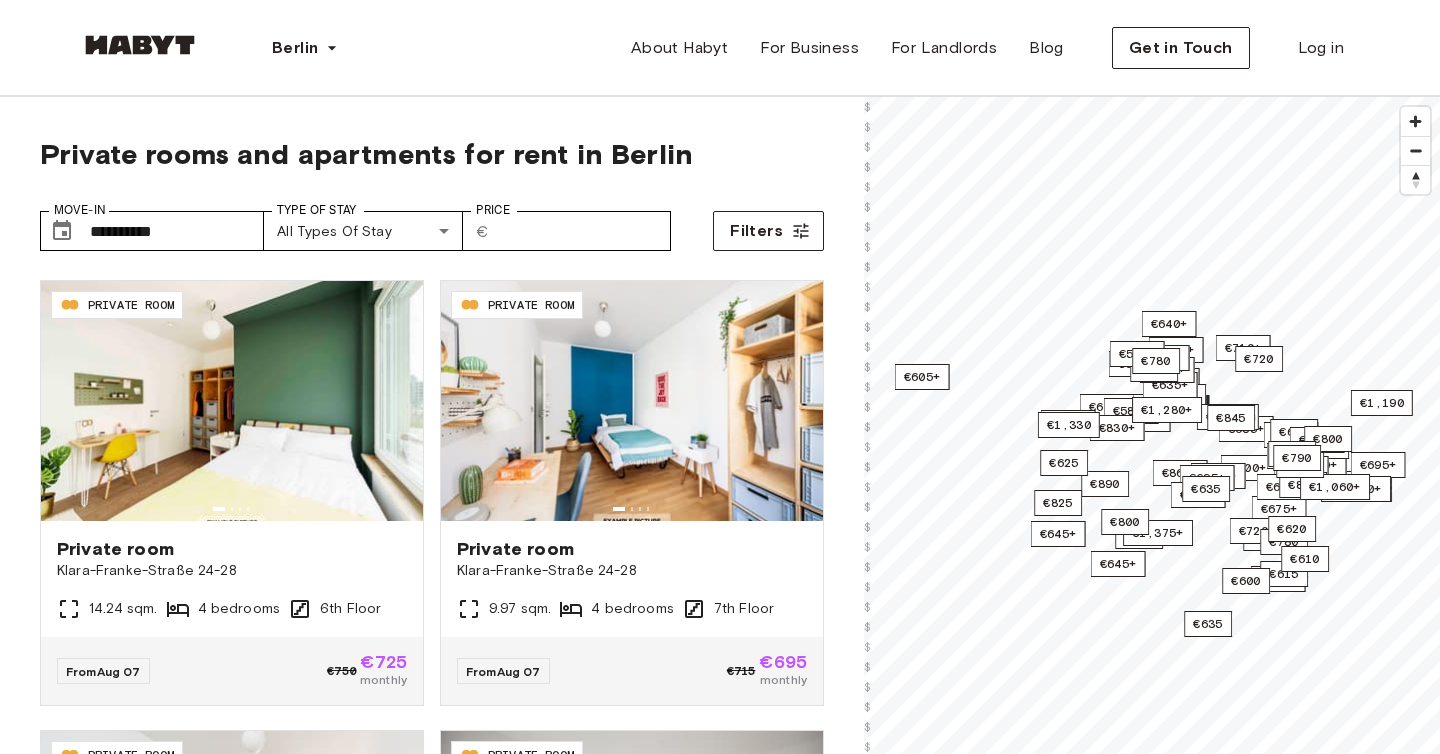 scroll, scrollTop: 1339, scrollLeft: 0, axis: vertical 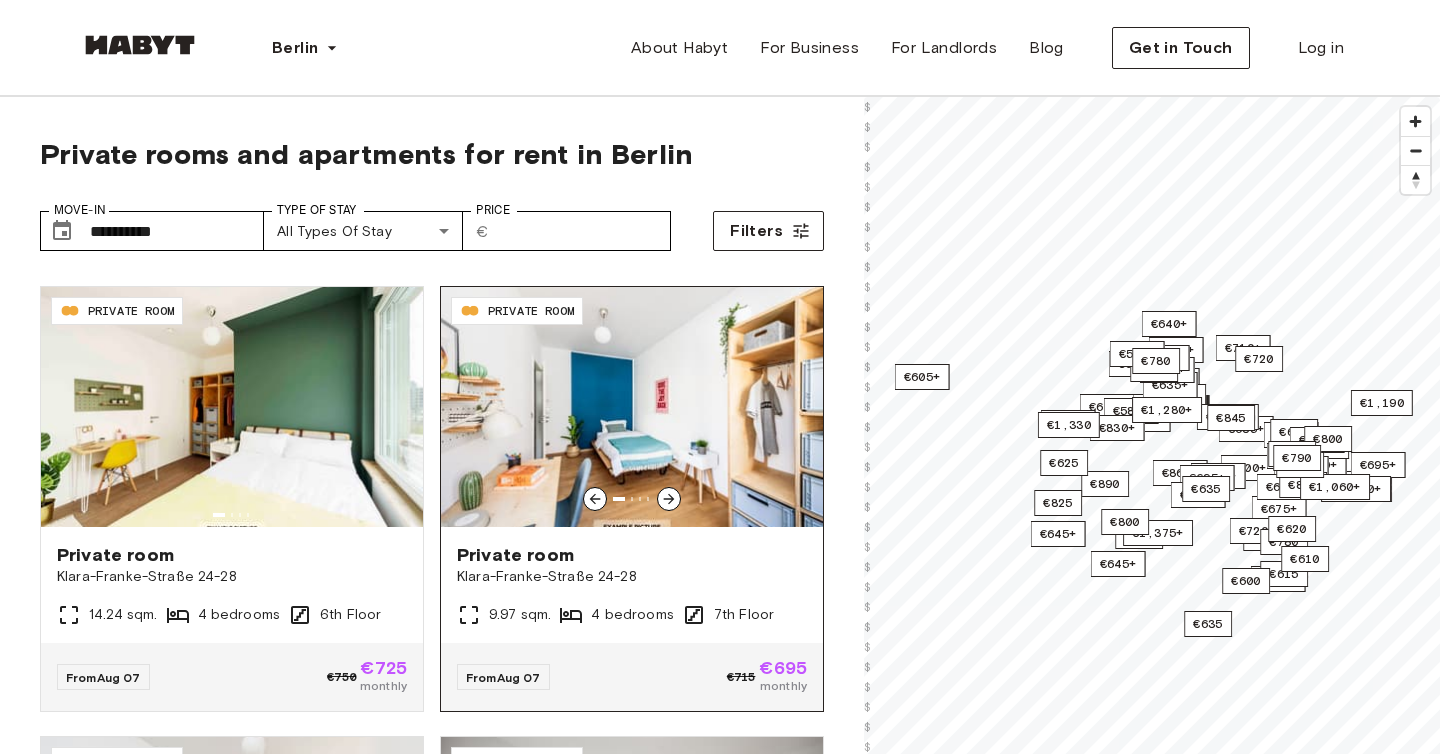 click 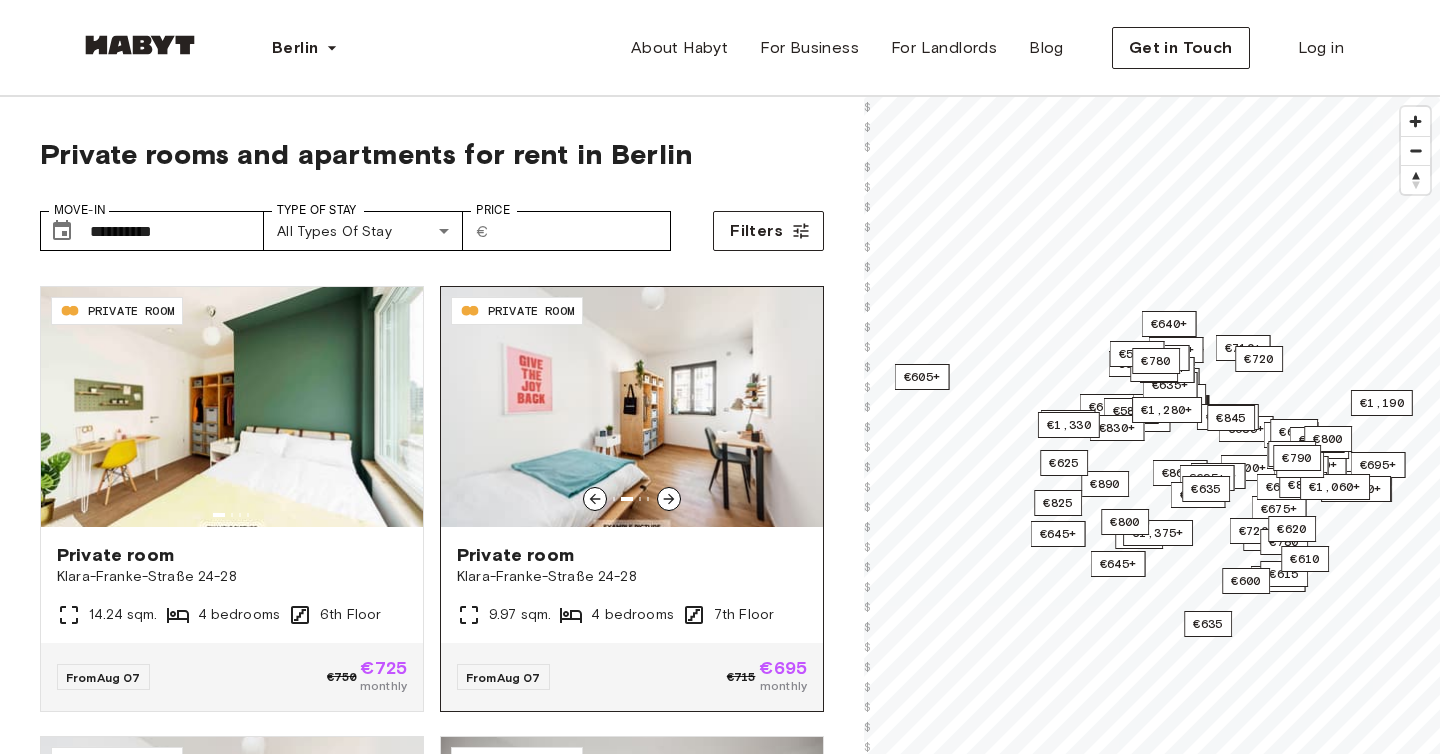 click 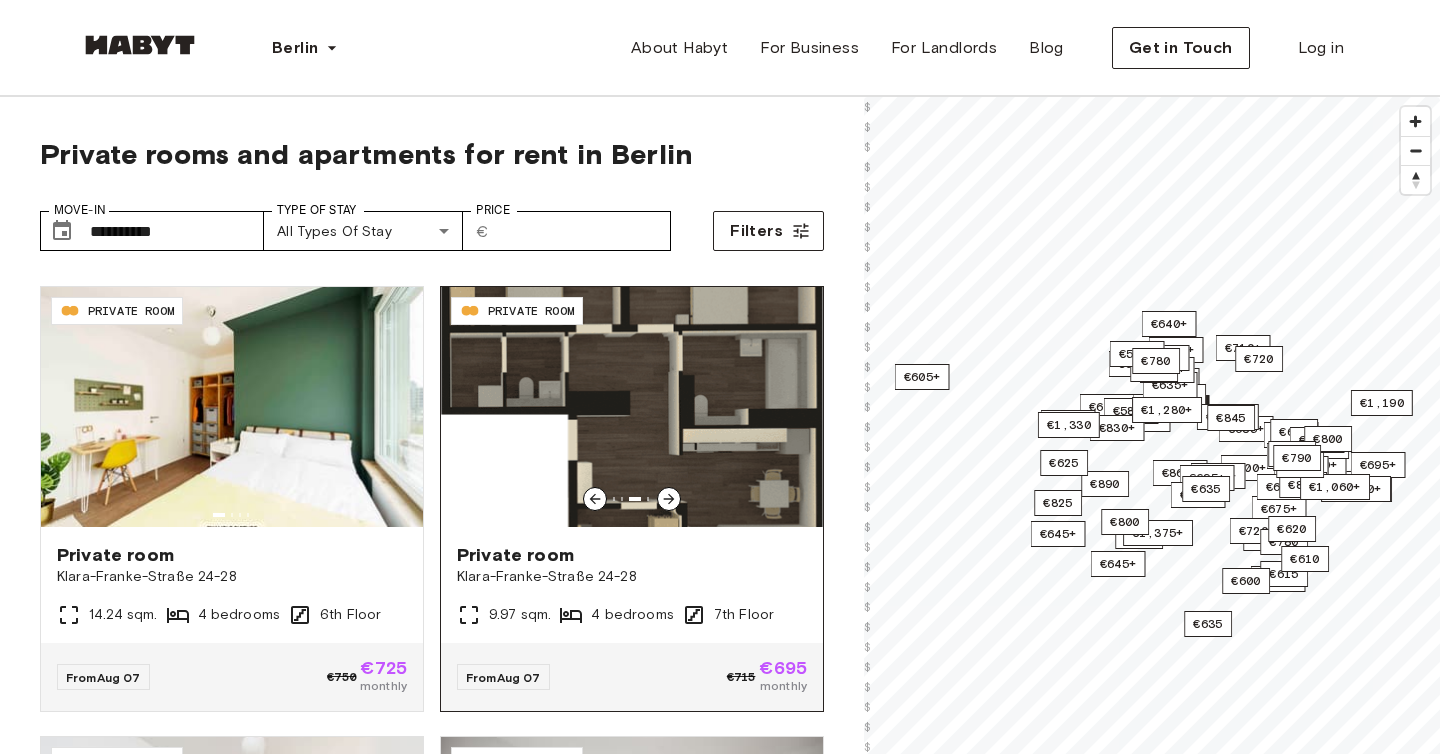 click 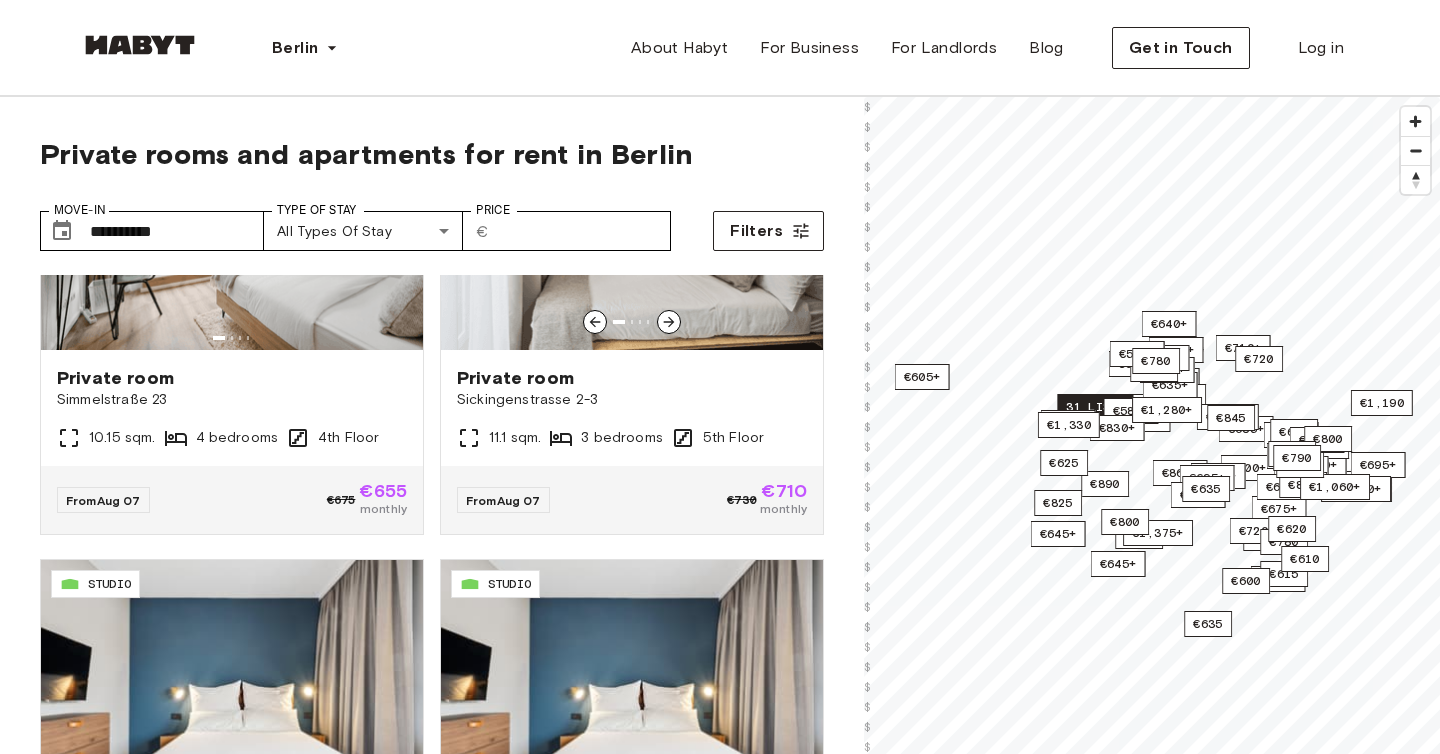 scroll, scrollTop: 2255, scrollLeft: 0, axis: vertical 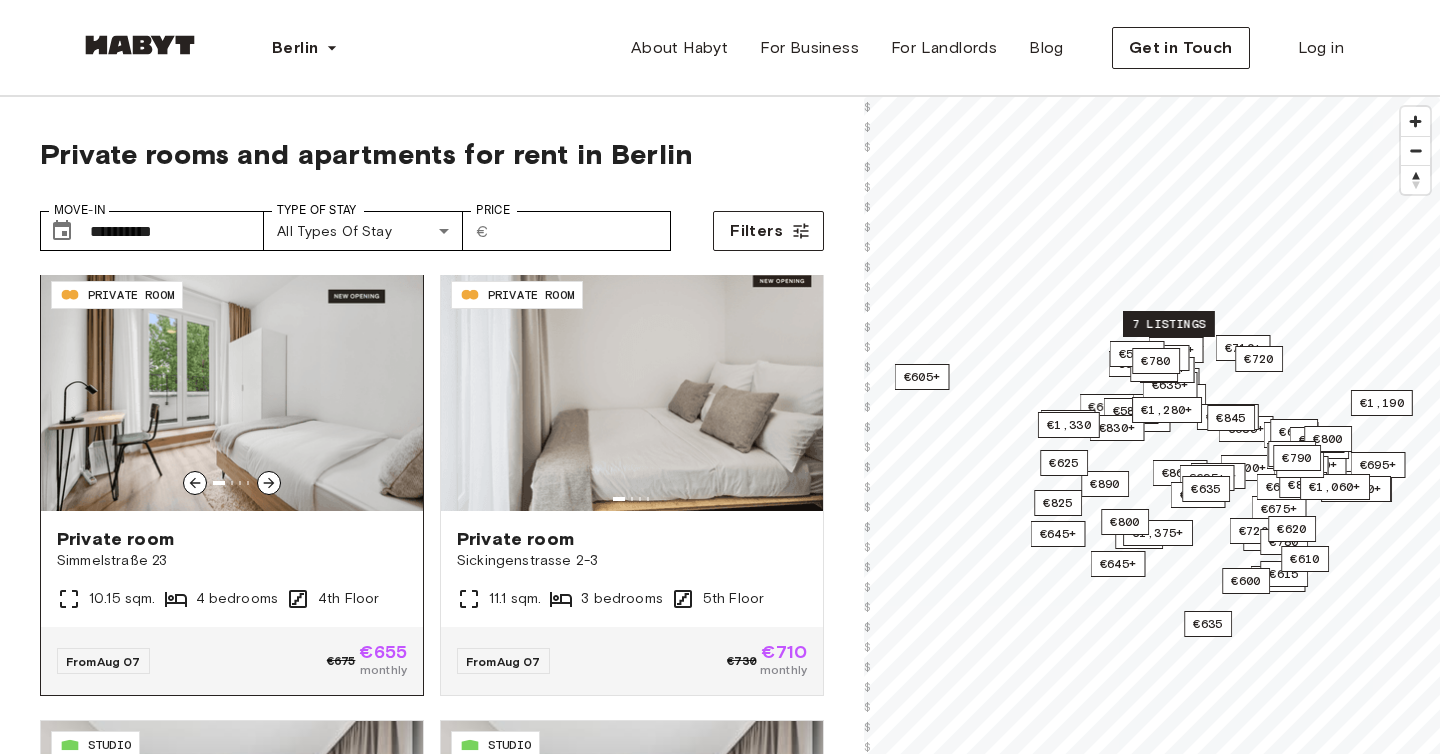 click 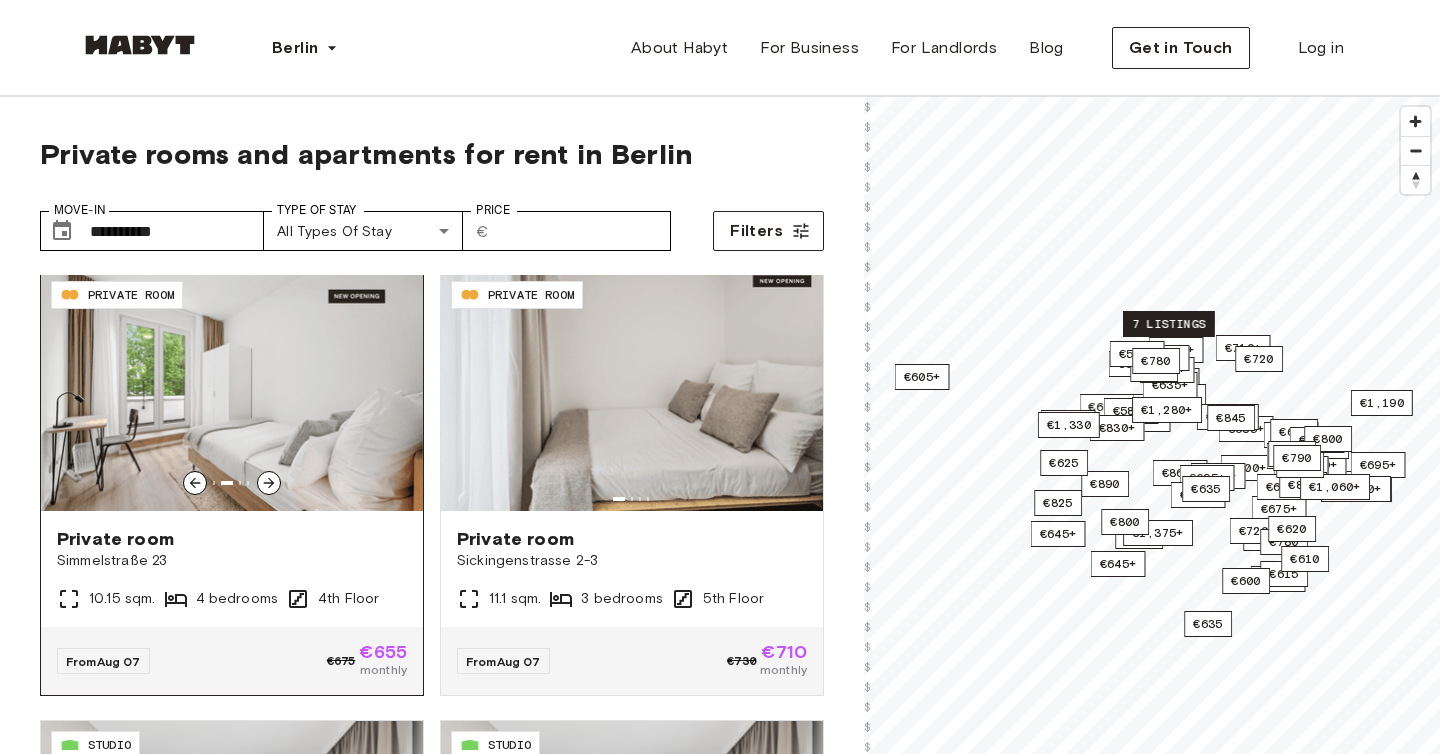 click 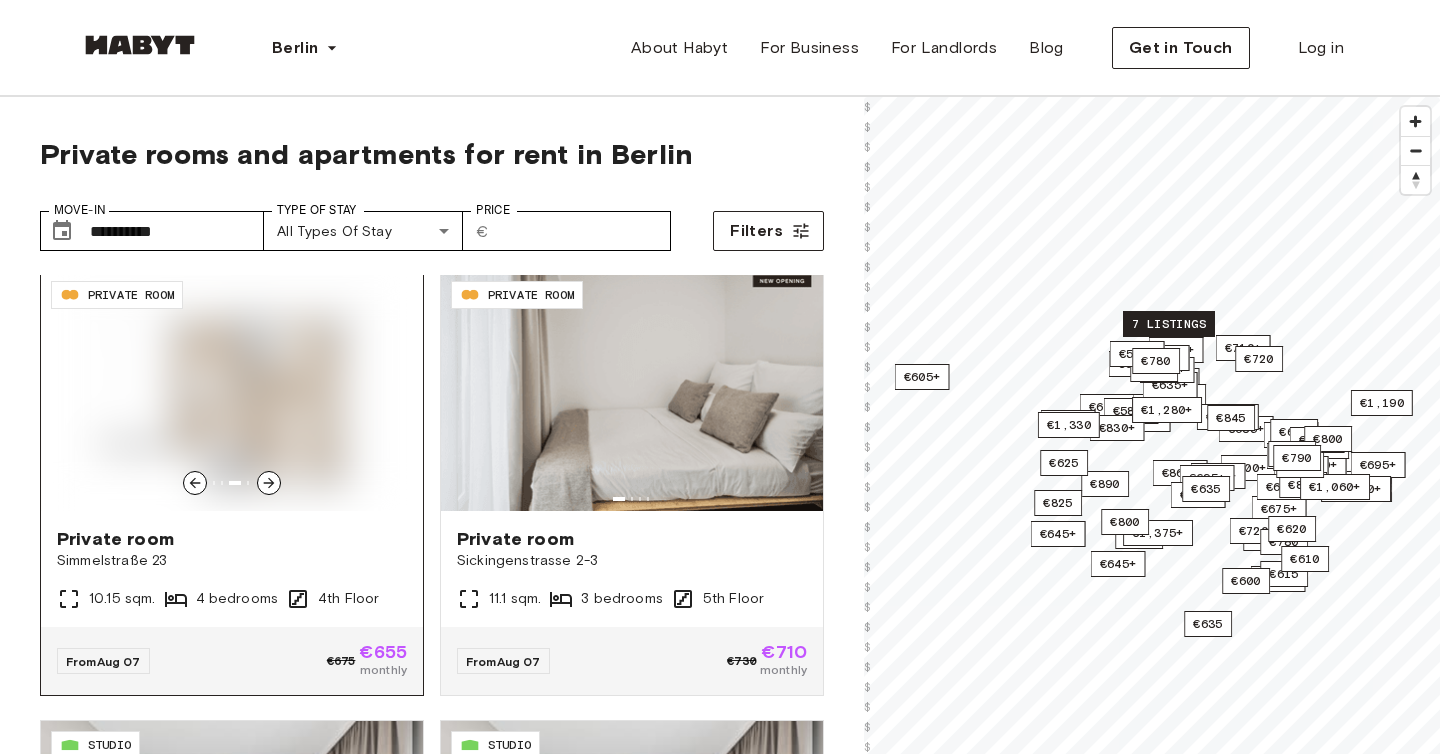 click 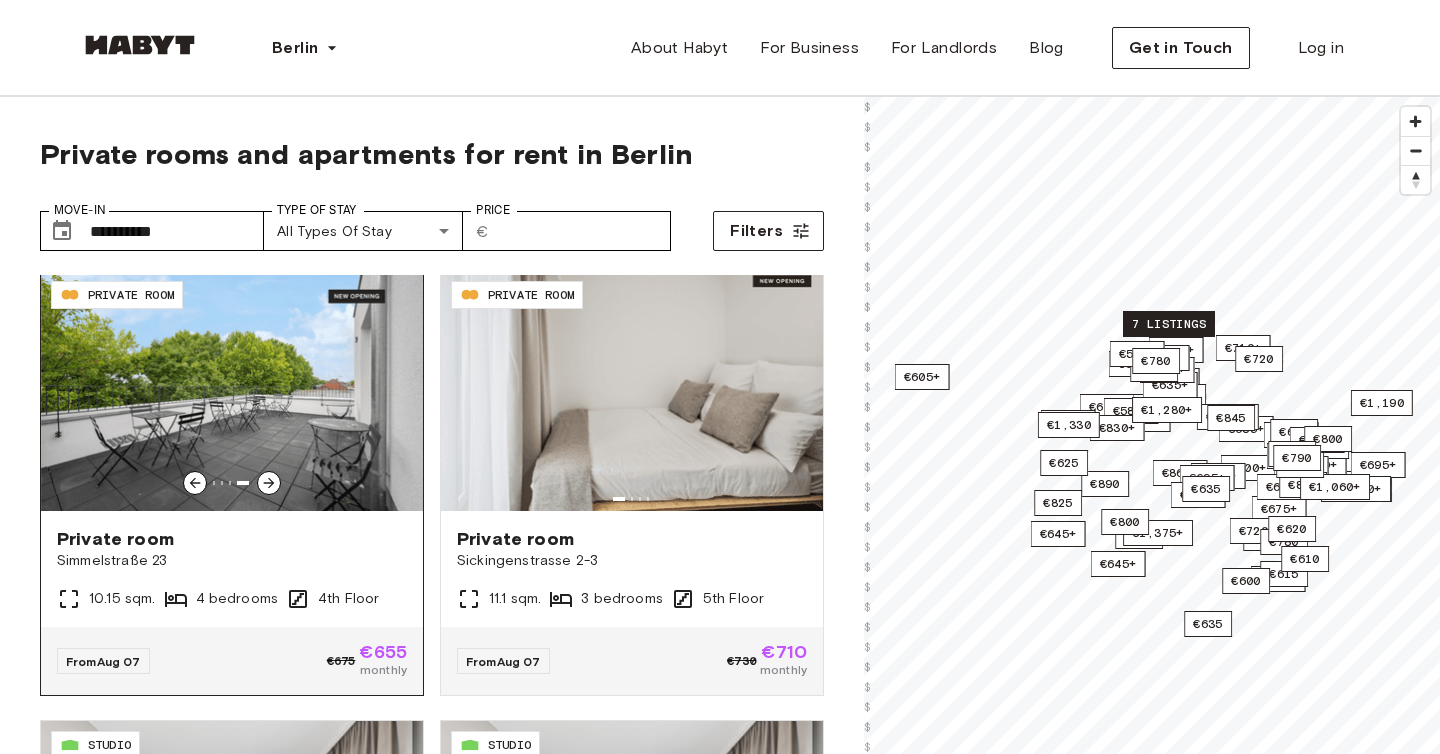 click 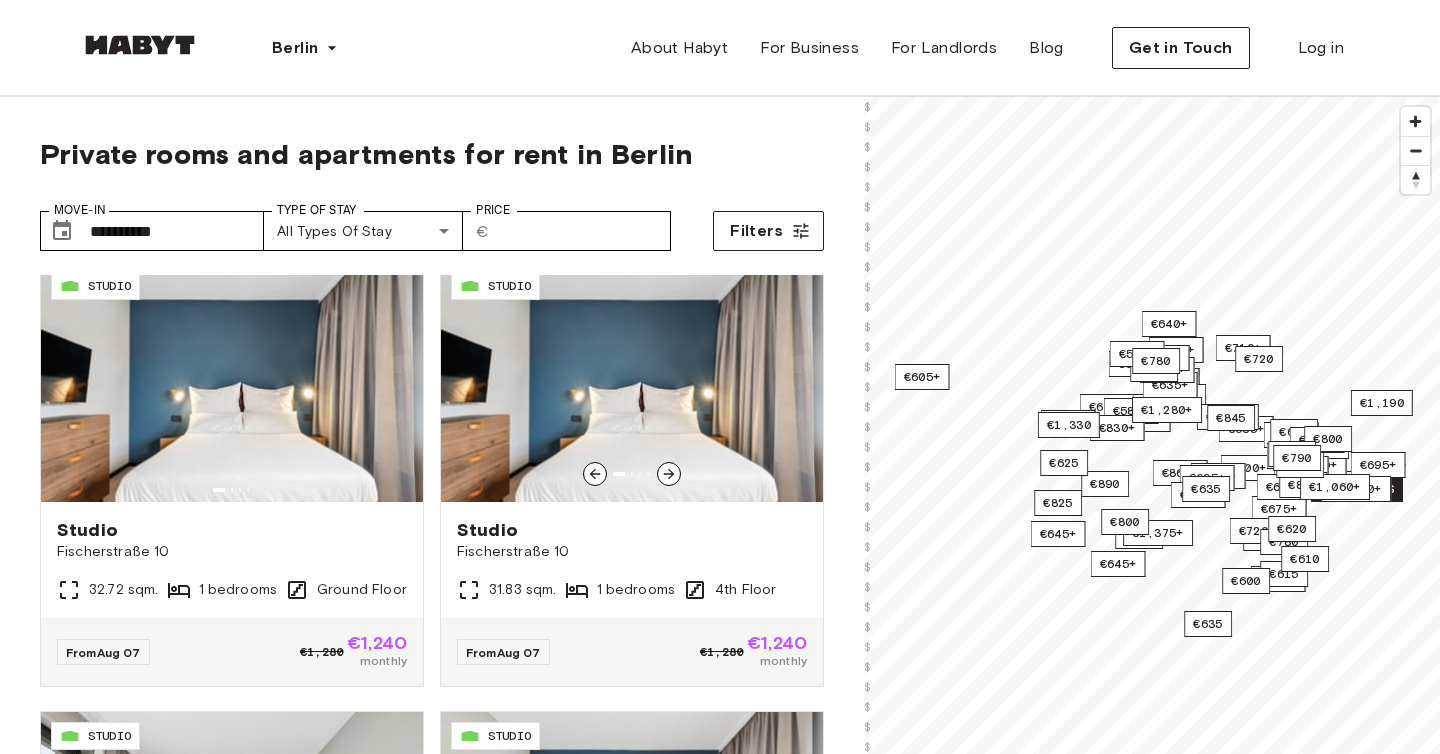 scroll, scrollTop: 2716, scrollLeft: 0, axis: vertical 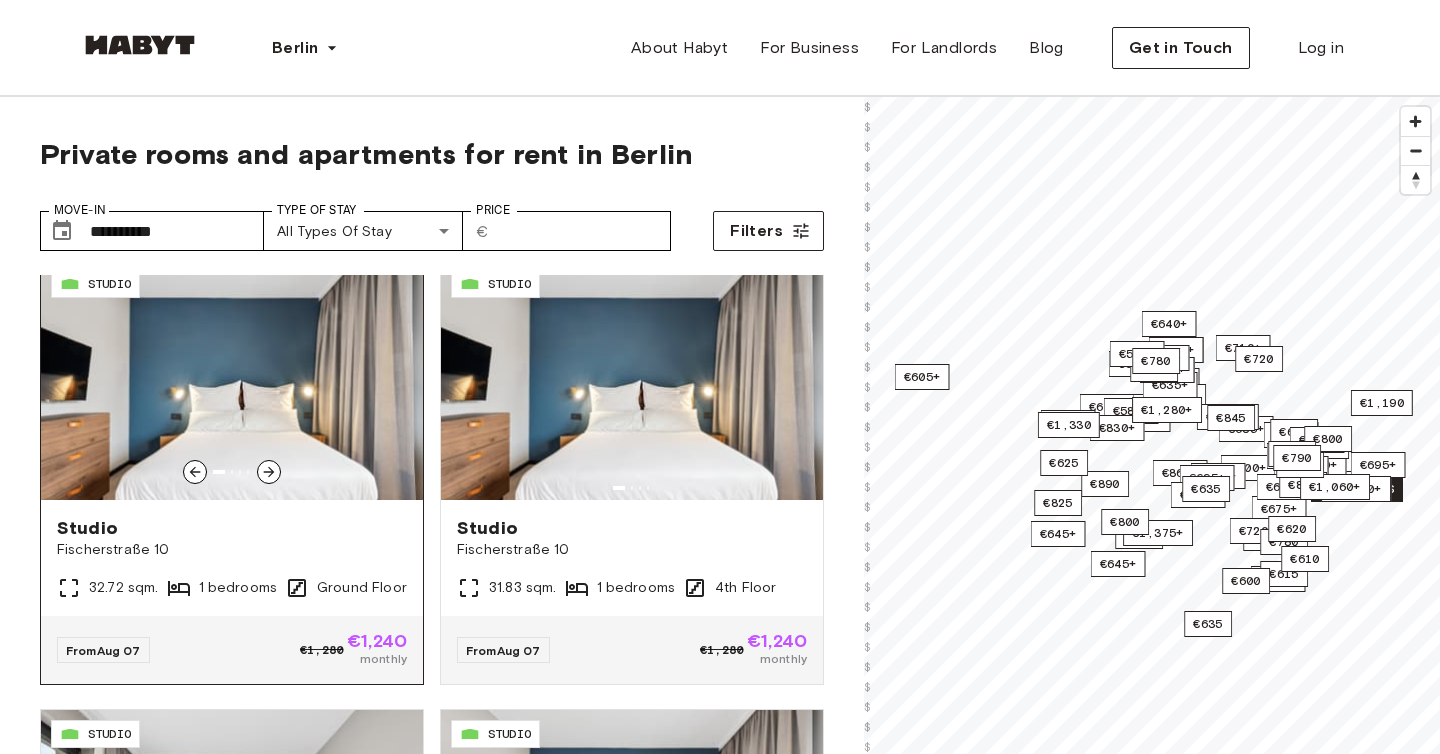click 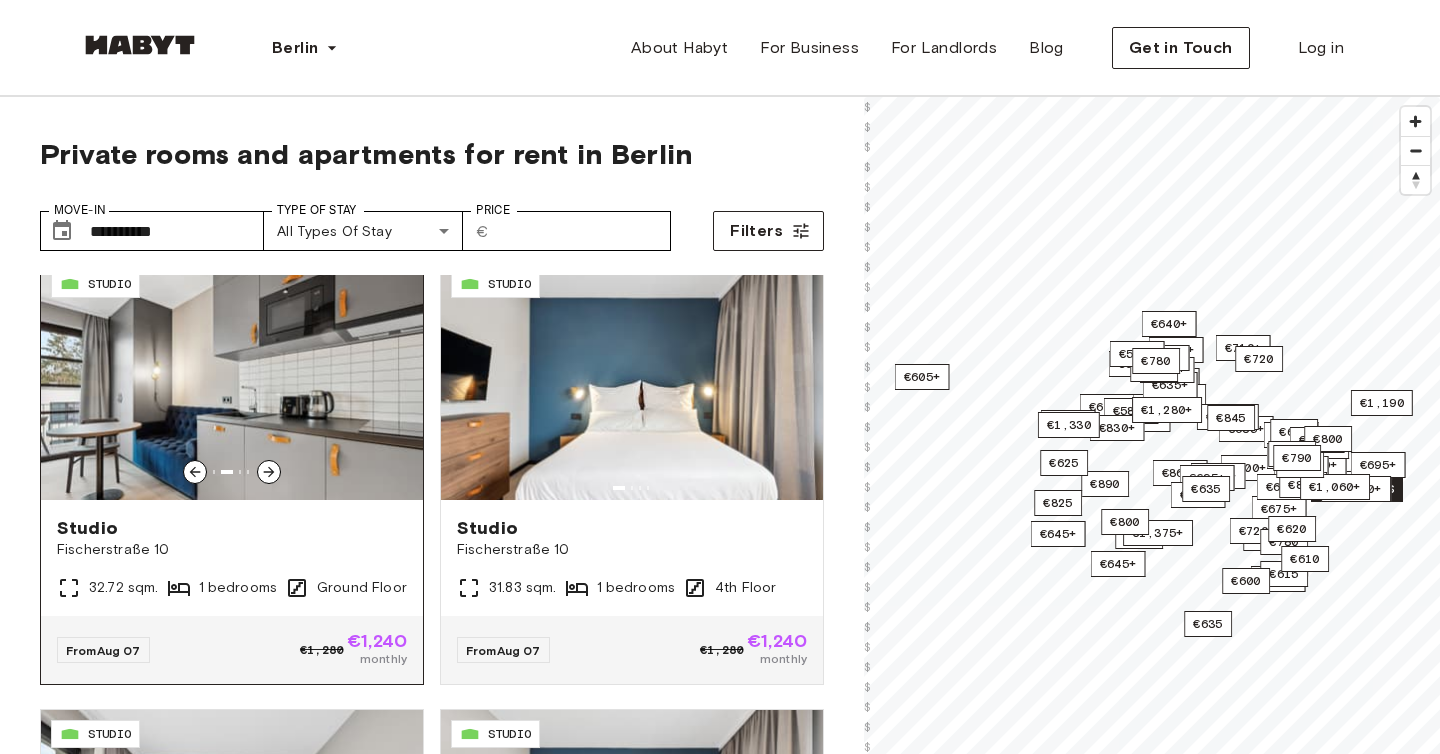 click at bounding box center (195, 472) 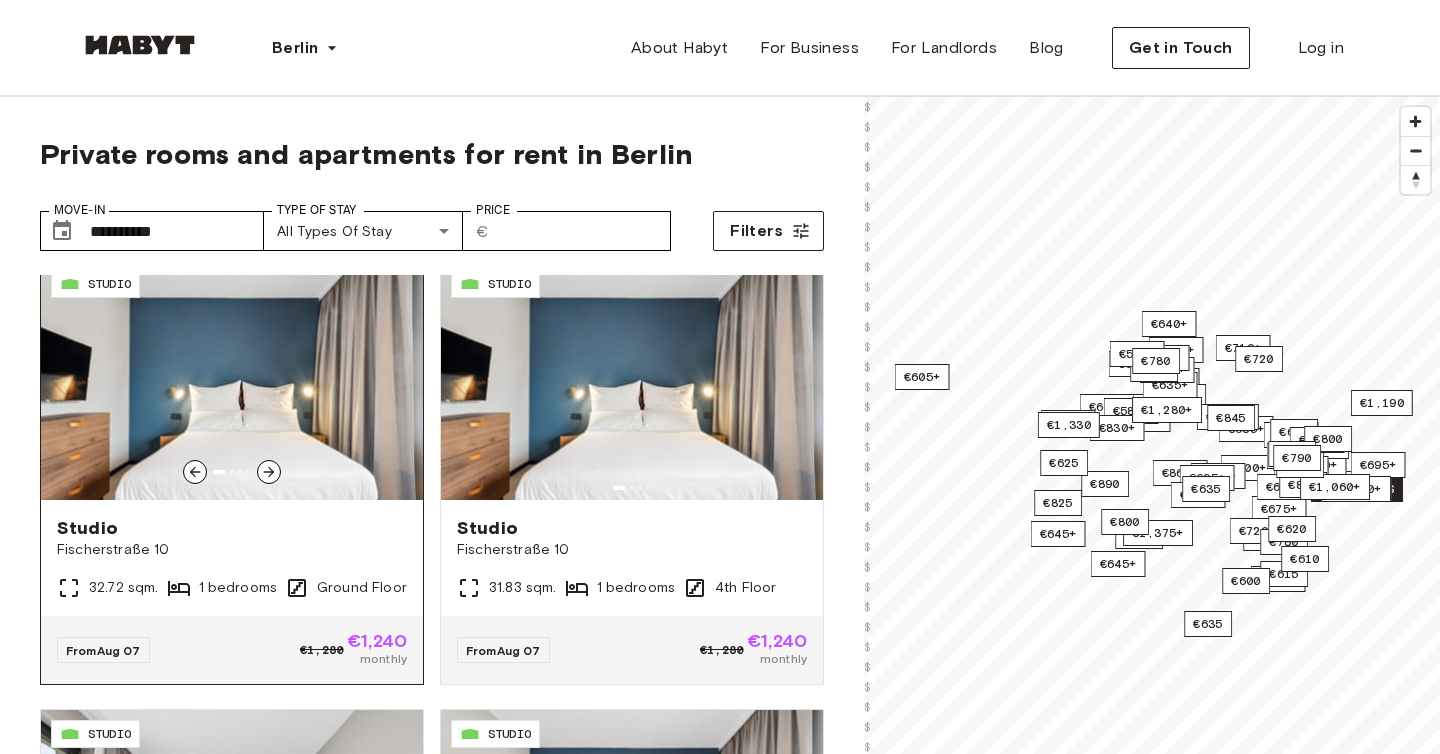 click 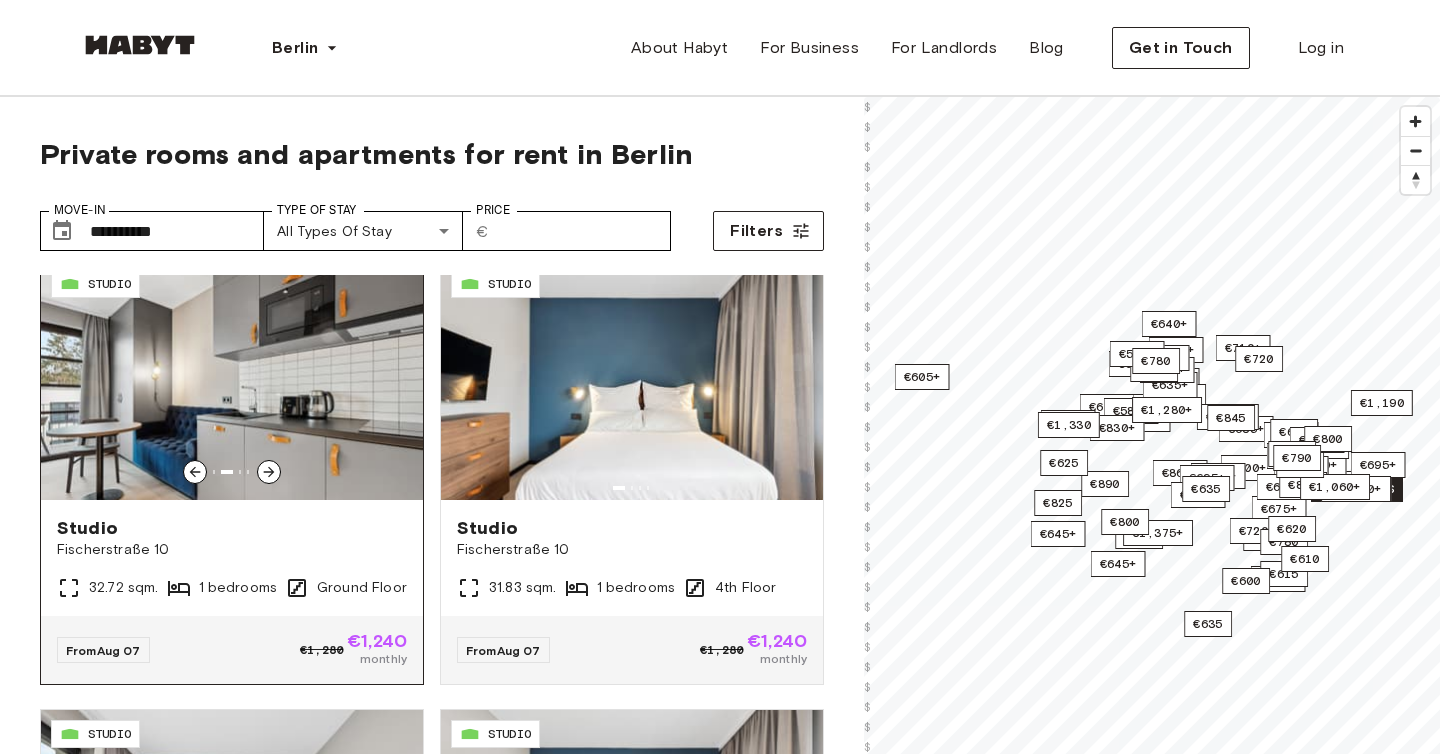 click 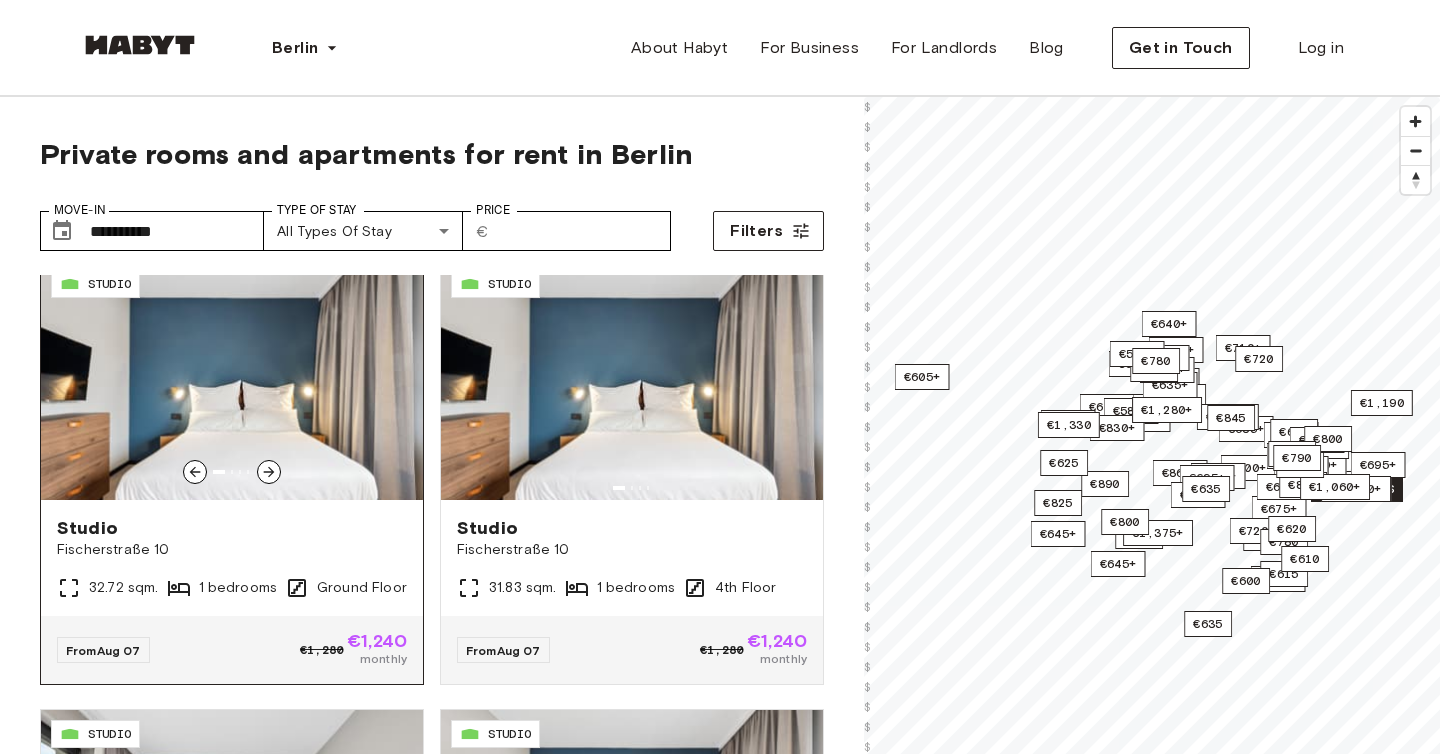 click at bounding box center (269, 472) 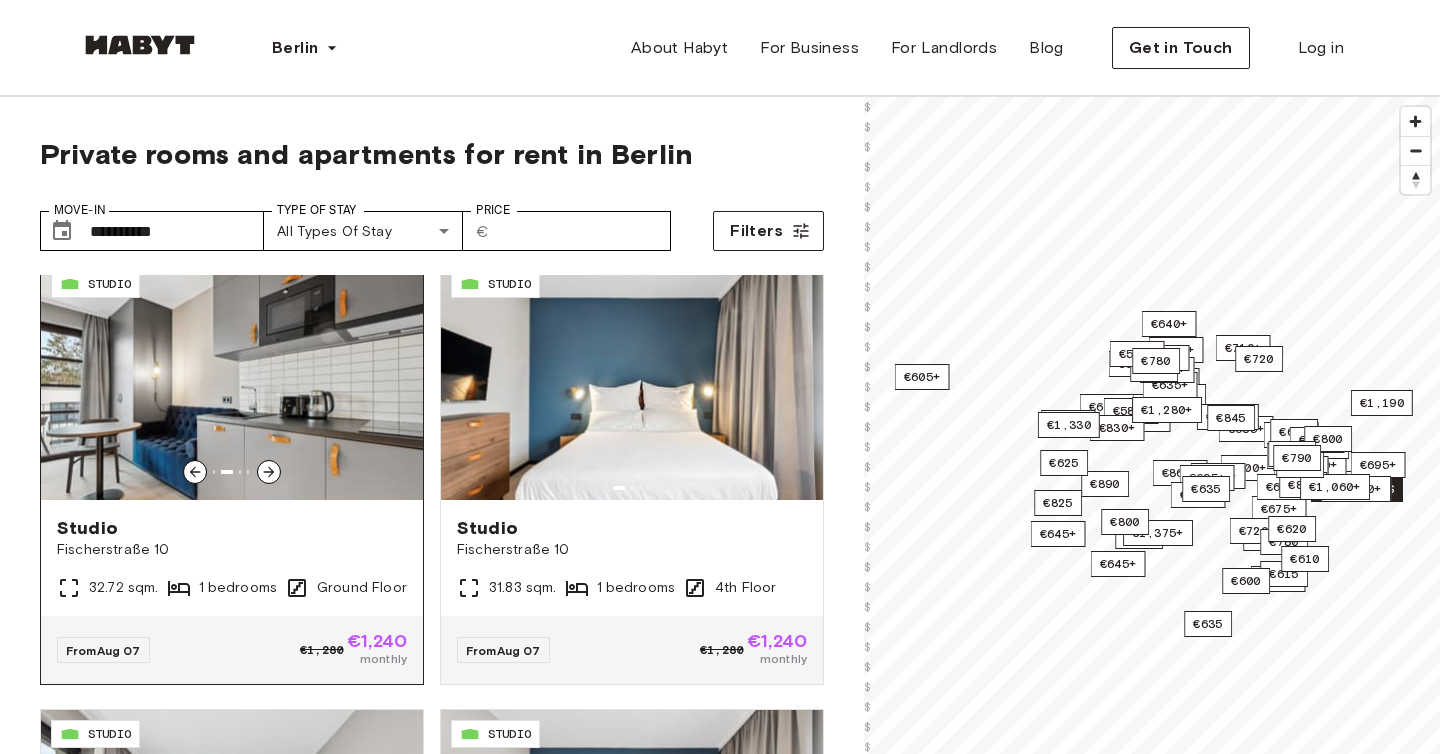 click at bounding box center [269, 472] 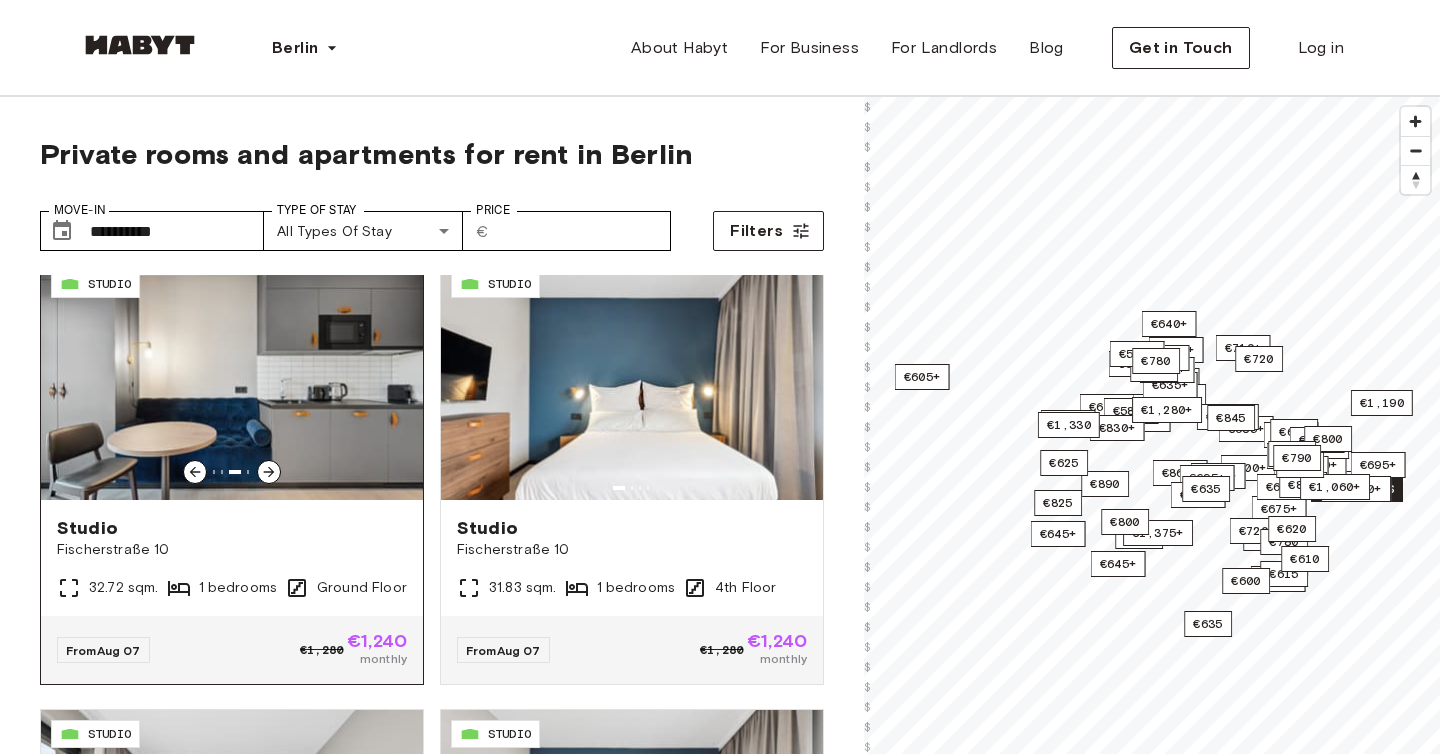click at bounding box center (269, 472) 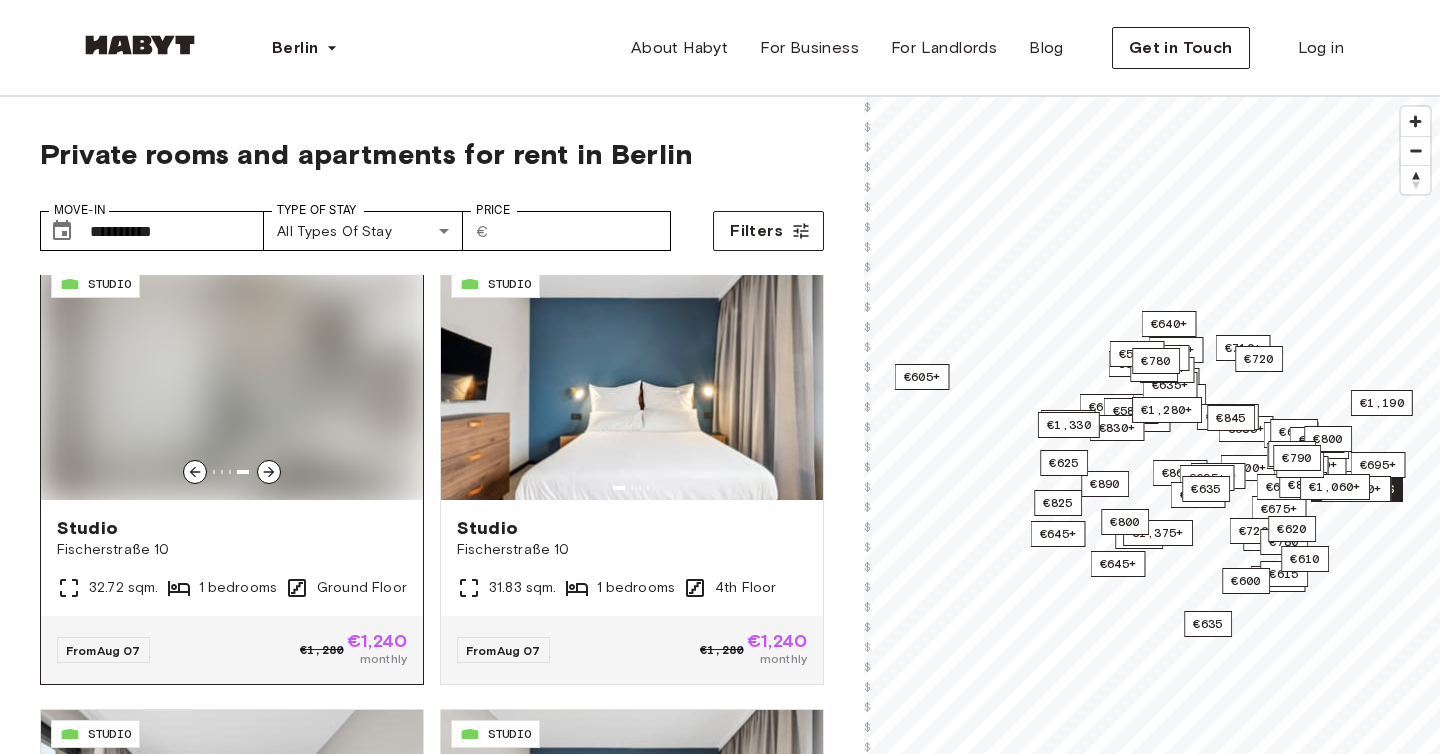 click at bounding box center [269, 472] 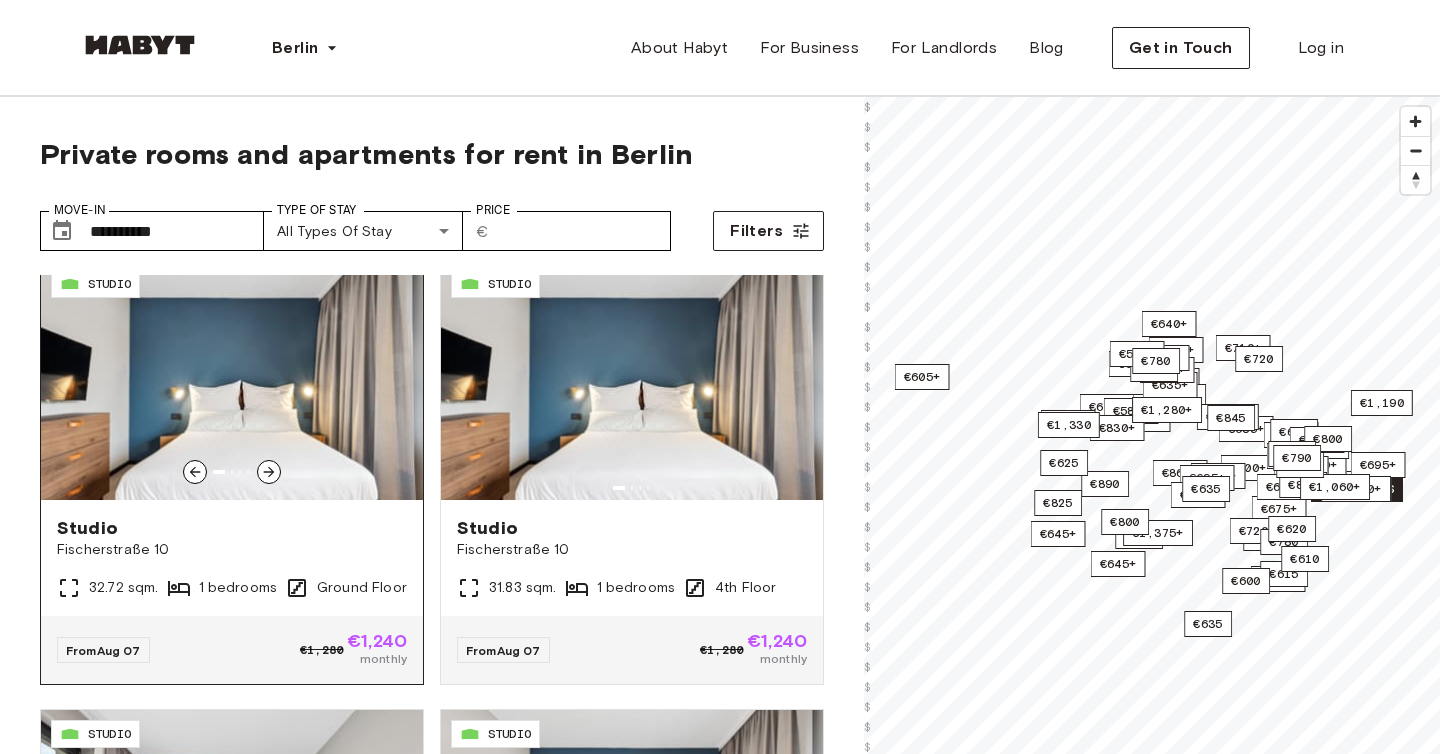 click at bounding box center [269, 472] 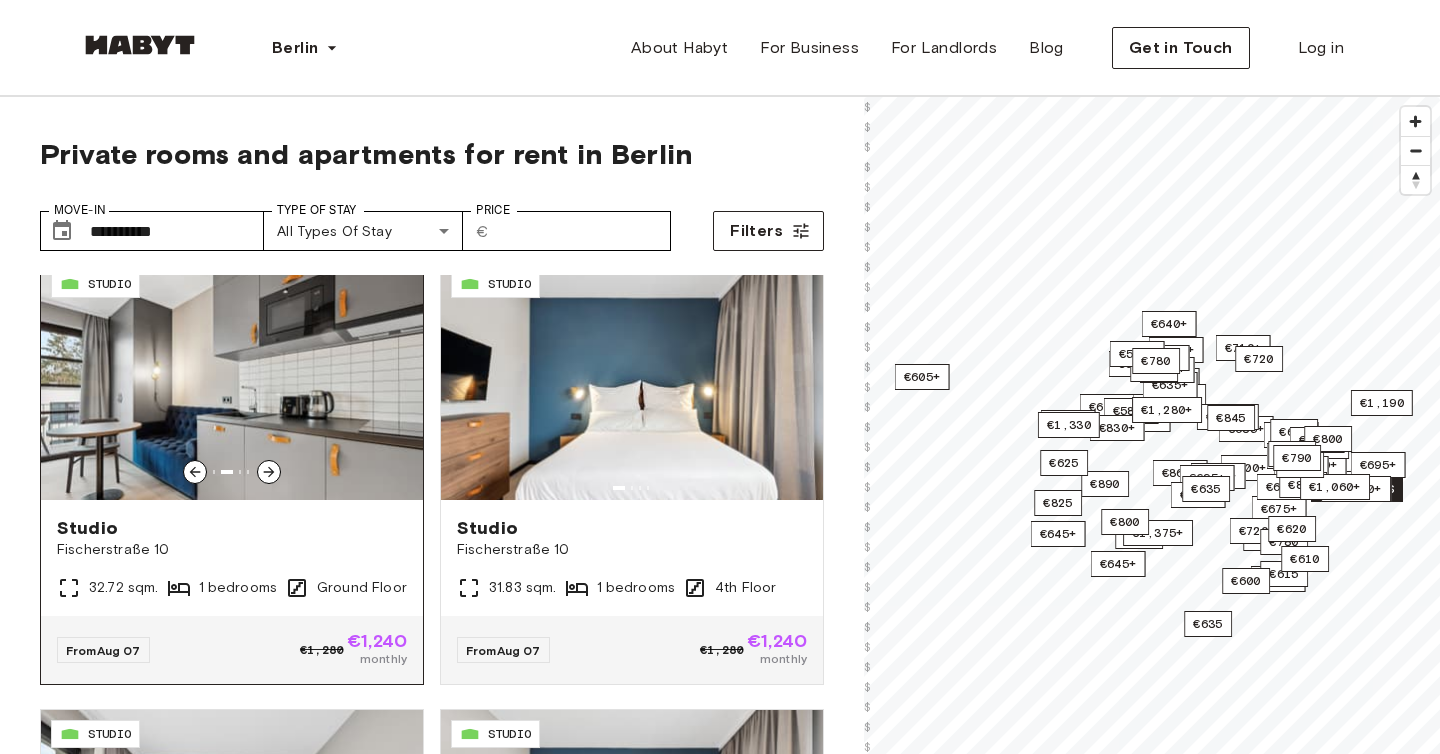 click at bounding box center (269, 472) 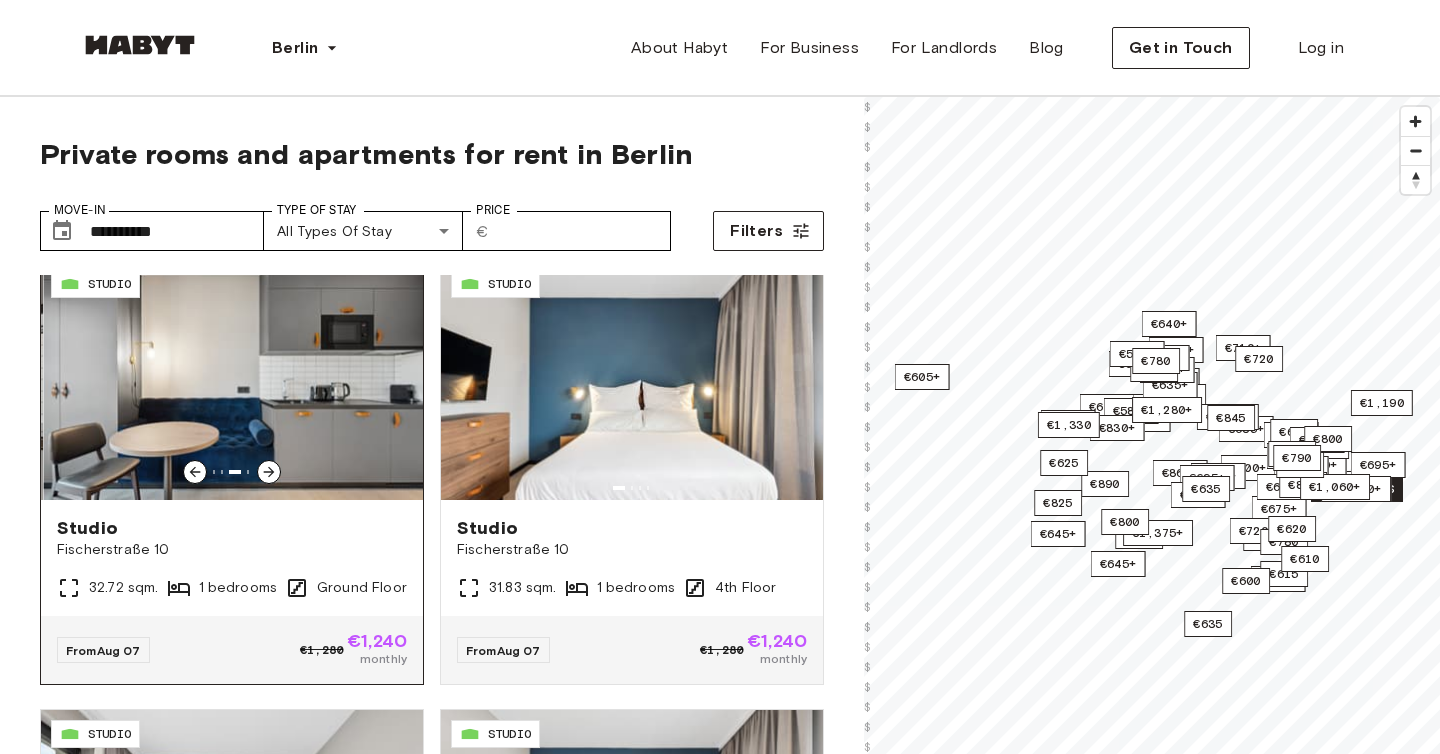 click at bounding box center (269, 472) 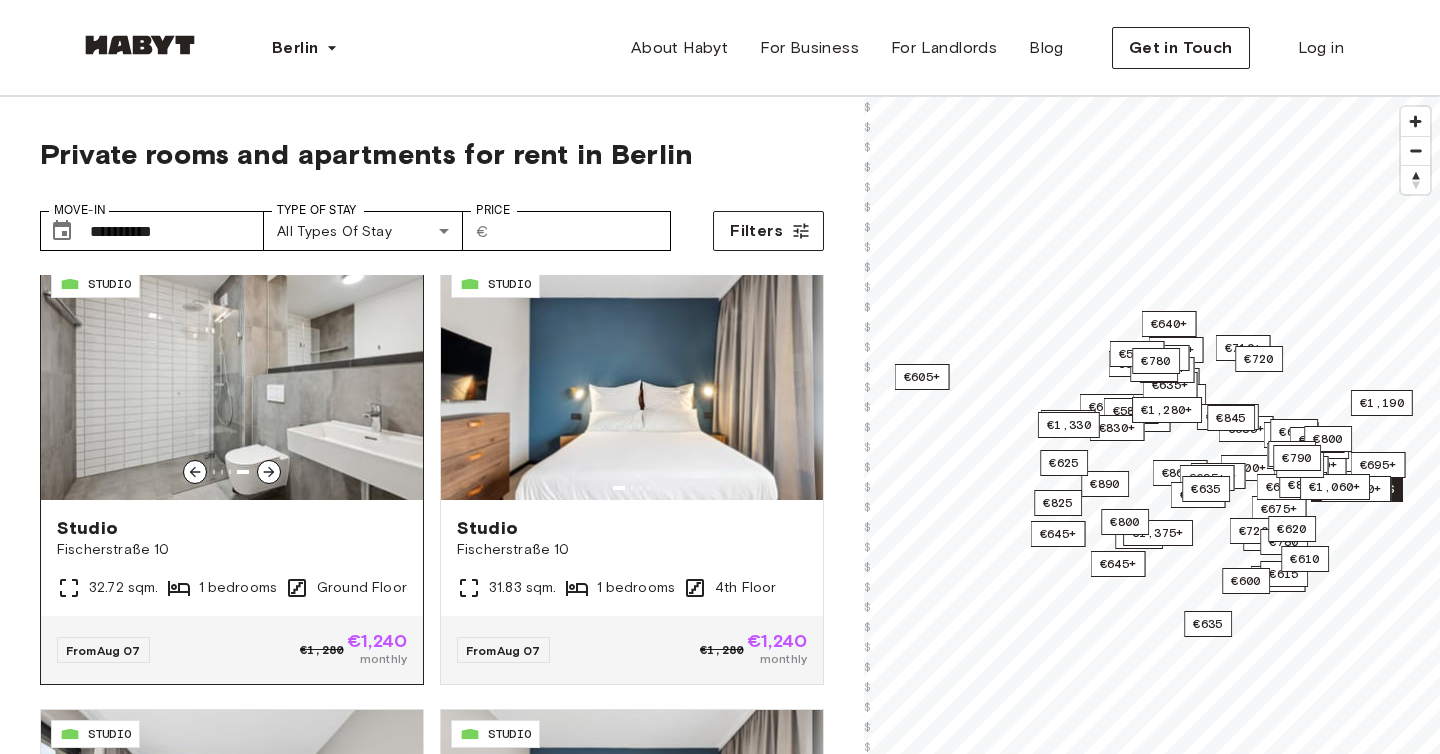 click at bounding box center [269, 472] 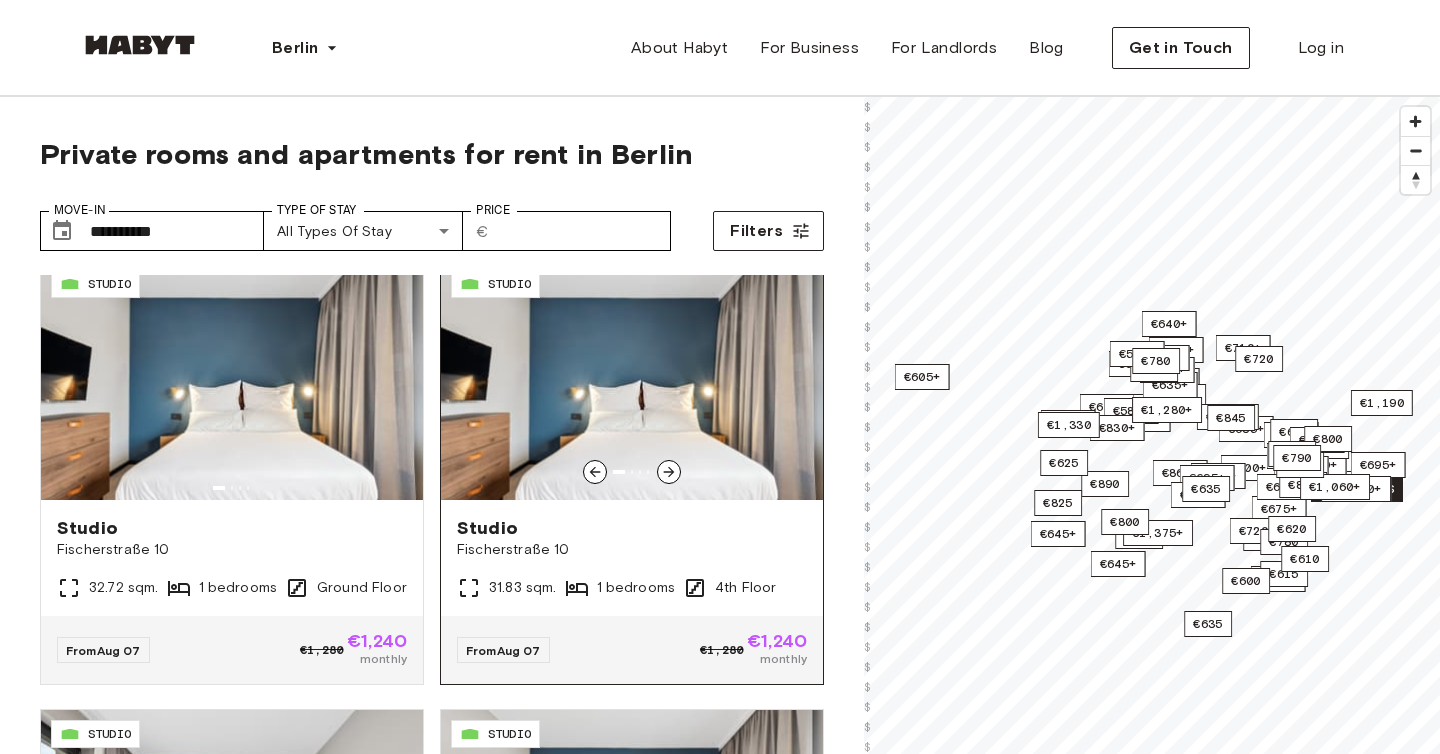 click at bounding box center [669, 472] 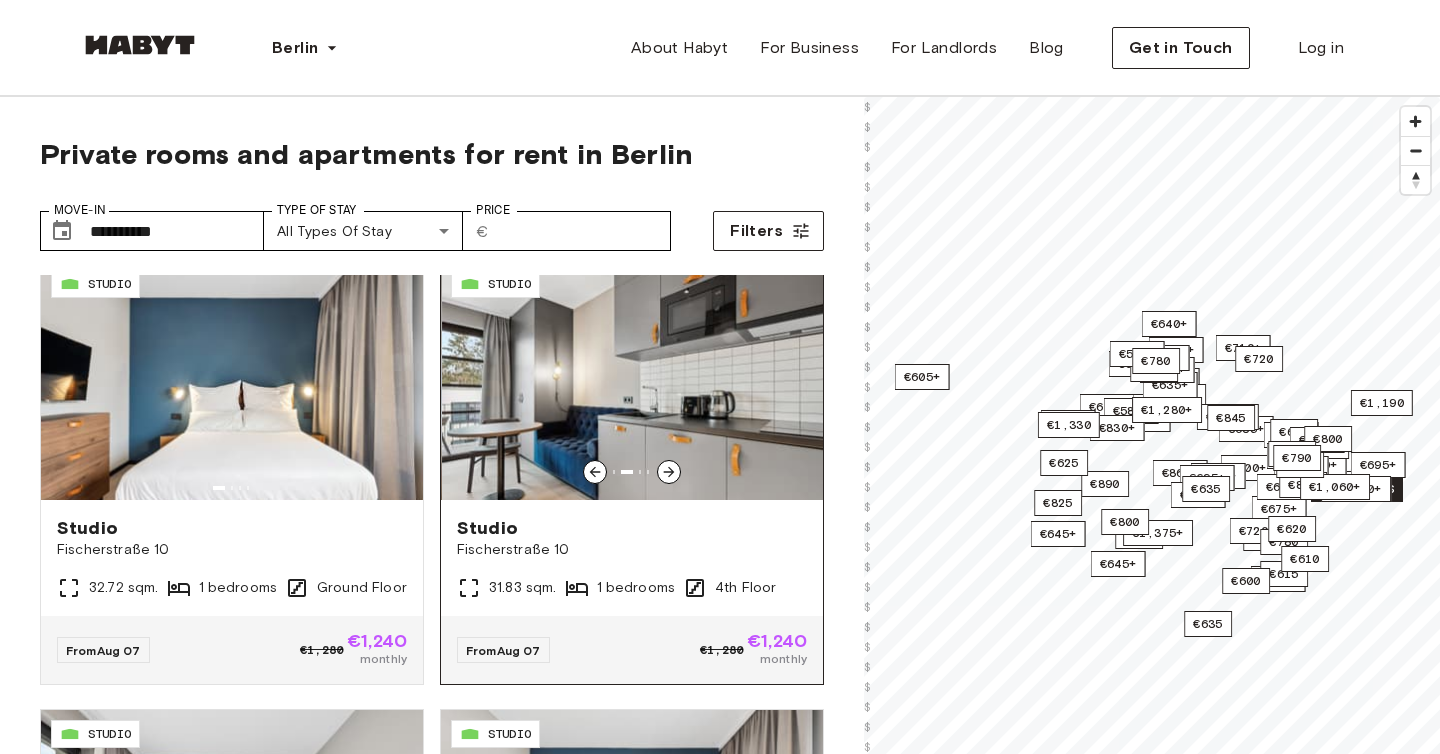 click at bounding box center [669, 472] 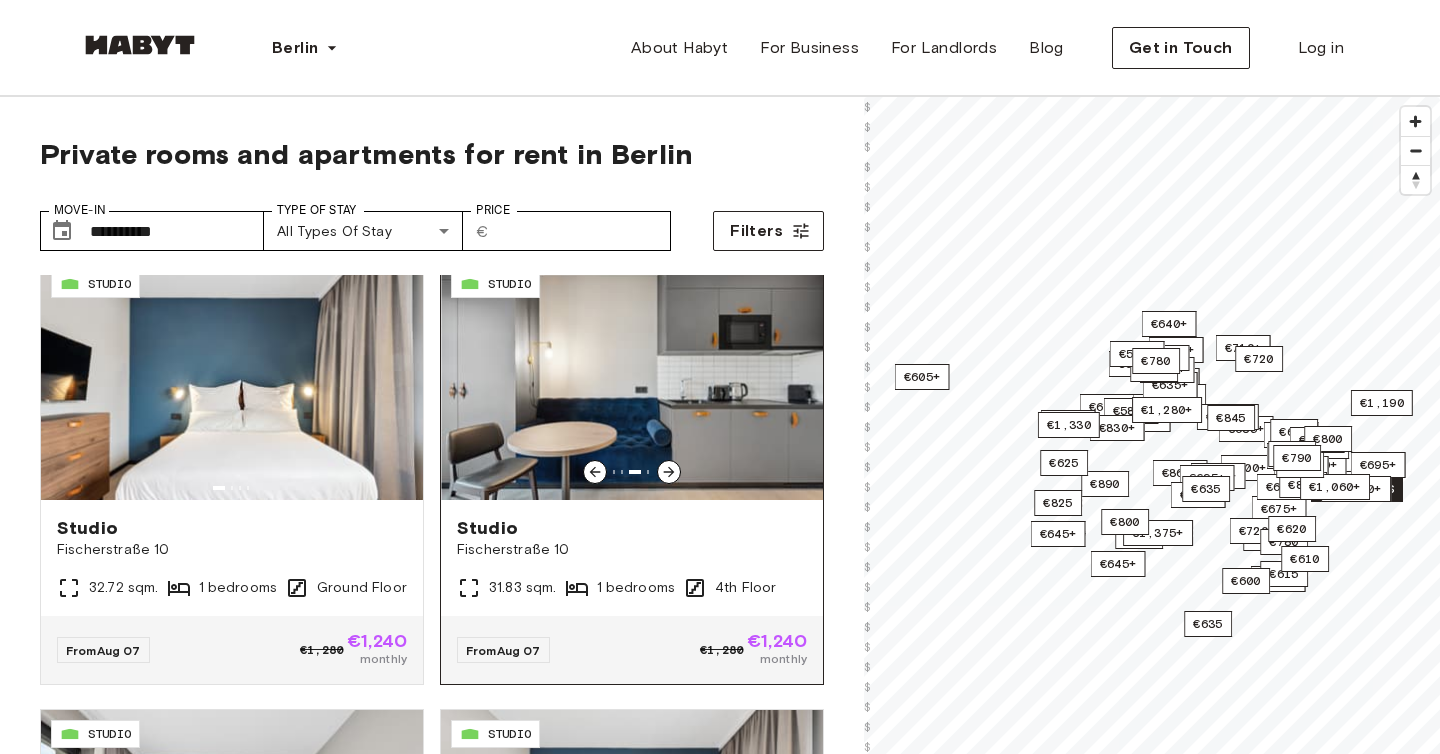 click at bounding box center [669, 472] 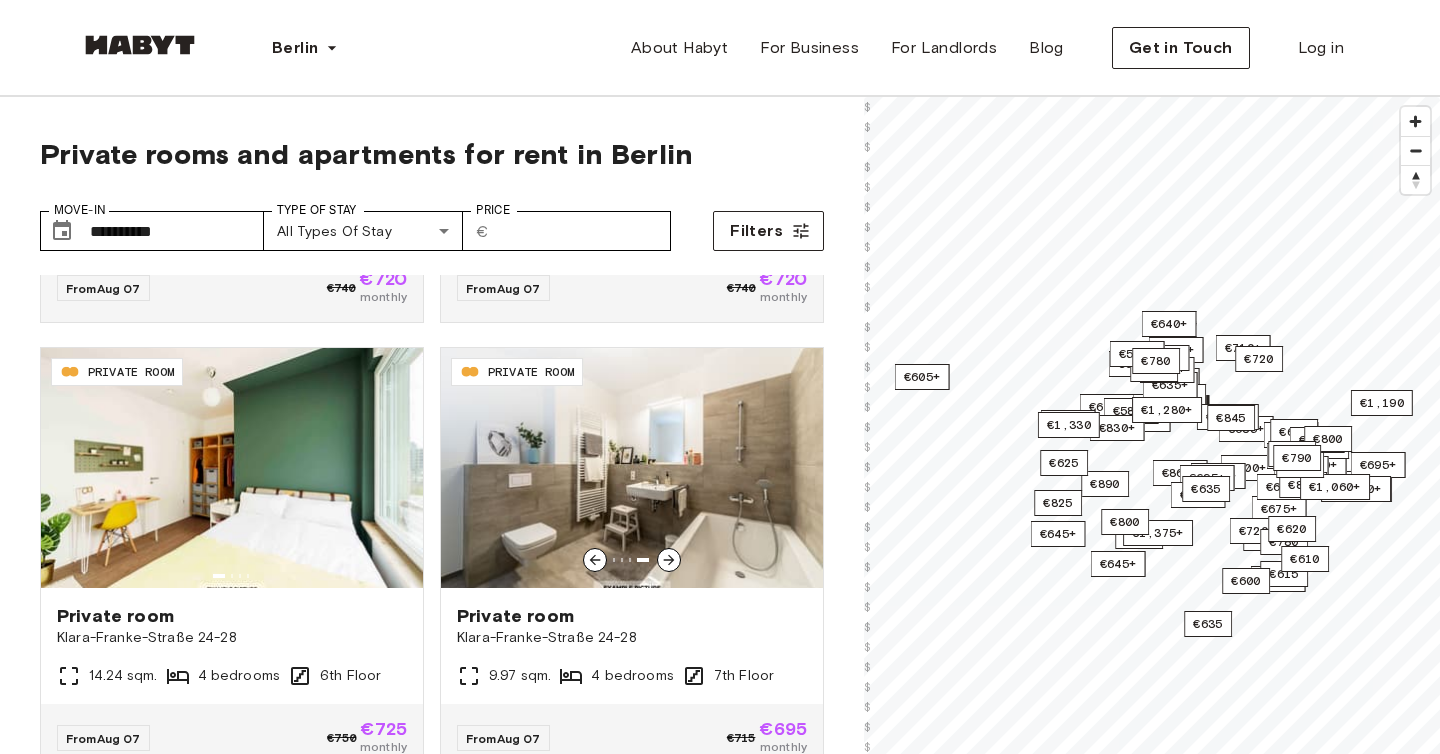 scroll, scrollTop: 1277, scrollLeft: 0, axis: vertical 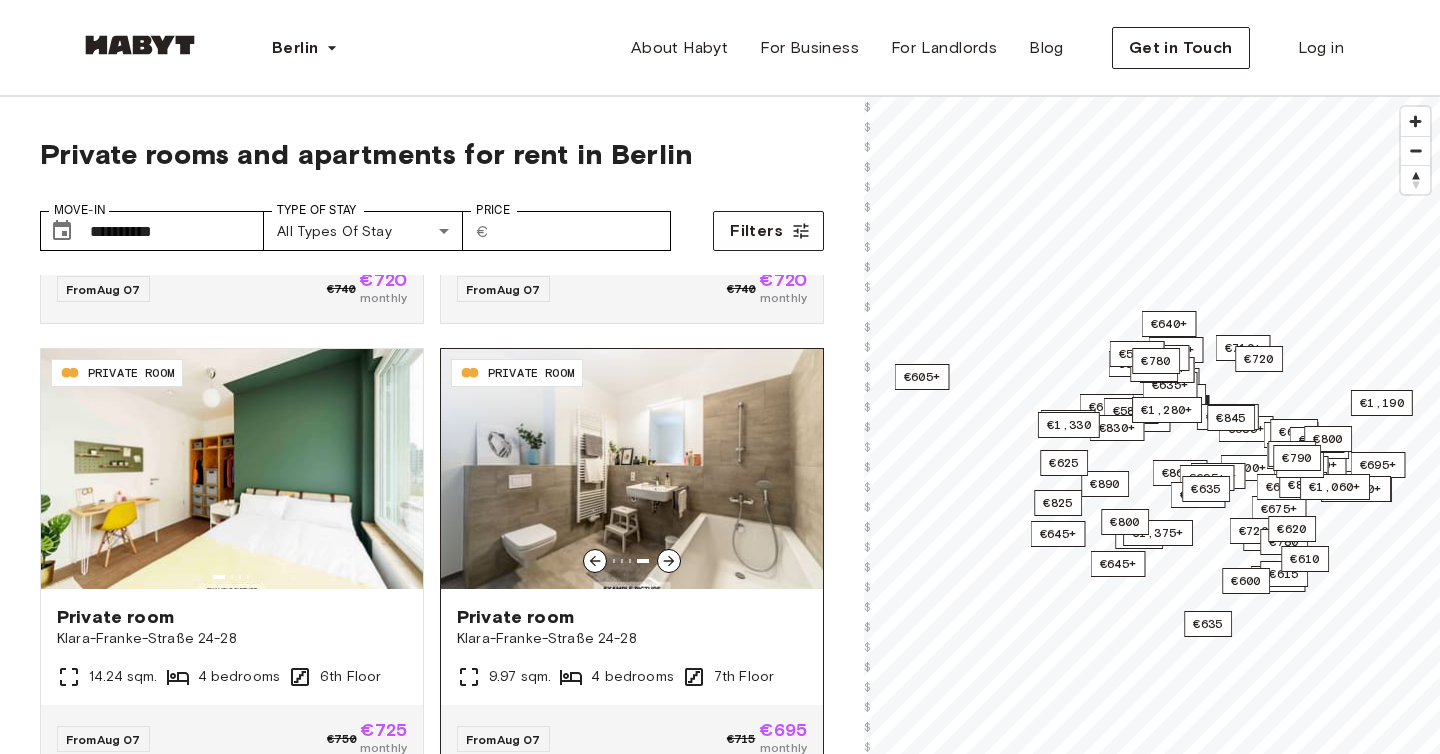 click 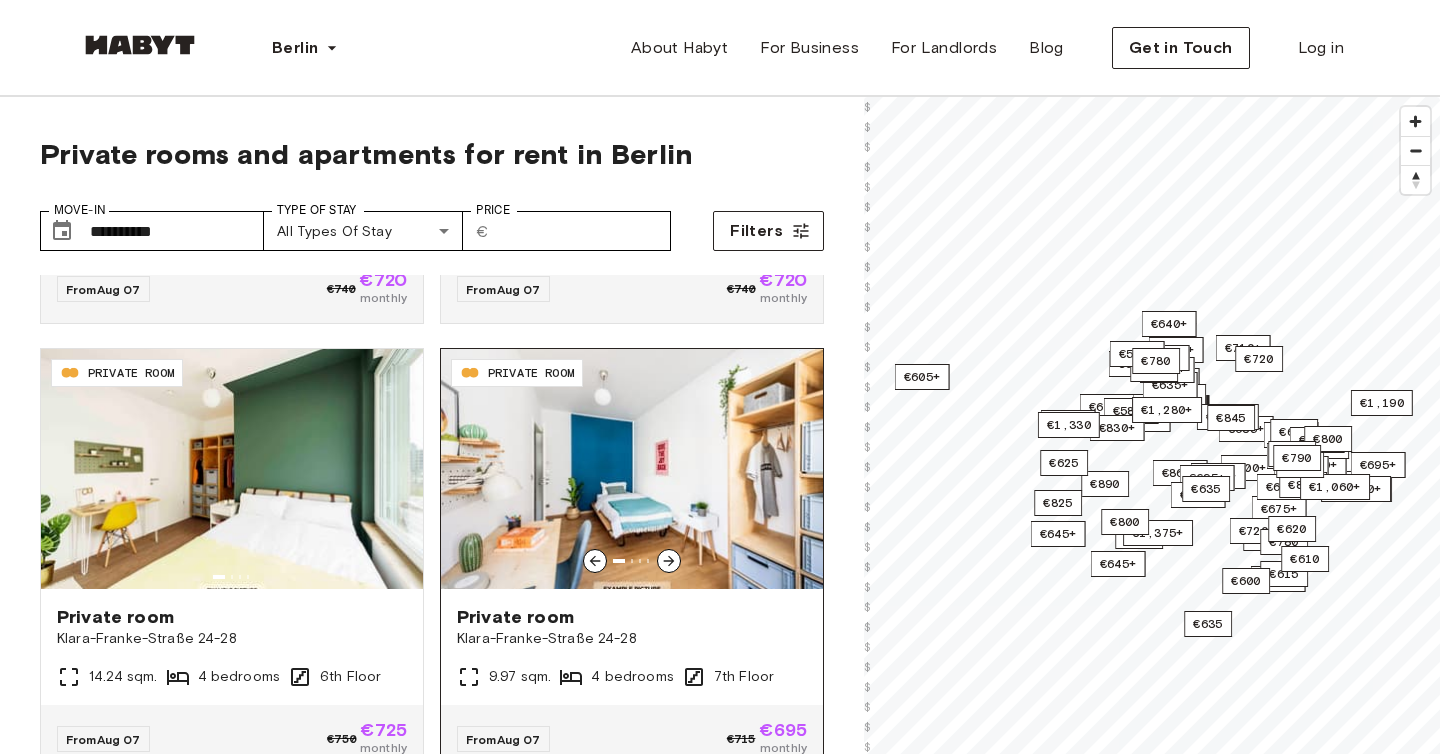 click 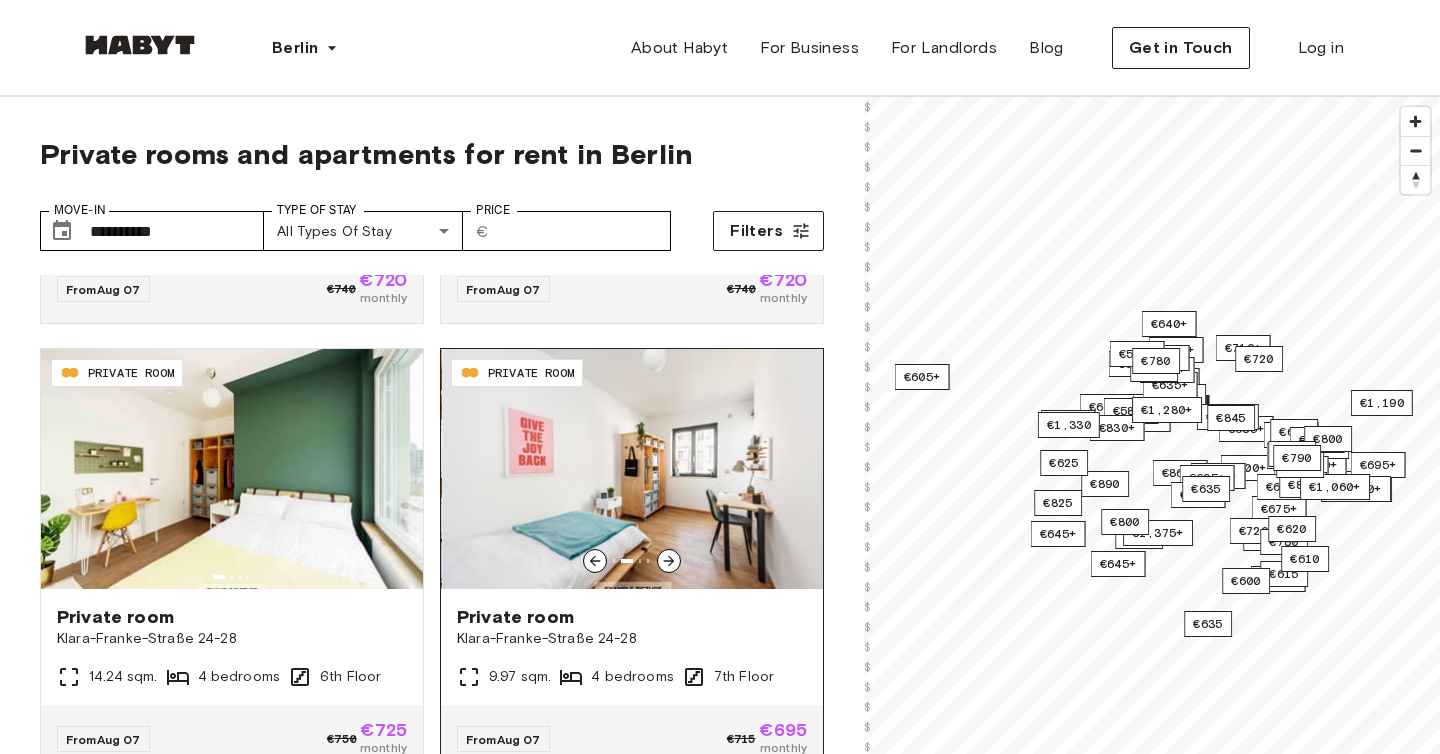 click 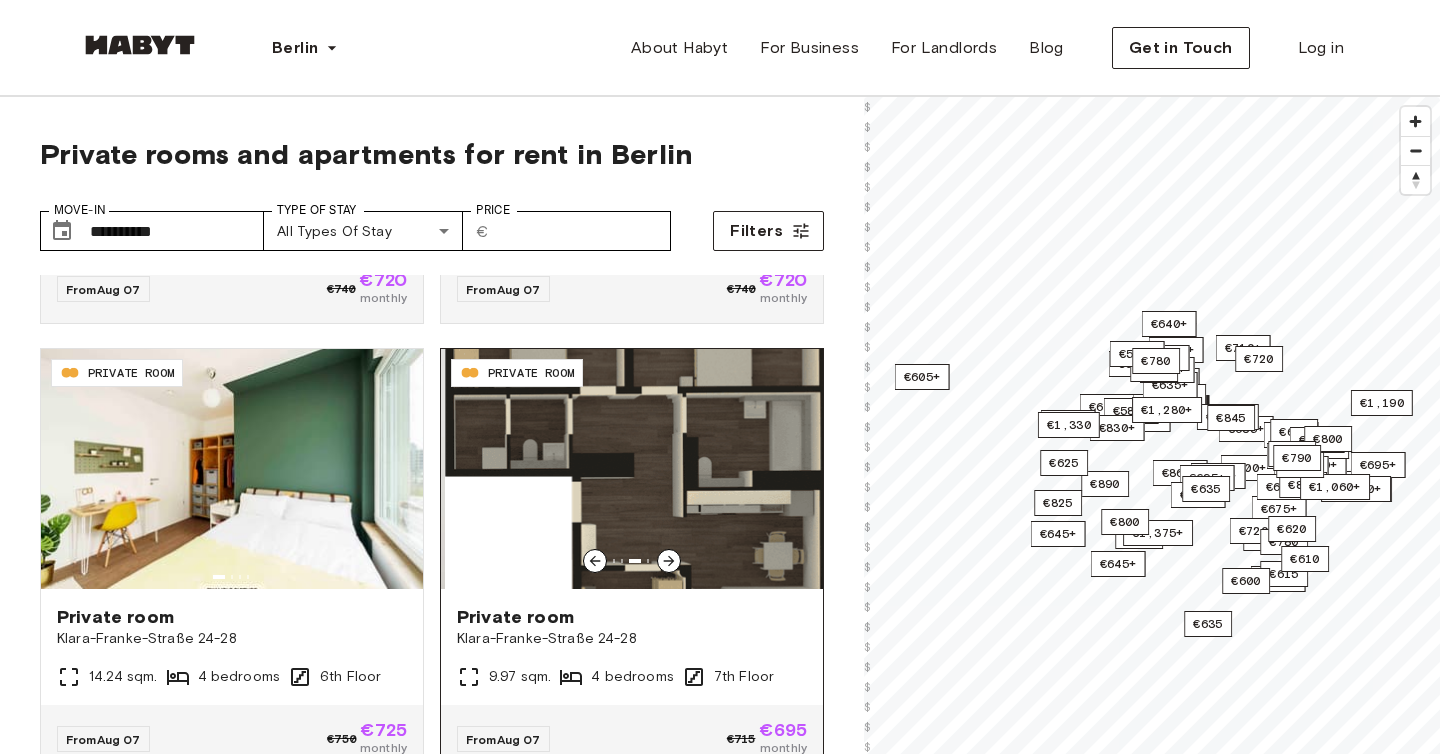 click 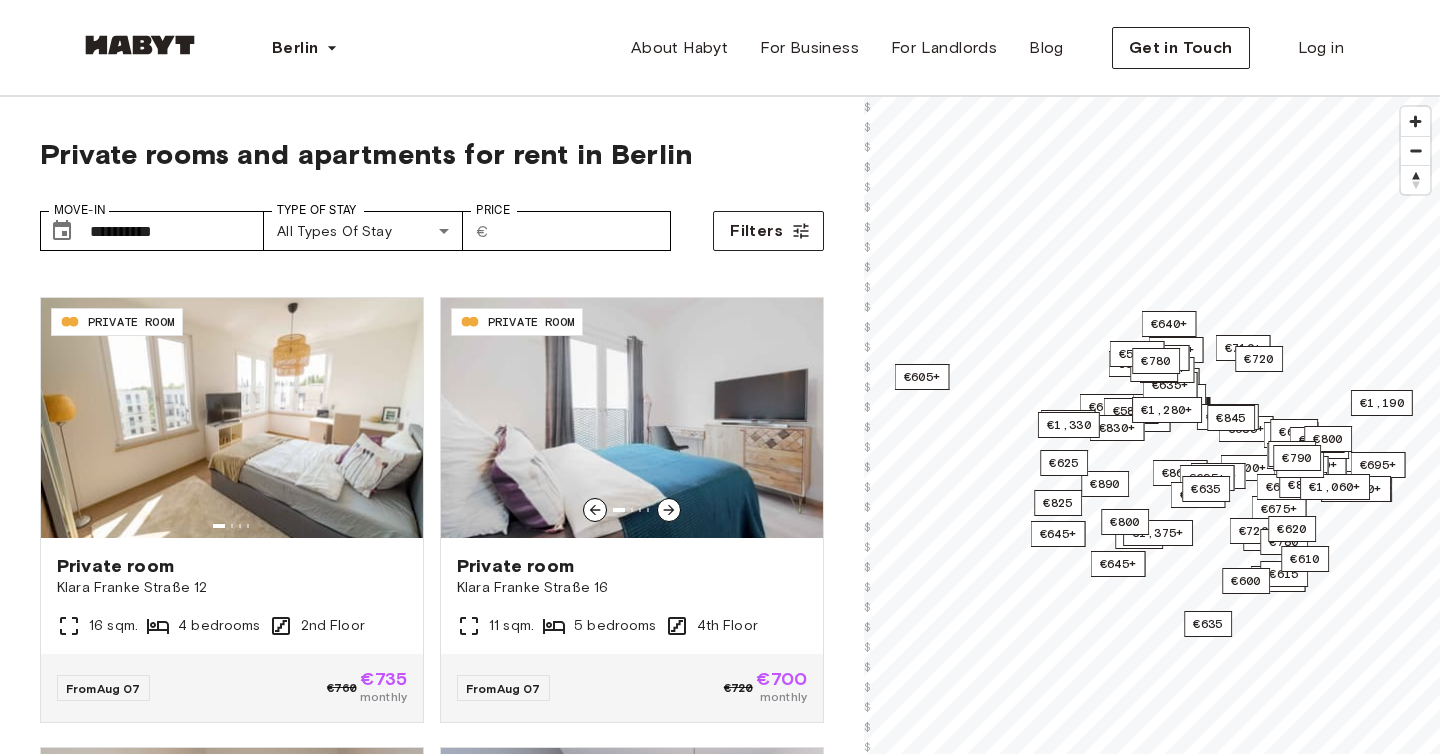 scroll, scrollTop: 3584, scrollLeft: 0, axis: vertical 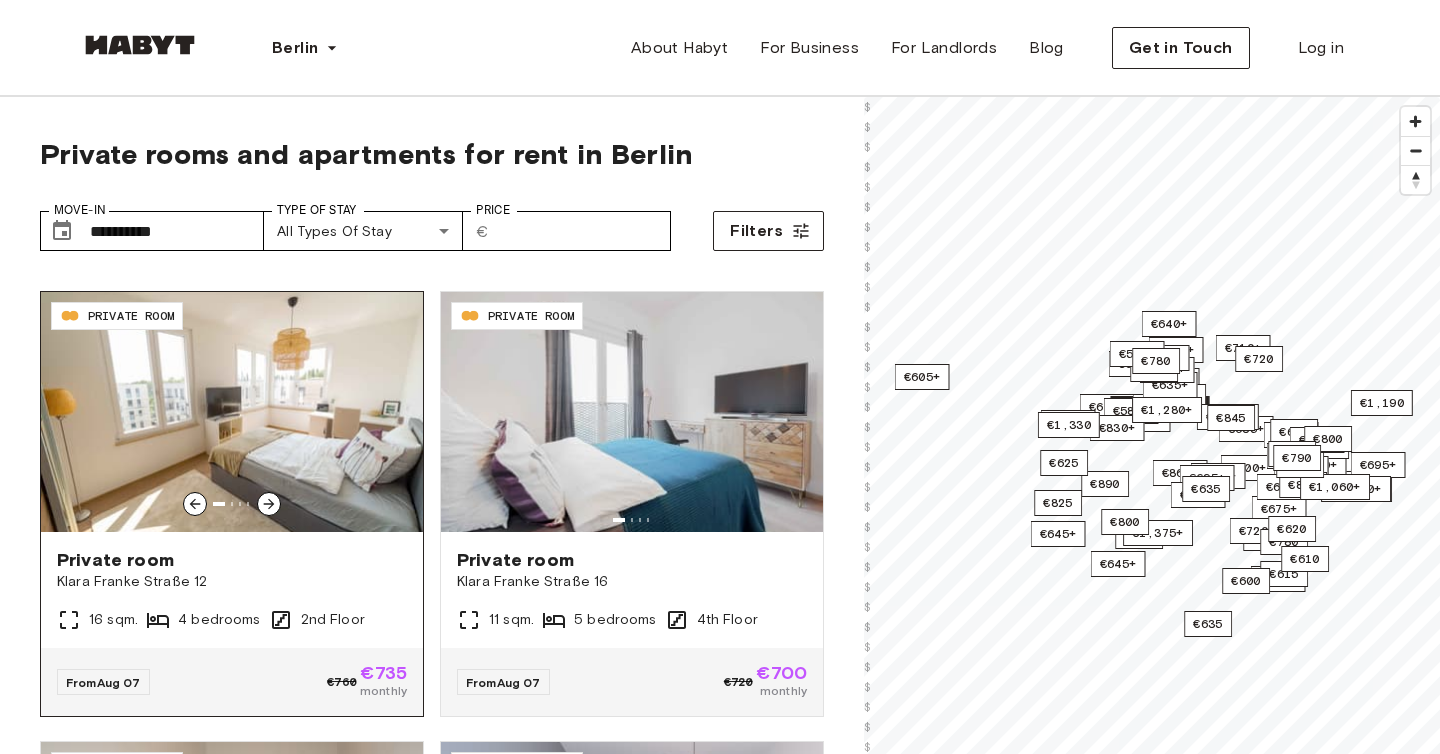 click 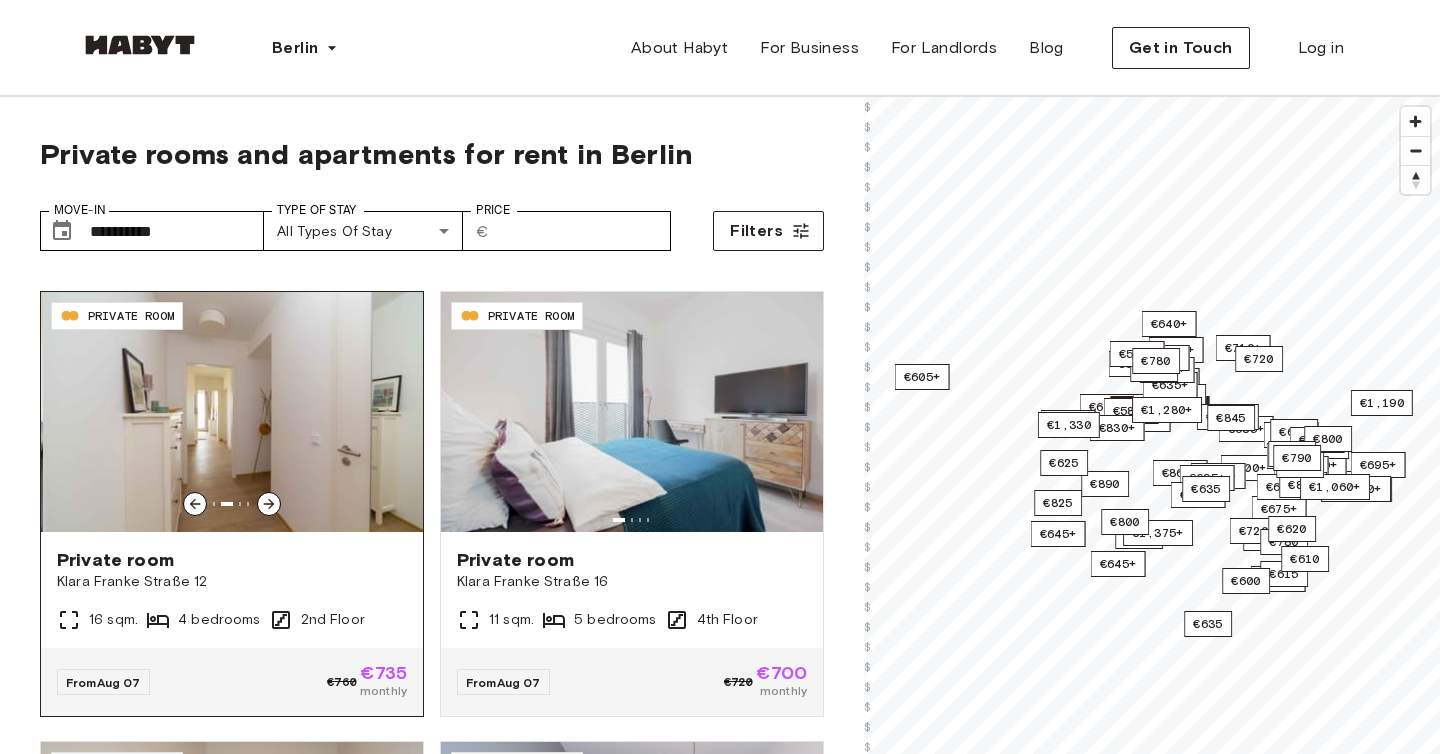 click 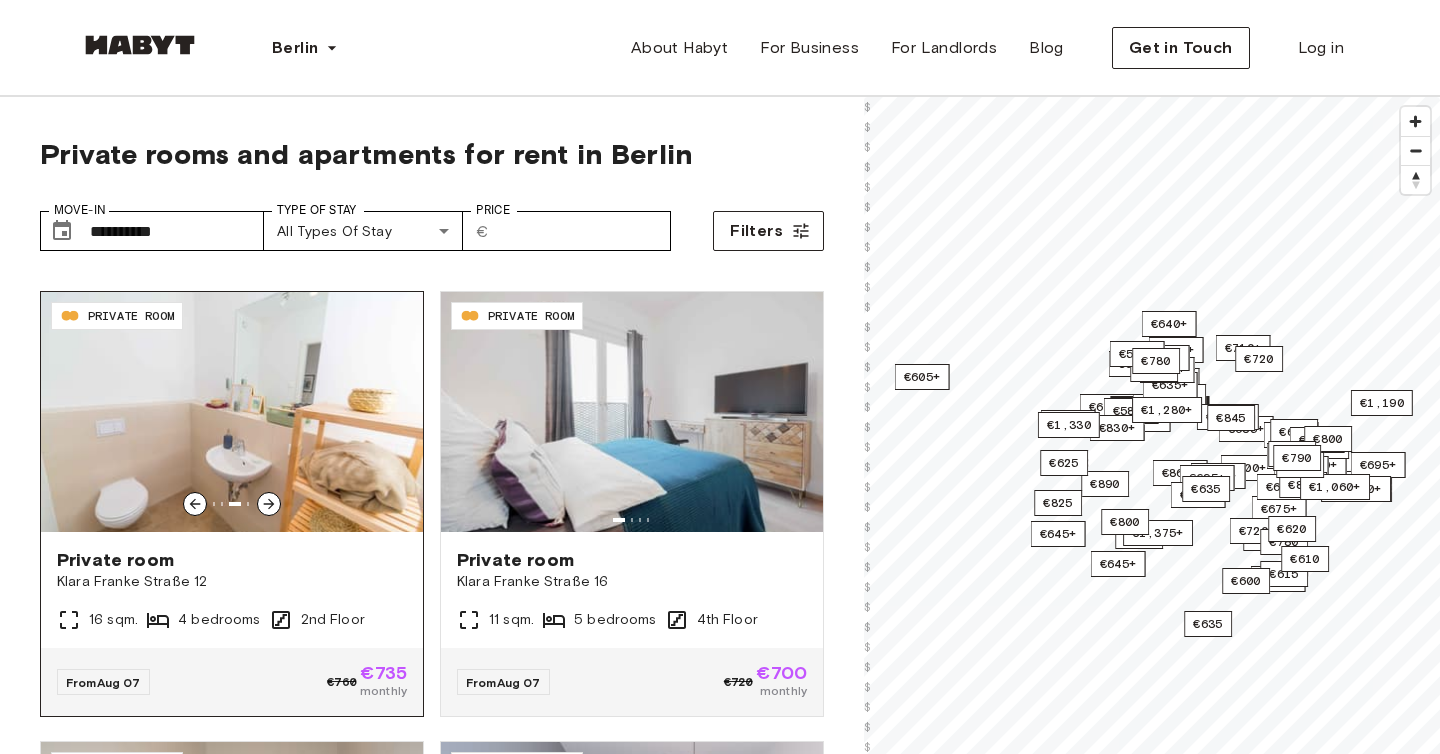click 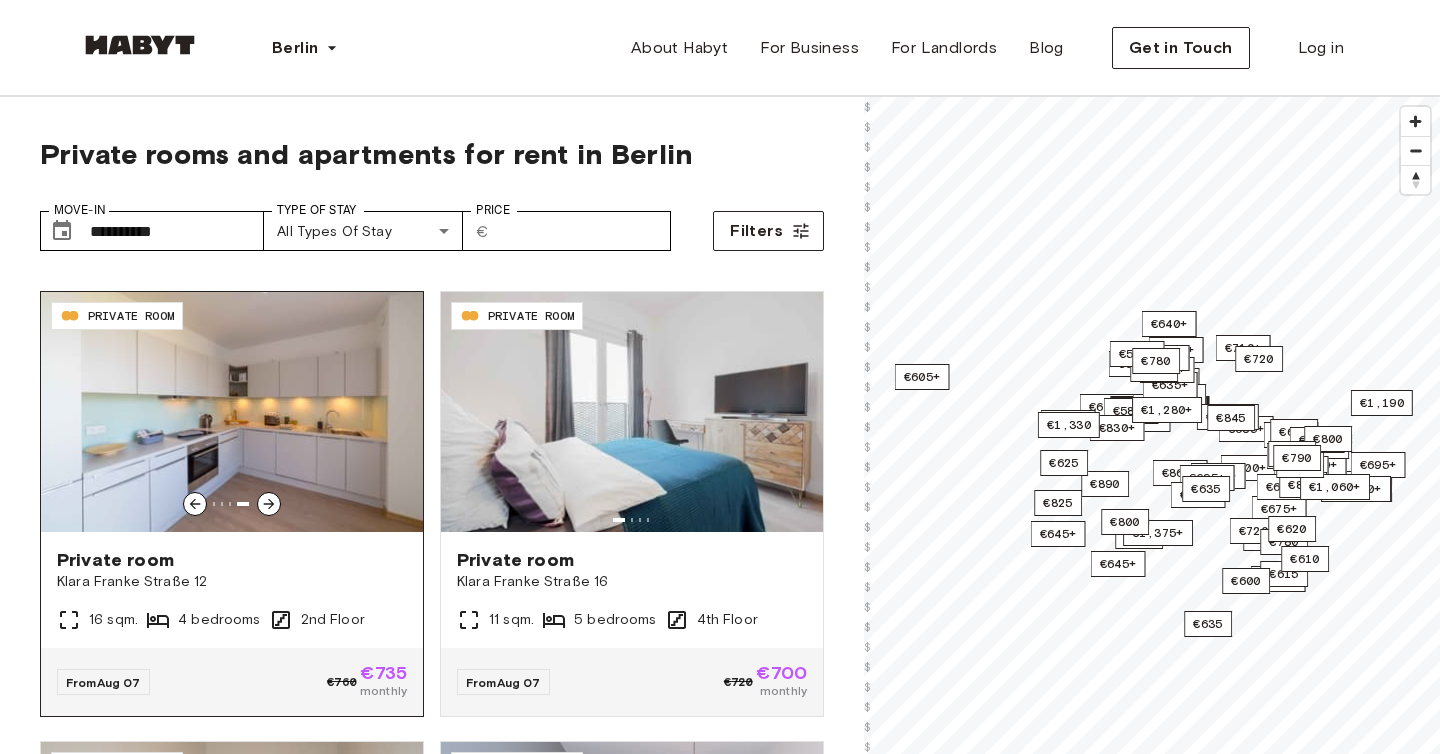 click at bounding box center [232, 412] 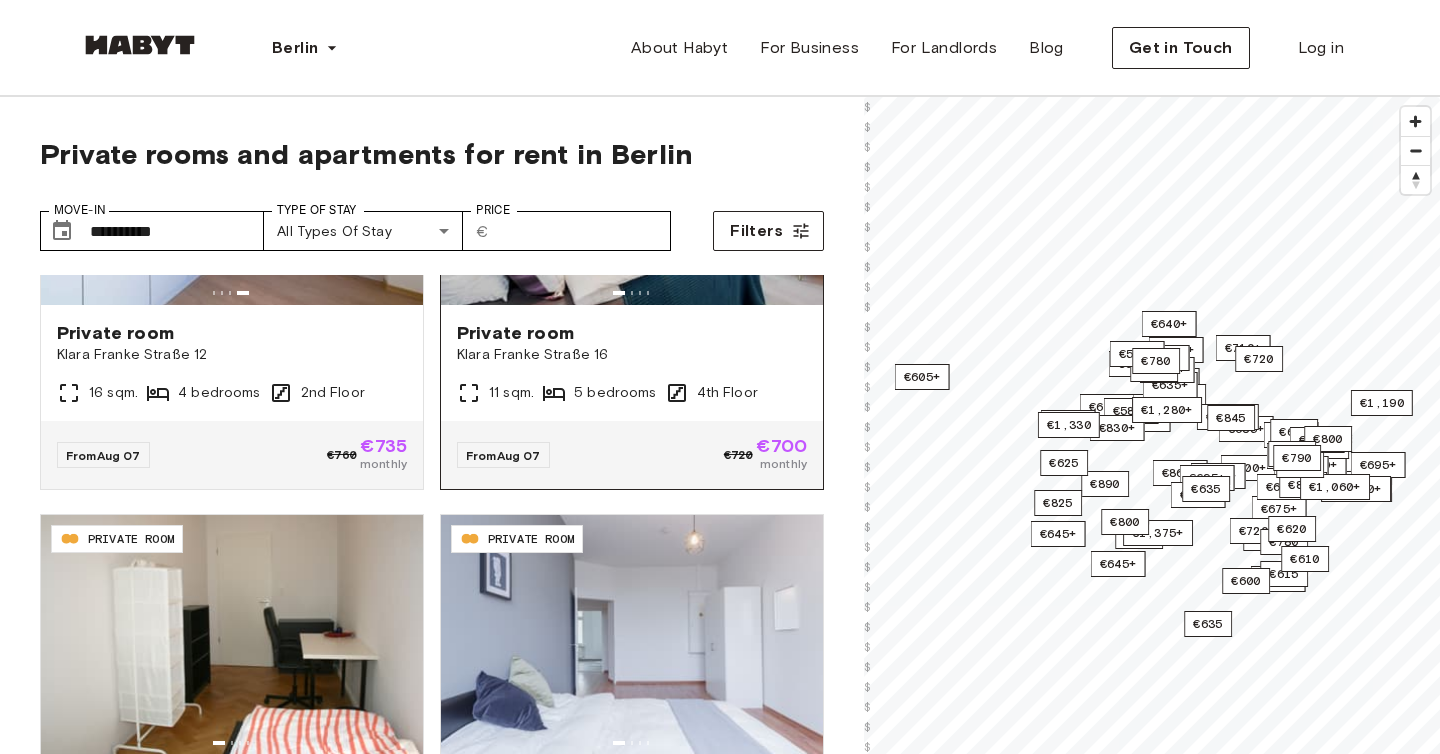 scroll, scrollTop: 3836, scrollLeft: 0, axis: vertical 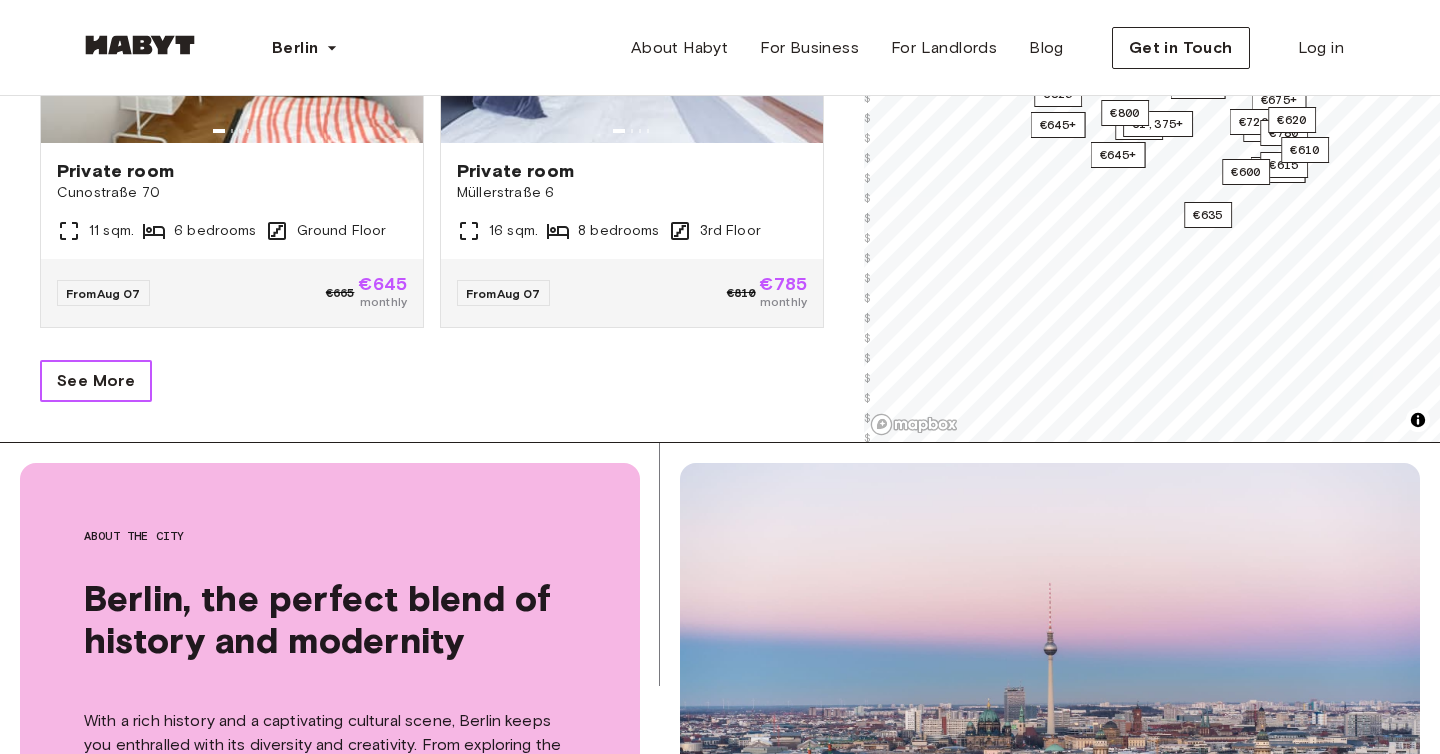 click on "See More" at bounding box center (96, 381) 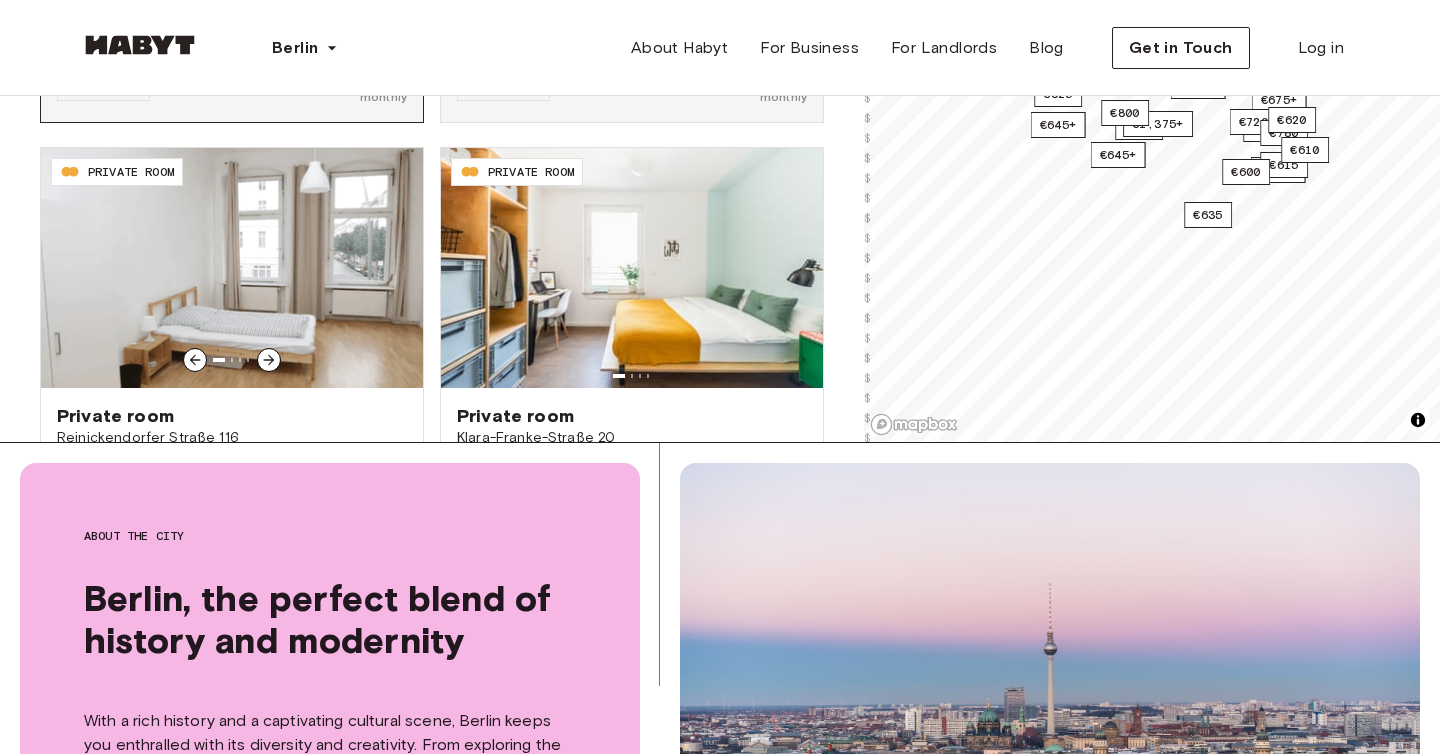 scroll, scrollTop: 4044, scrollLeft: 0, axis: vertical 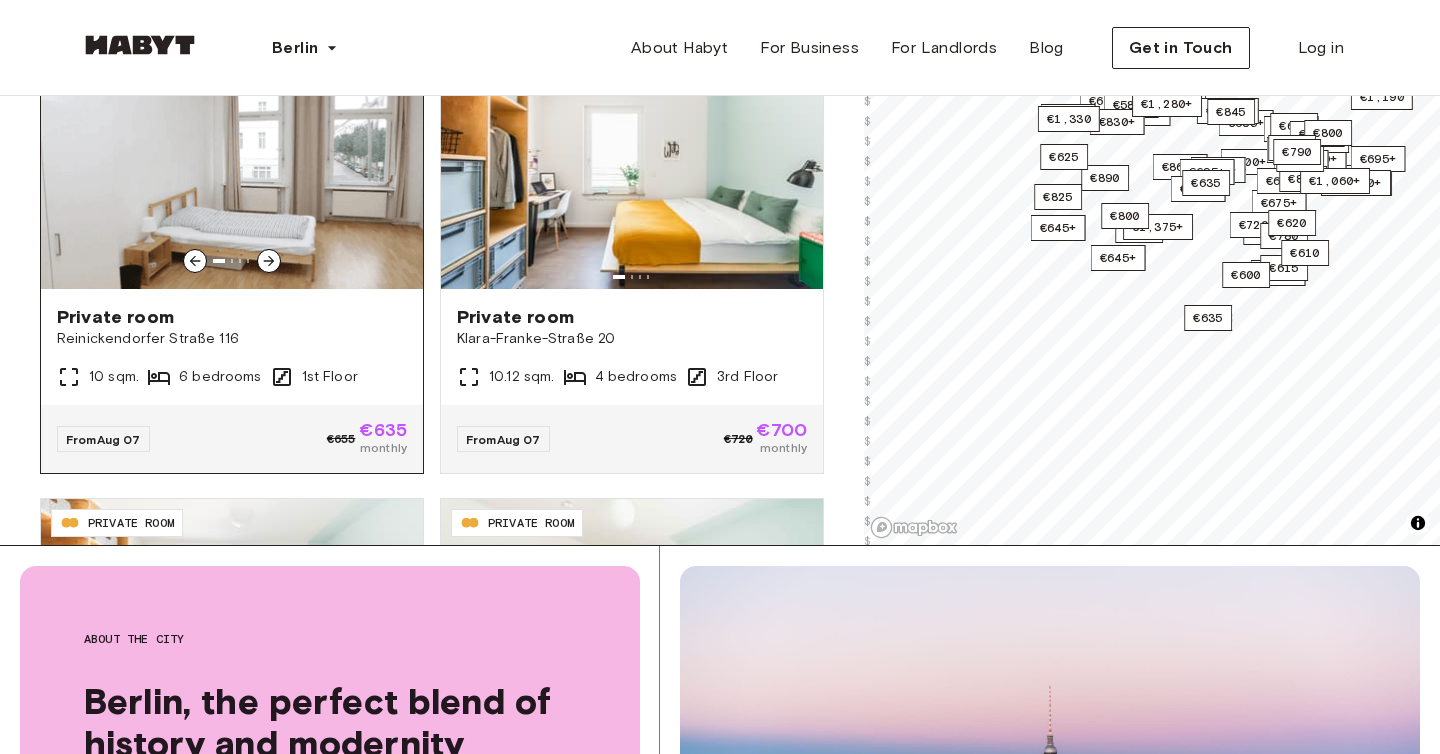 click 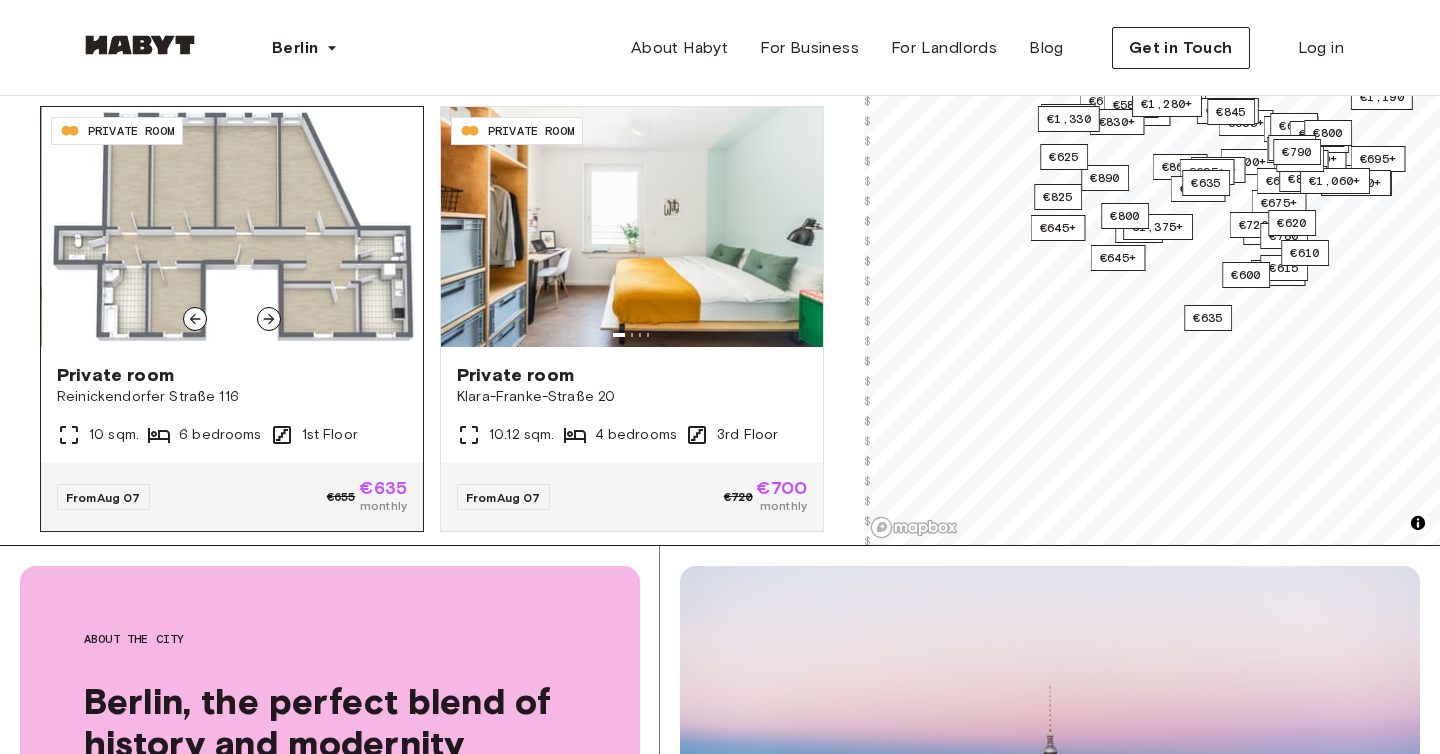 scroll, scrollTop: 4183, scrollLeft: 0, axis: vertical 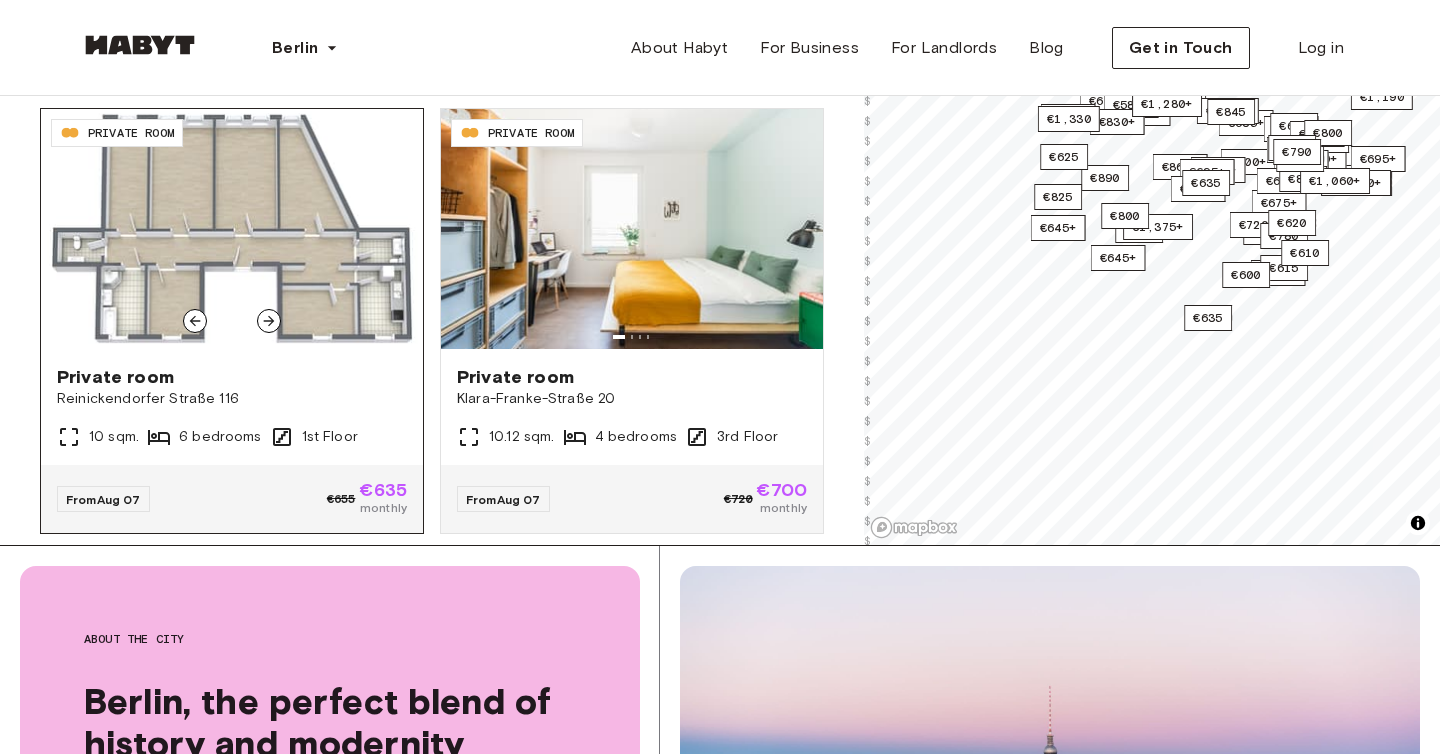 click 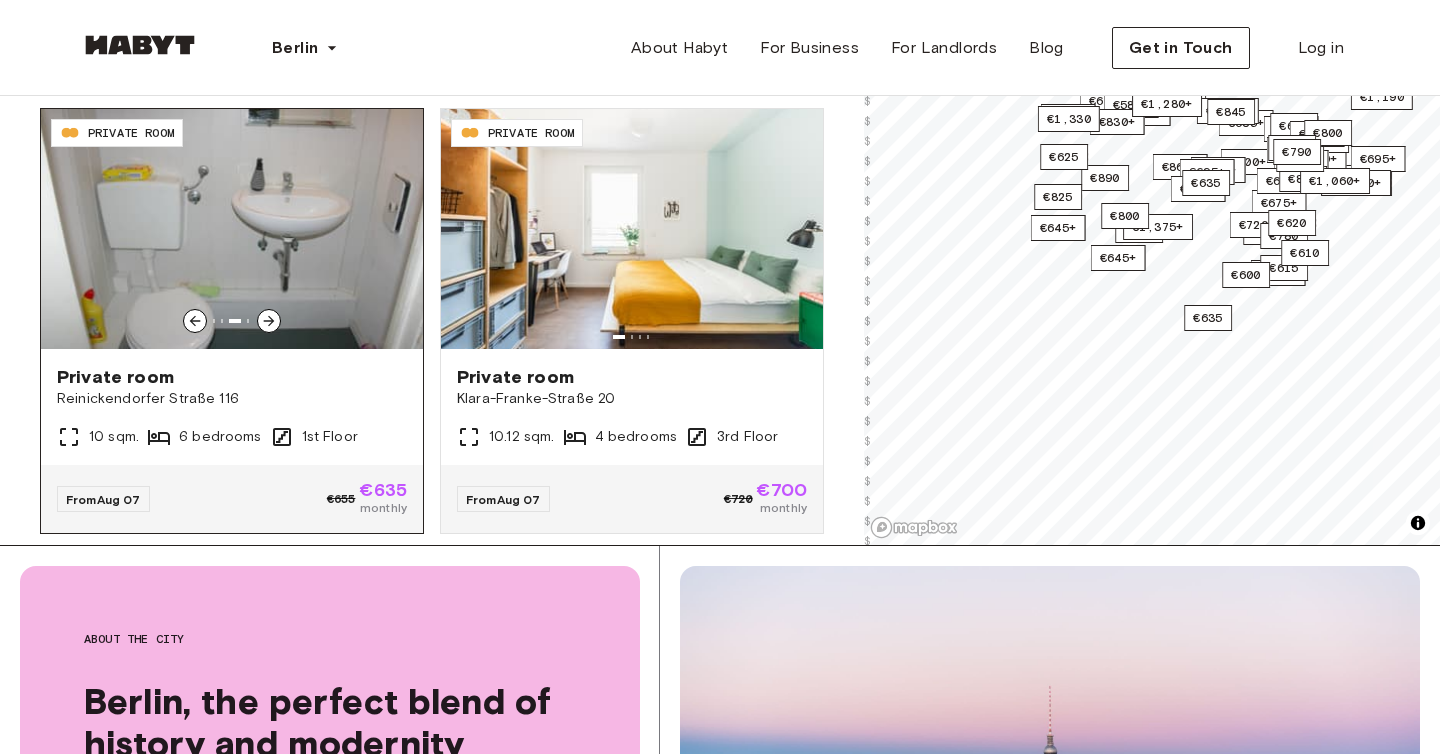 click 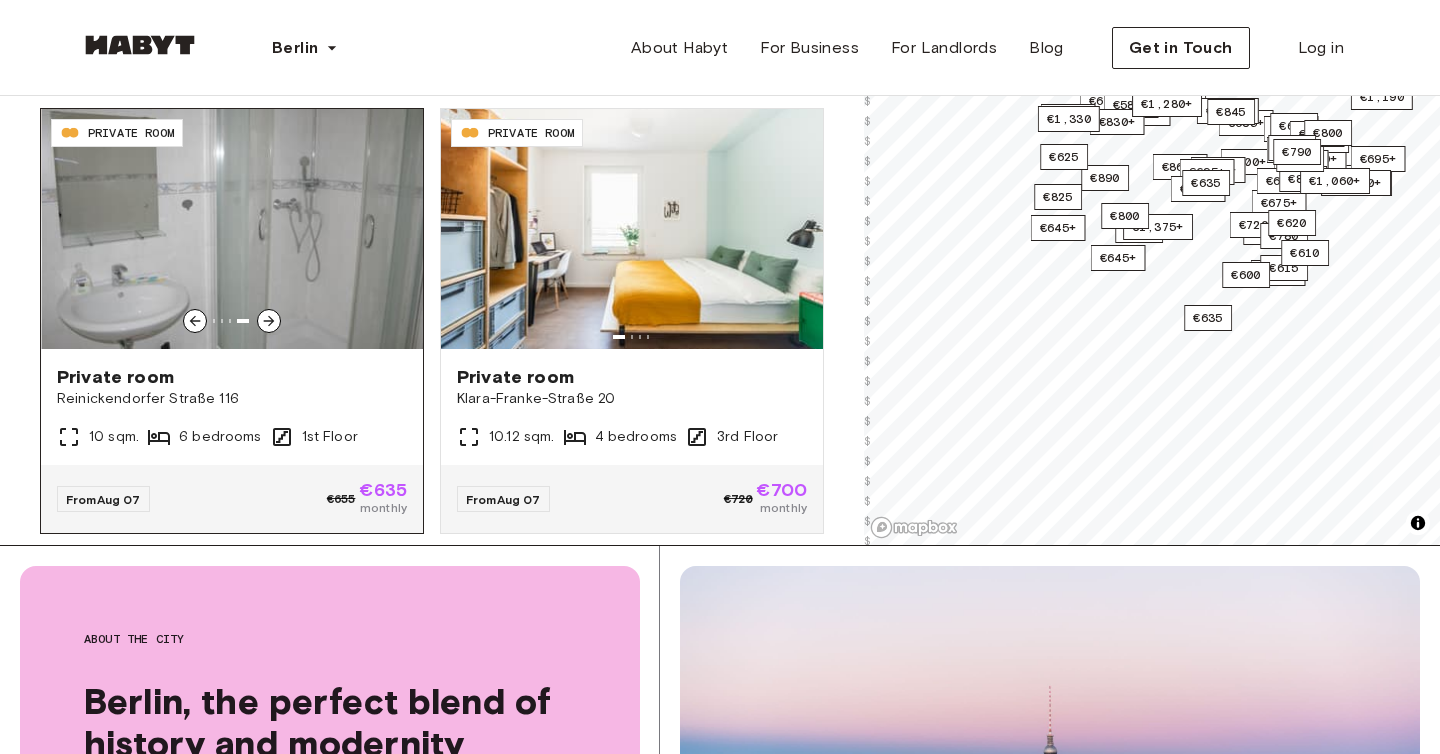 click 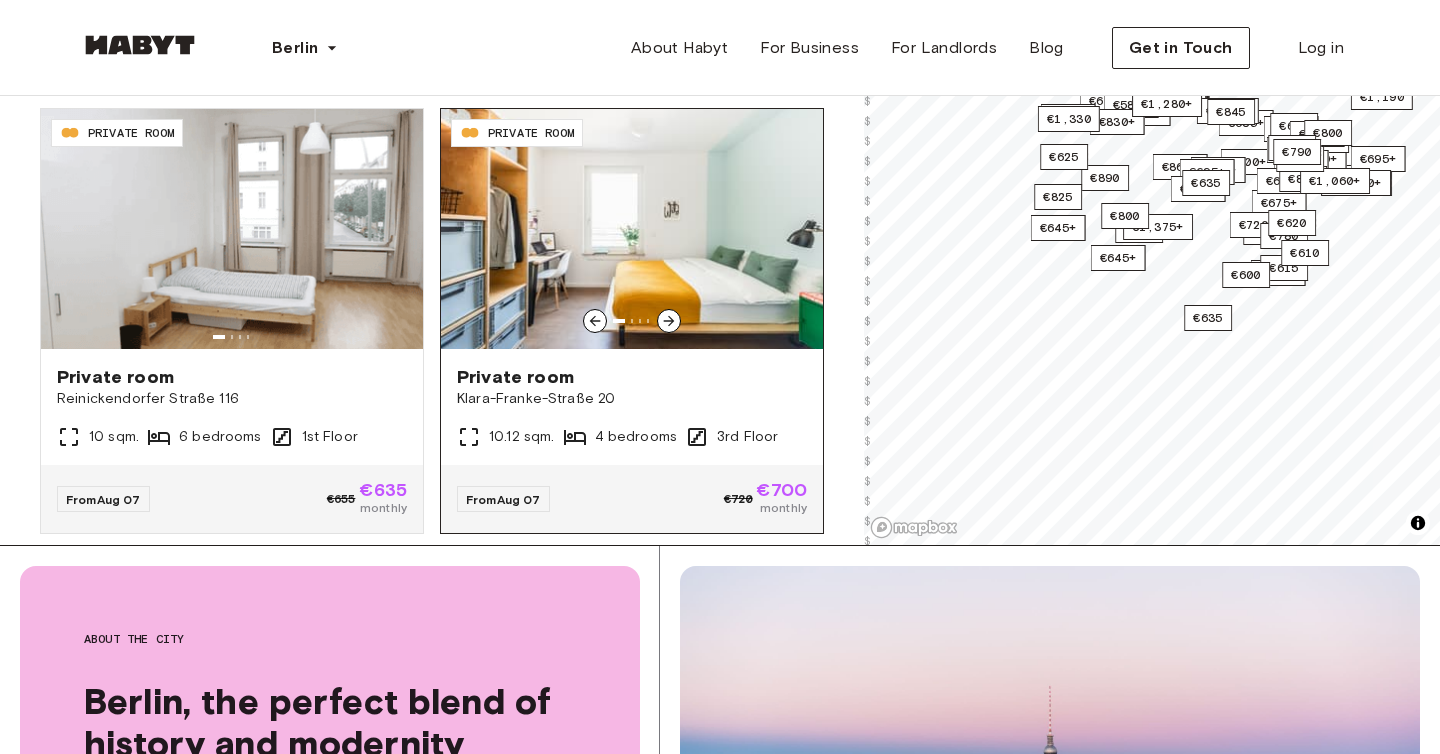 click 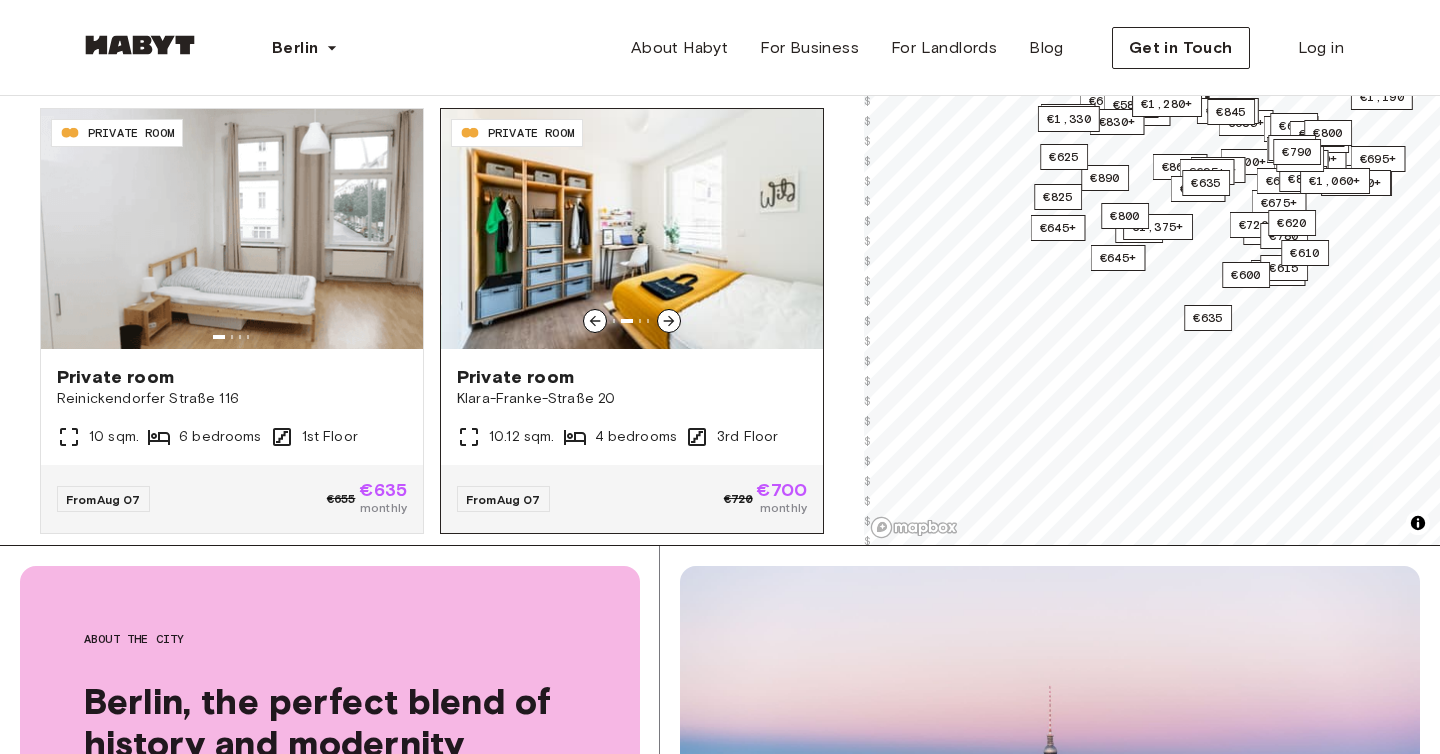click 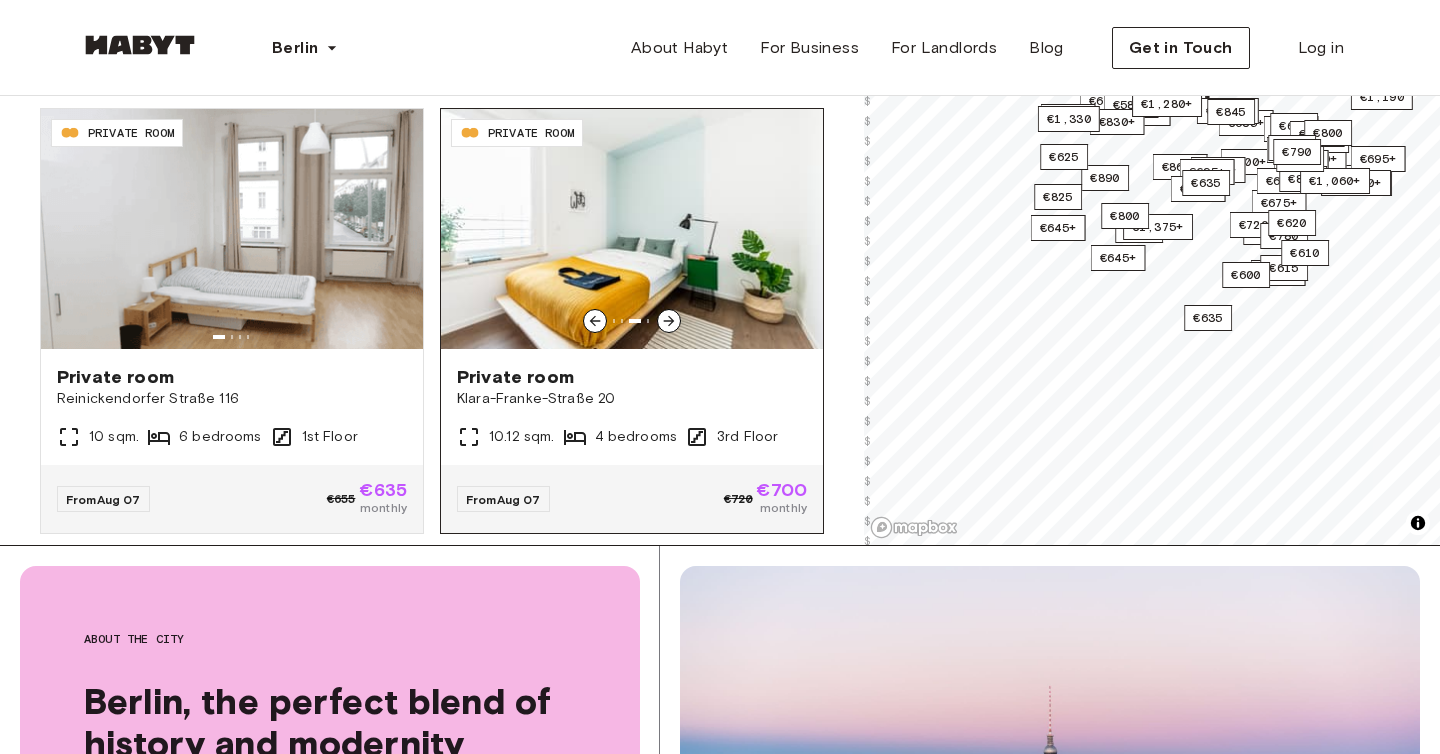 click 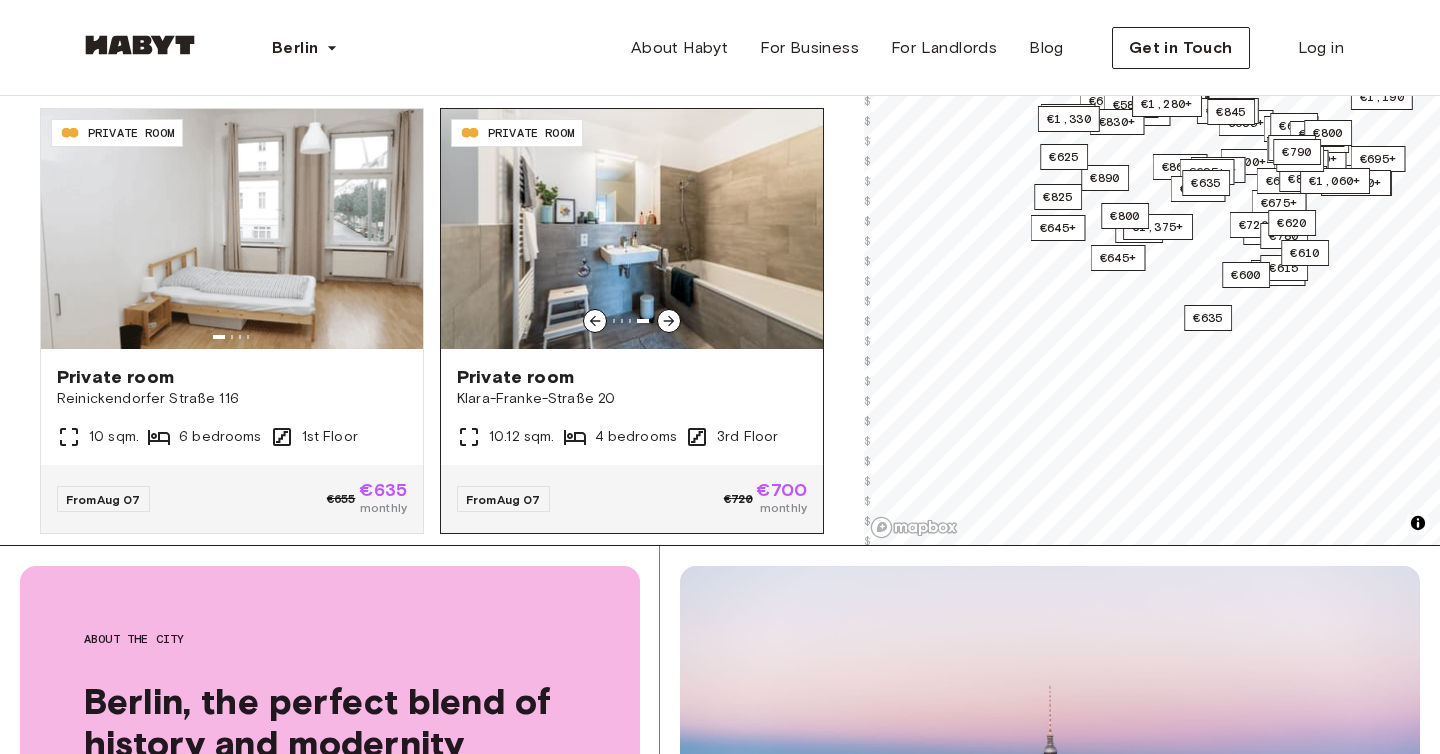 click 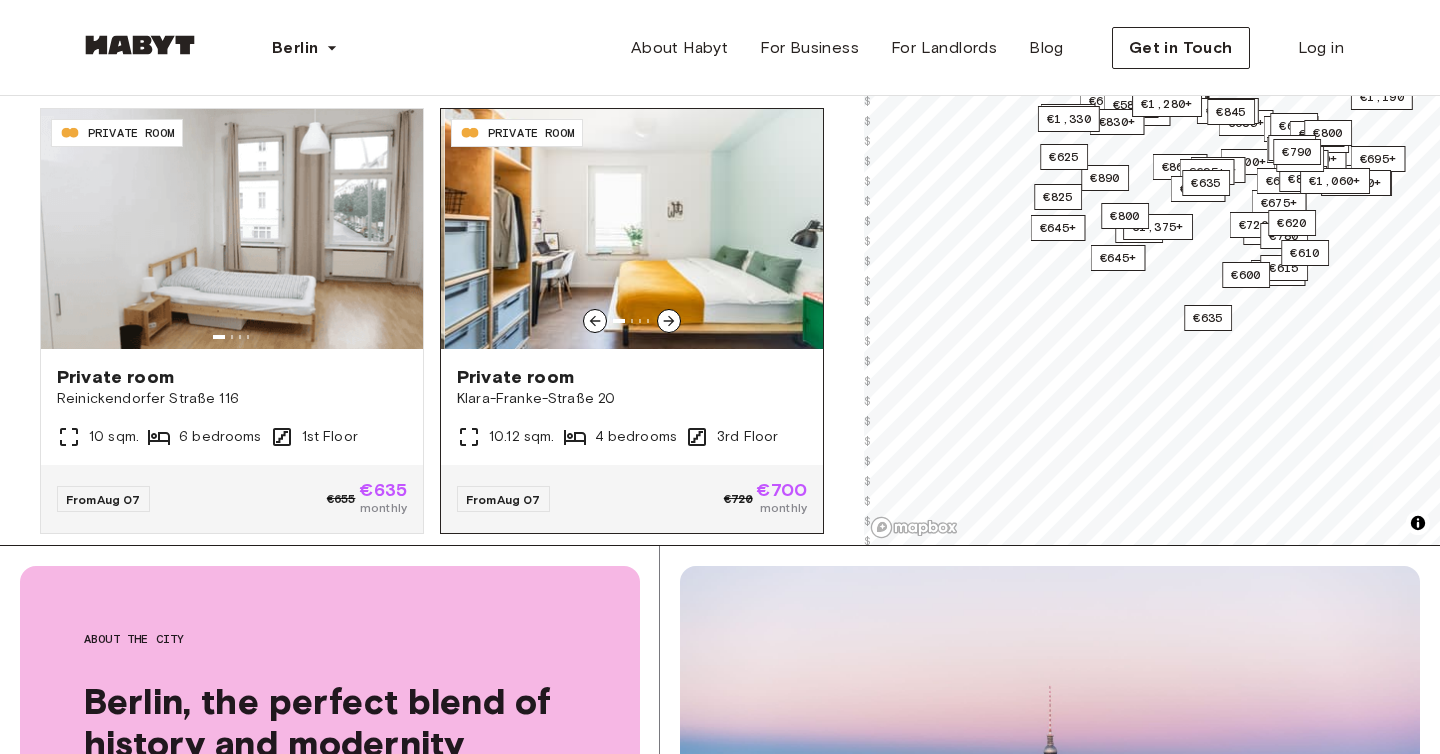 click 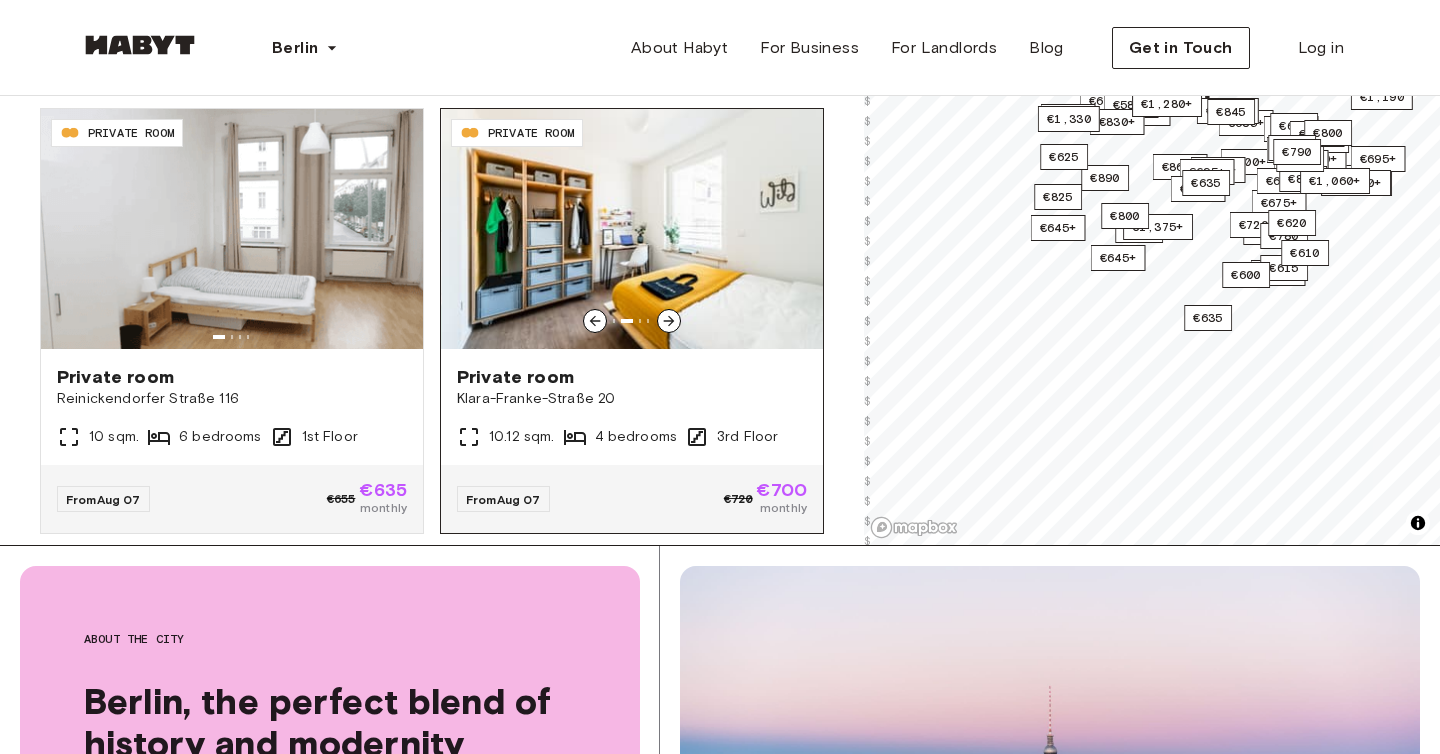 click 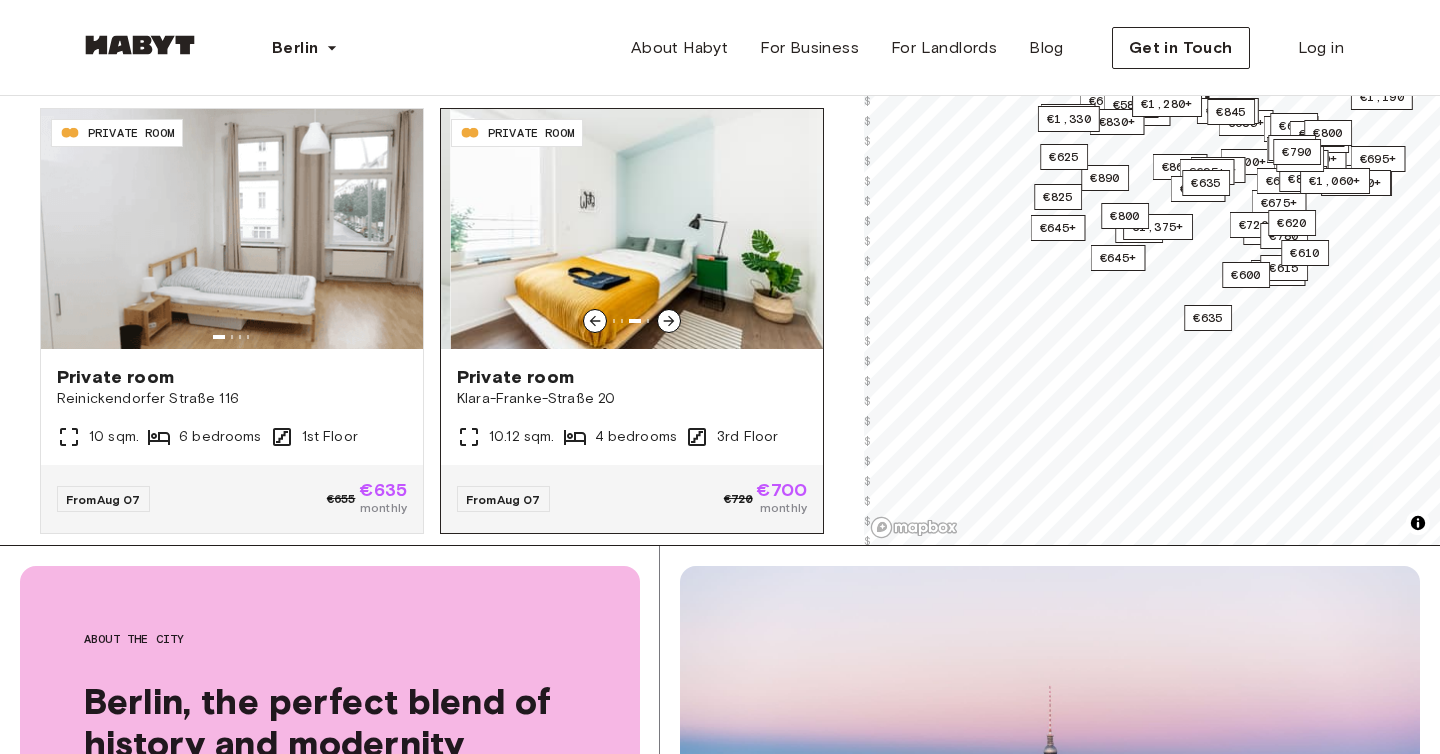 click 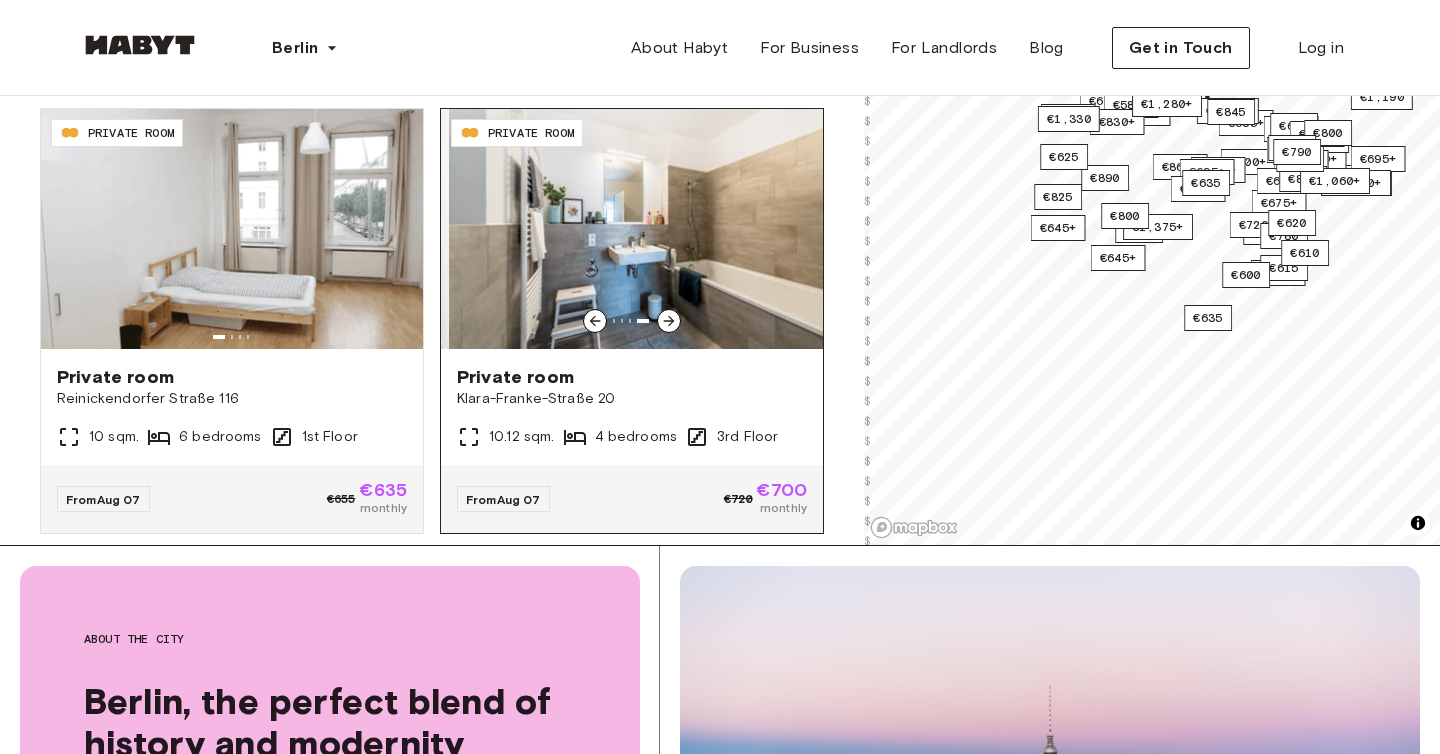 click 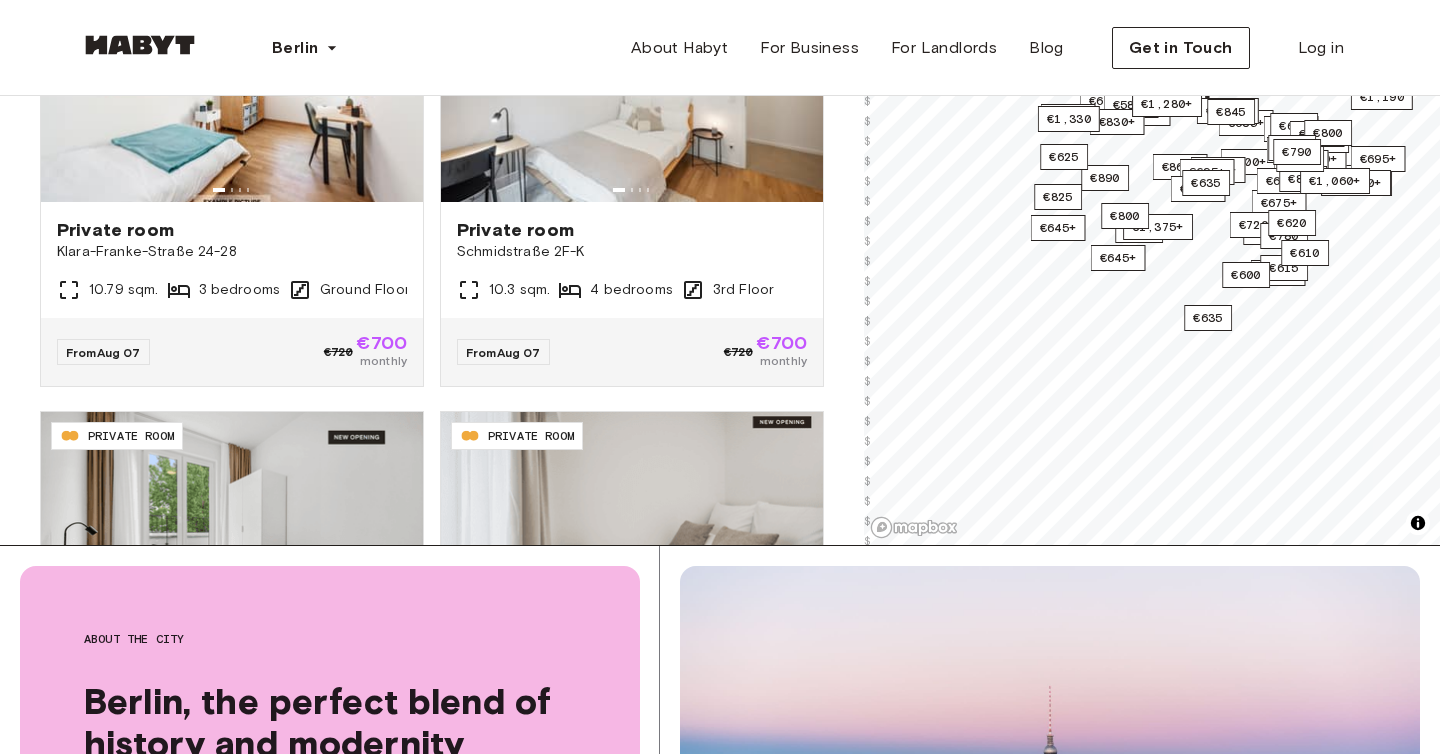 scroll, scrollTop: 0, scrollLeft: 0, axis: both 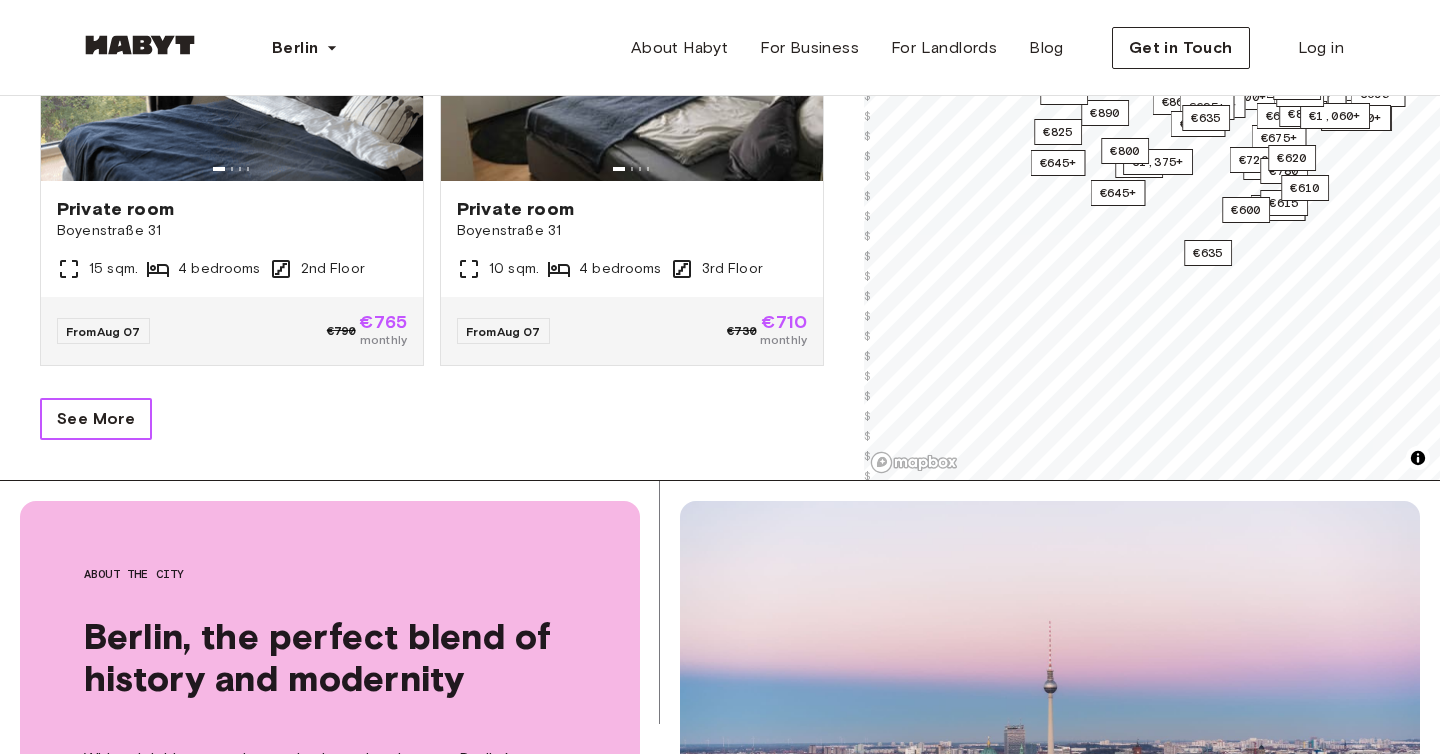 click on "See More" at bounding box center (96, 419) 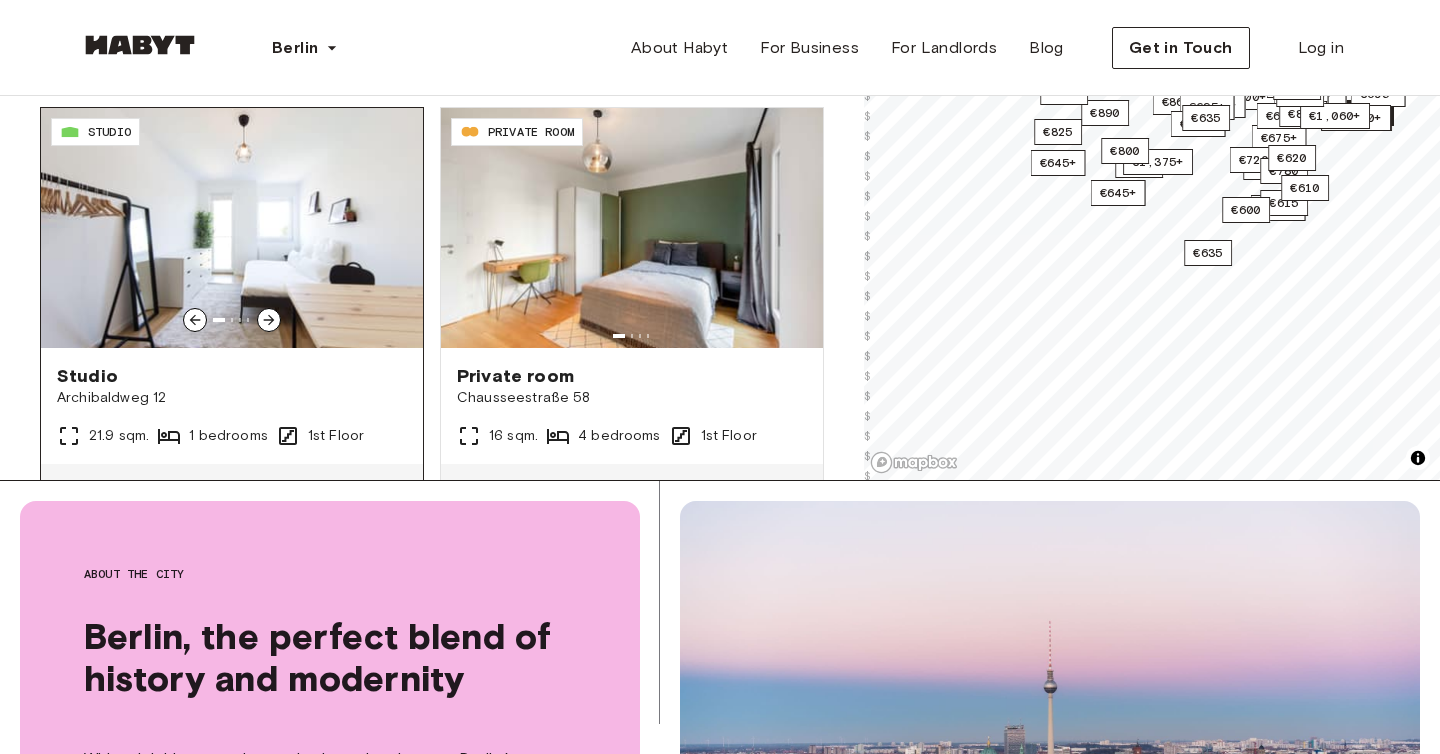 scroll, scrollTop: 9063, scrollLeft: 0, axis: vertical 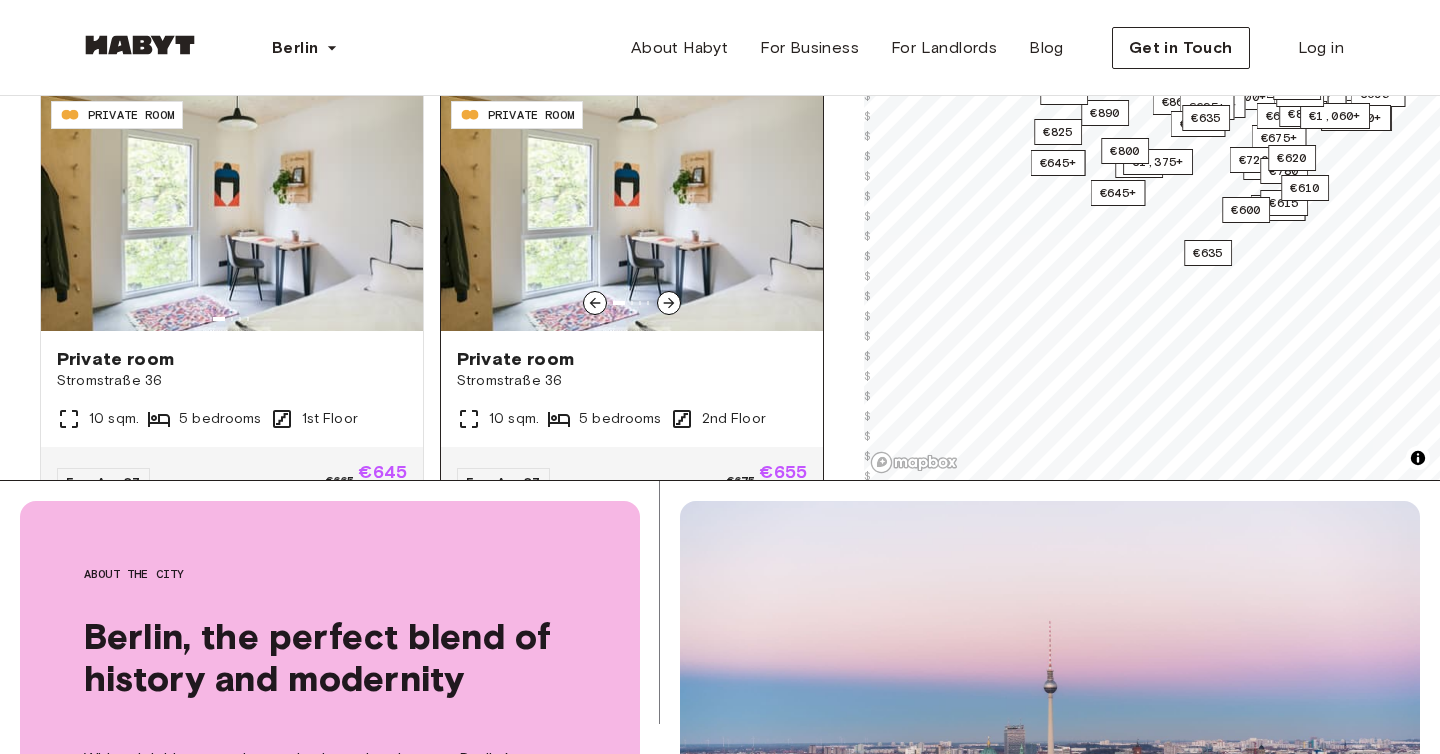 click 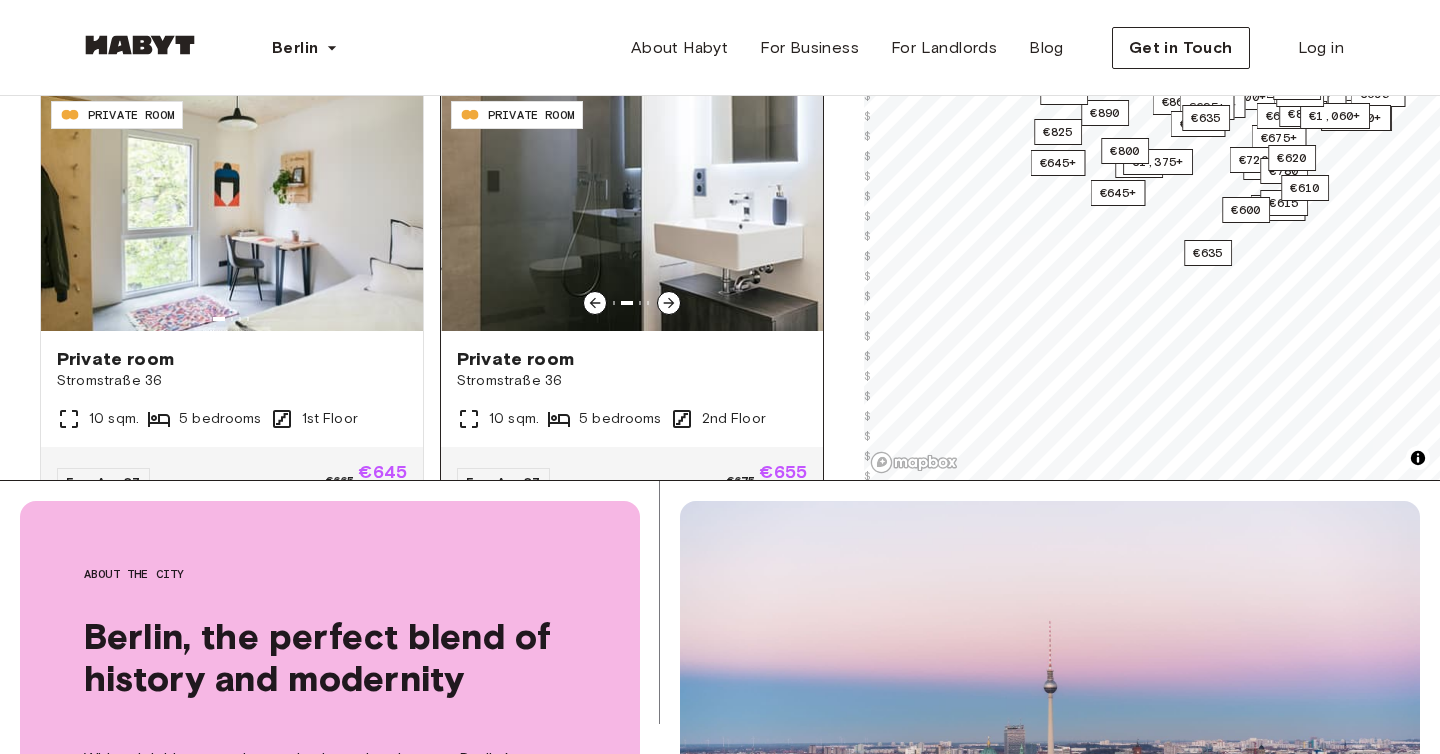 click 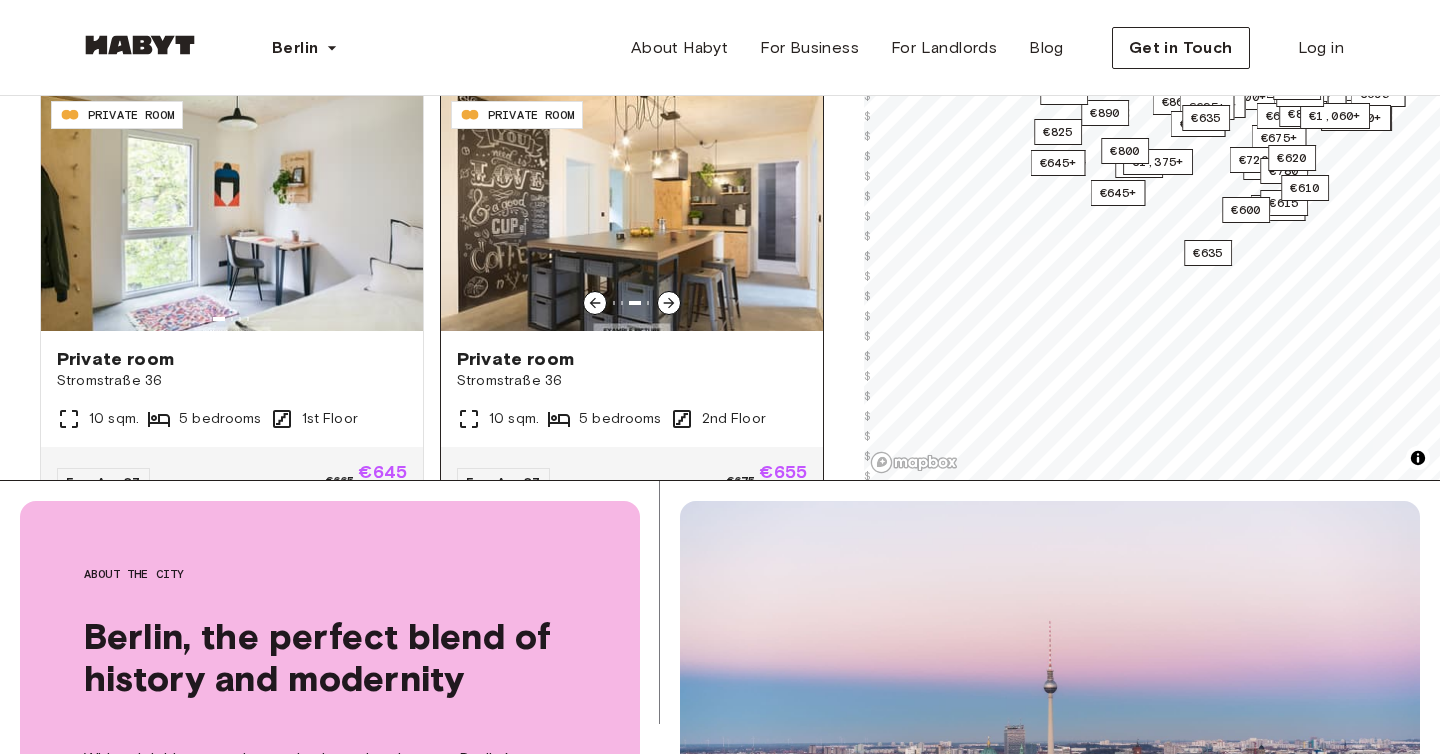 click 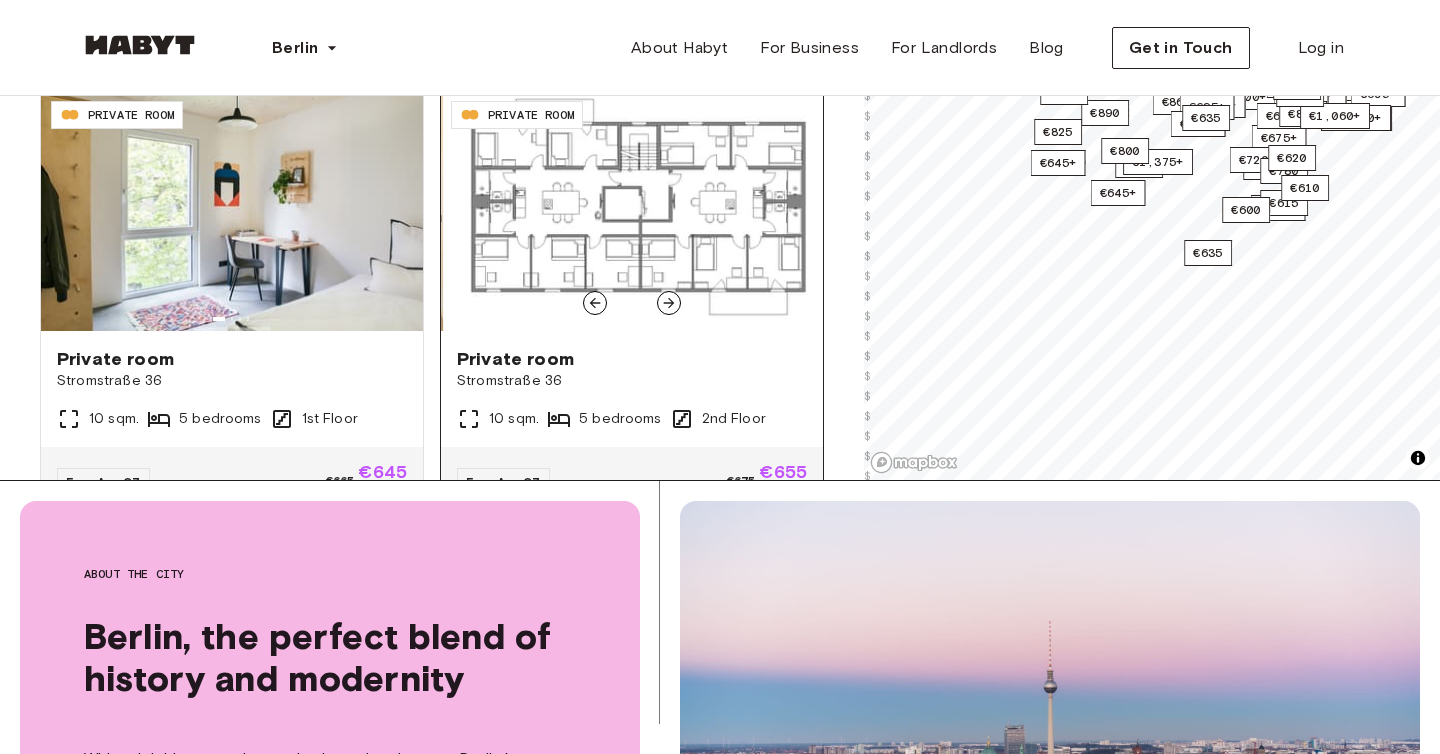 click 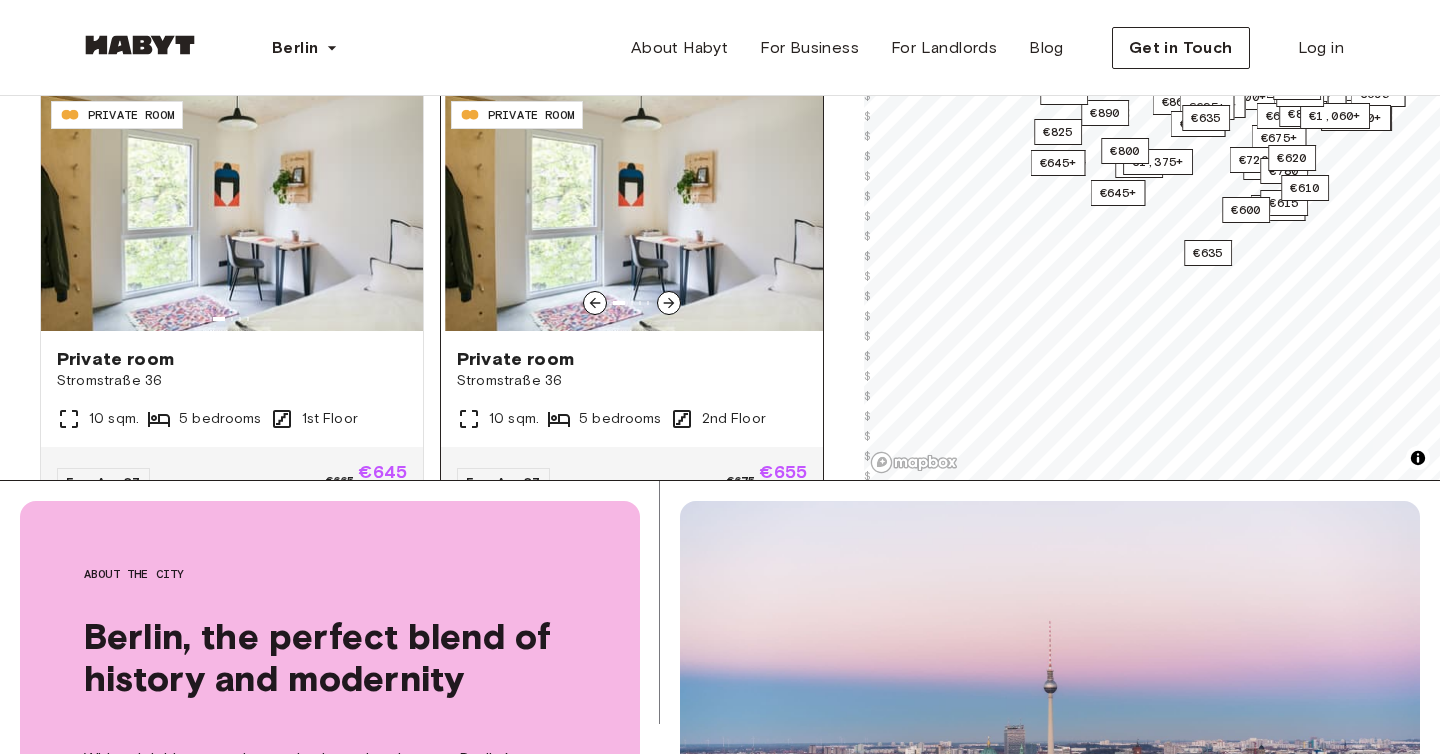 click 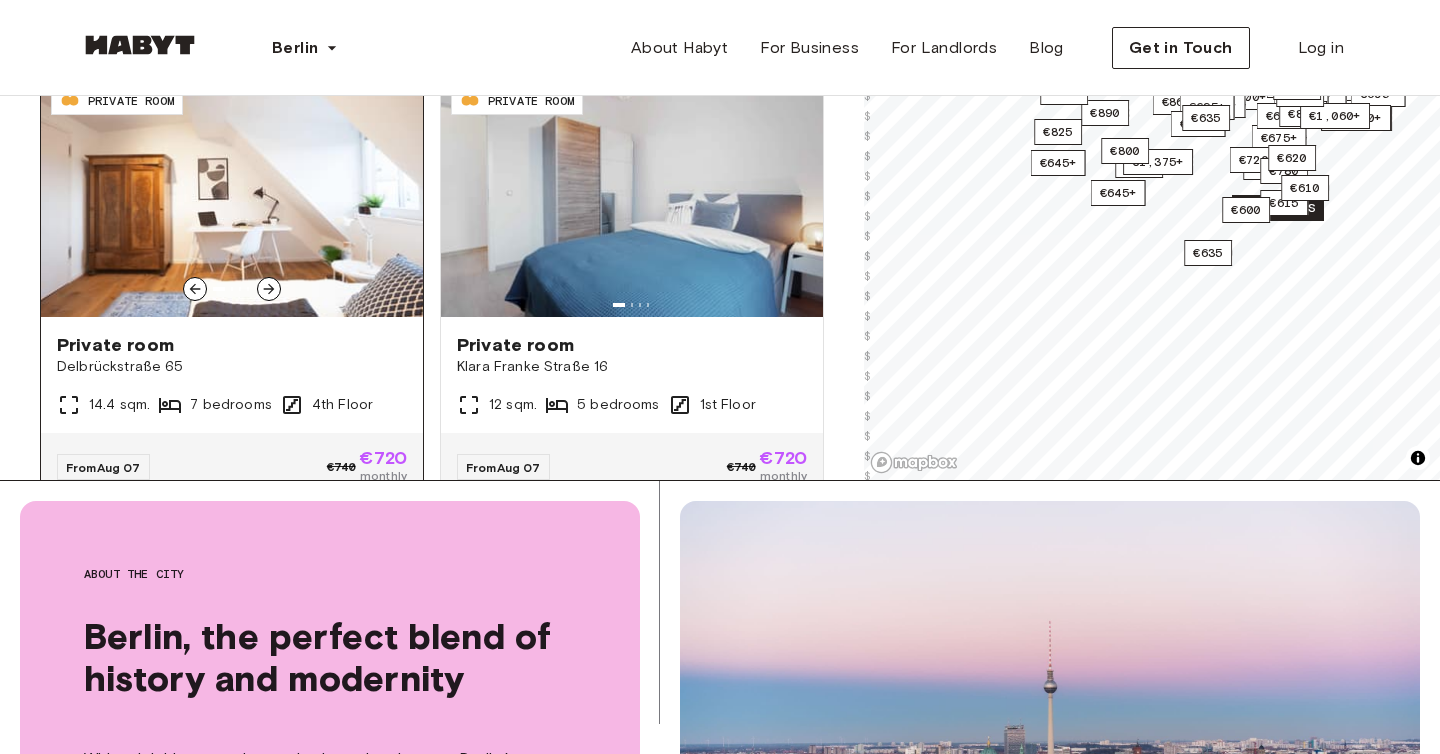 scroll, scrollTop: 11776, scrollLeft: 0, axis: vertical 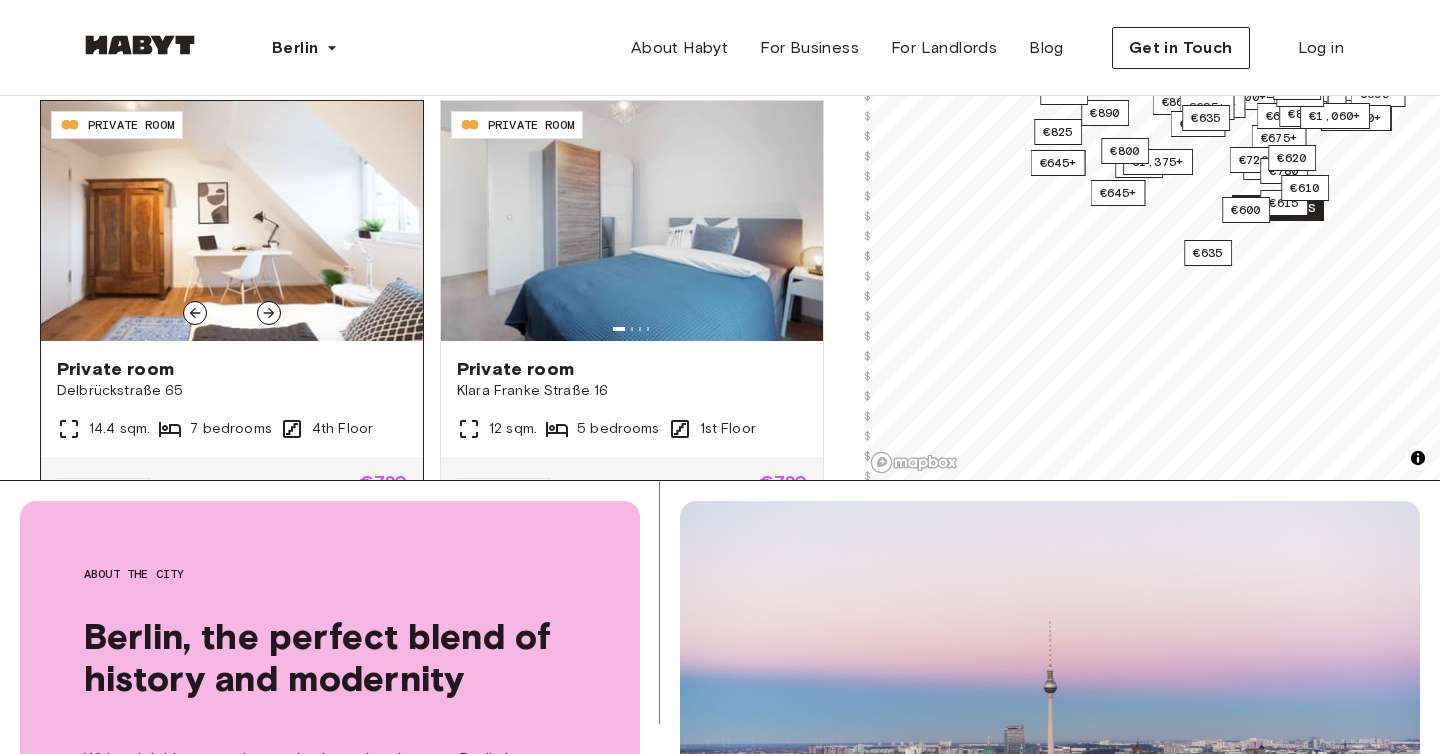 click 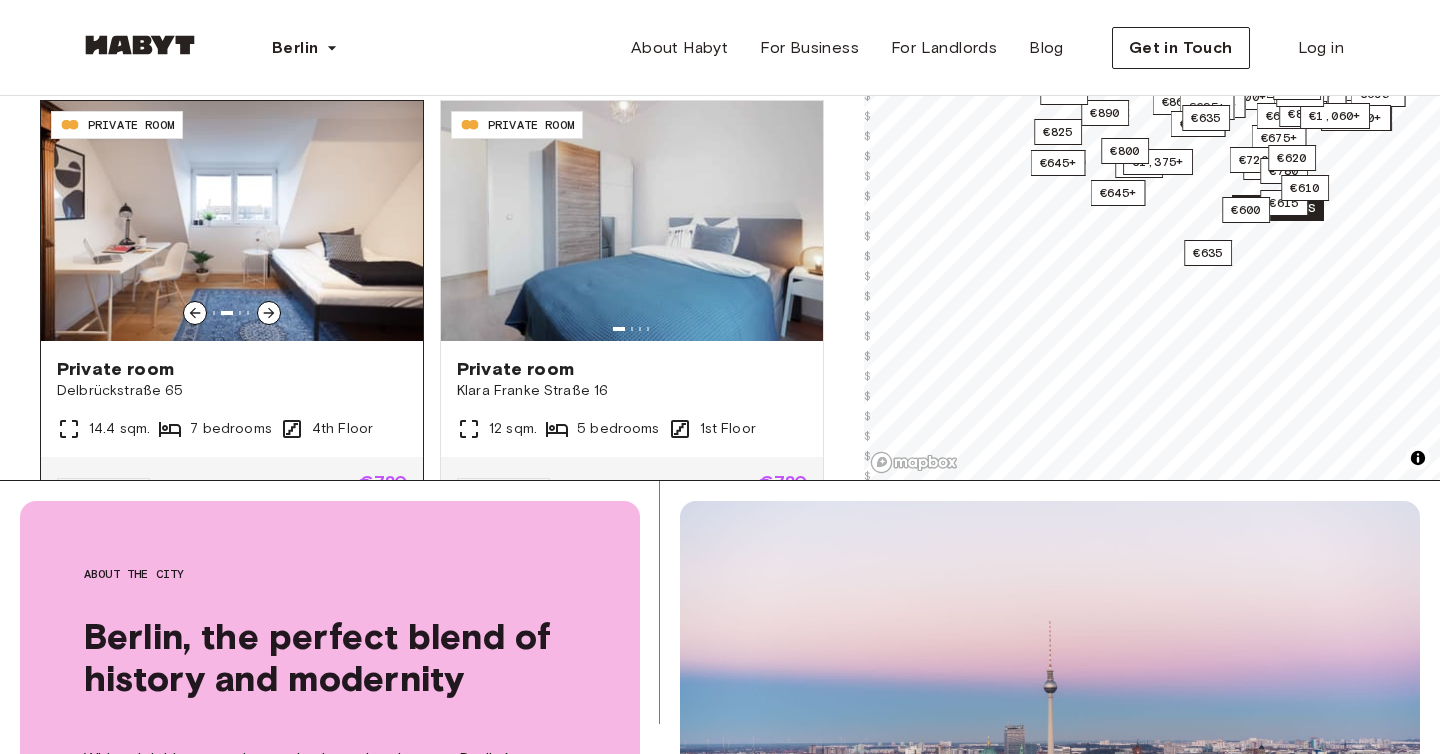 click 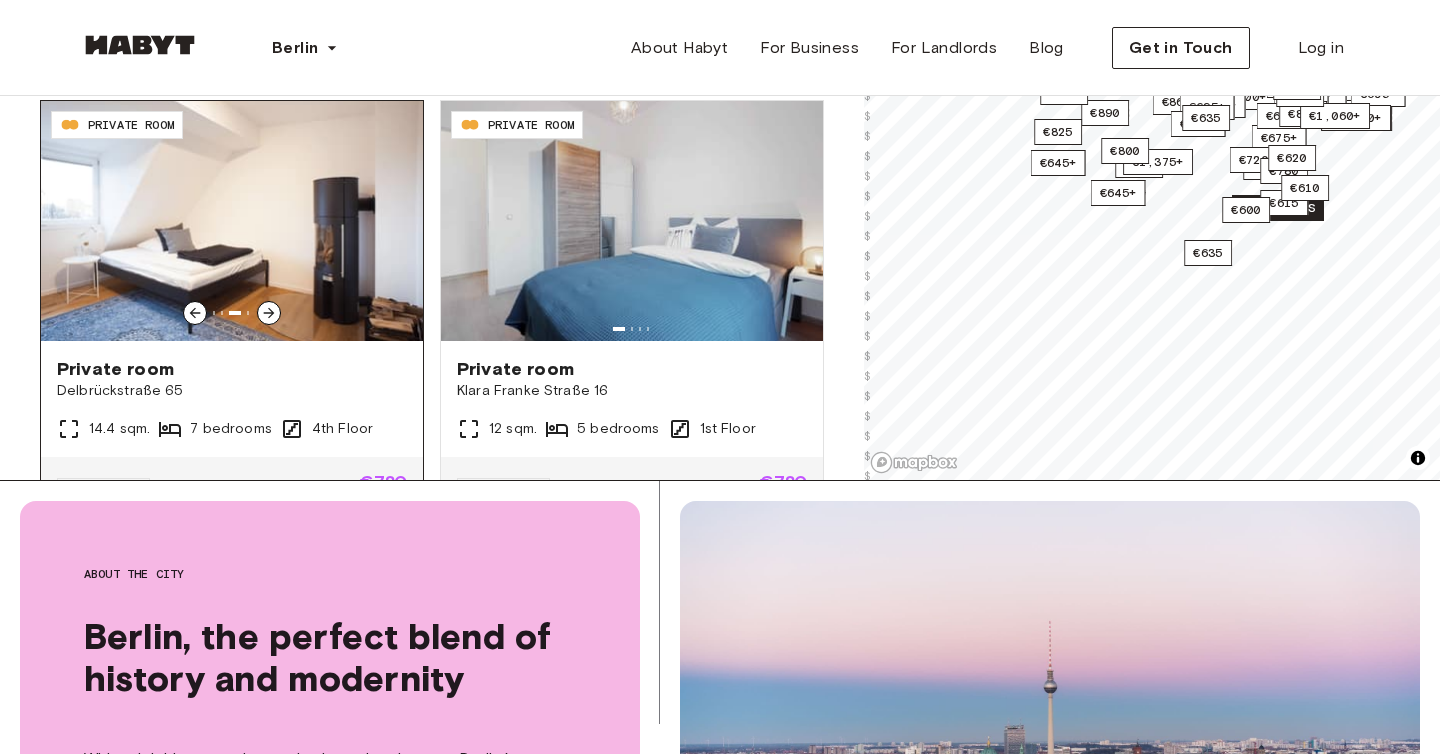 click 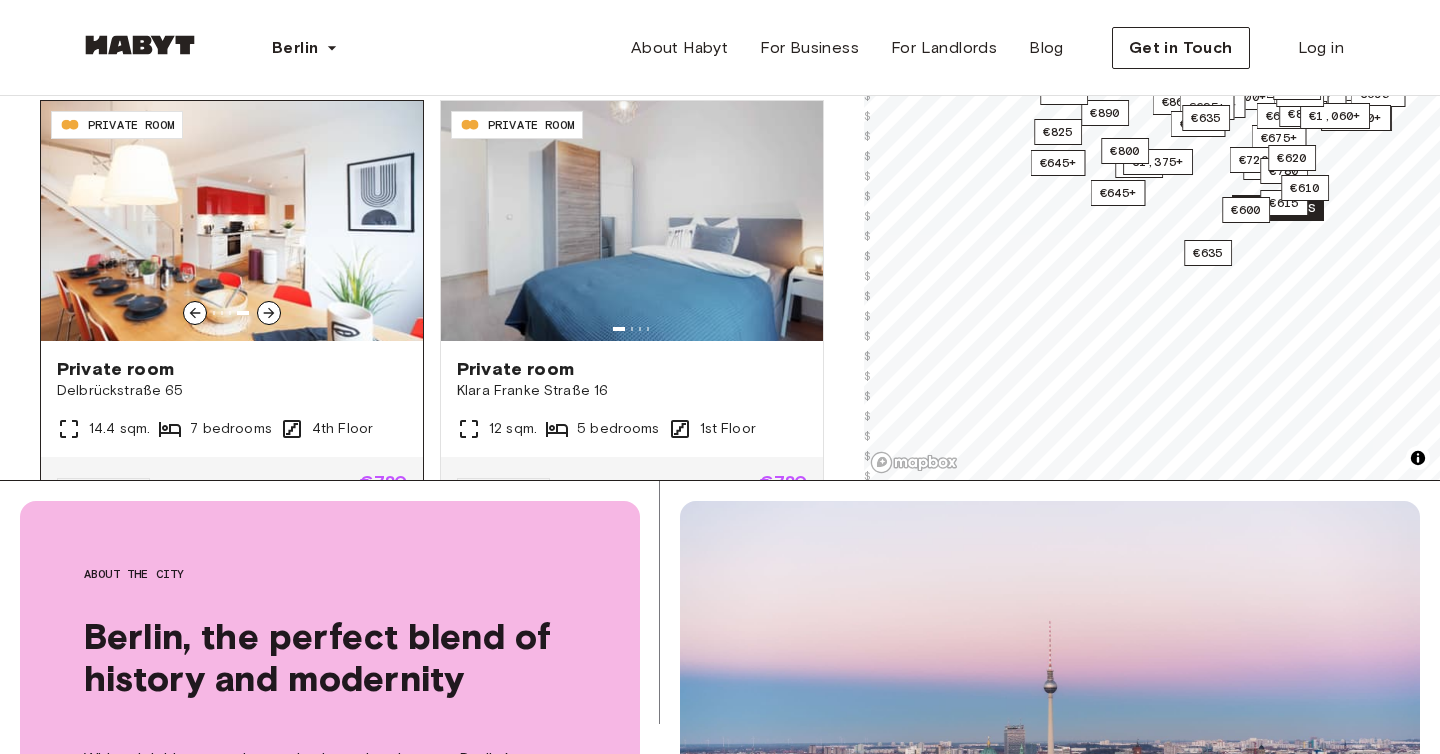 click 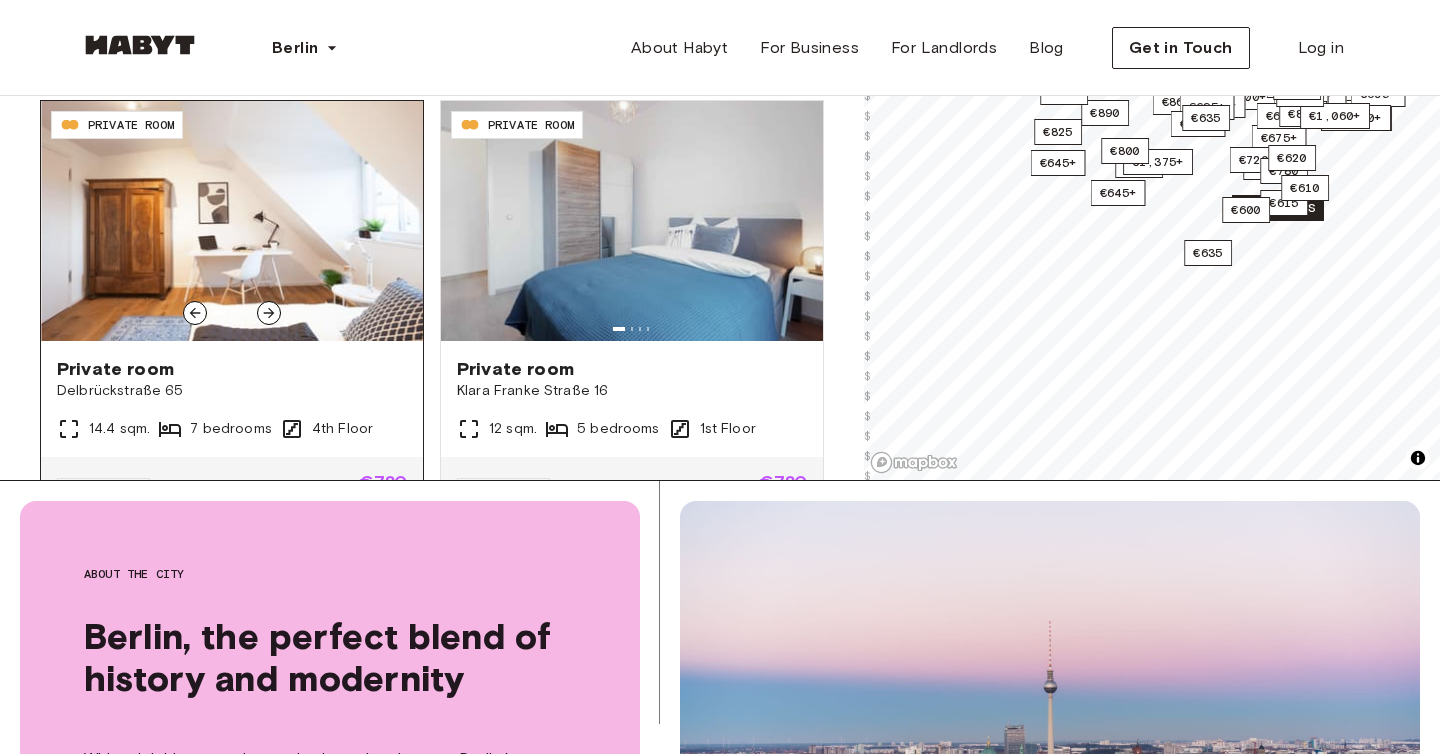 click 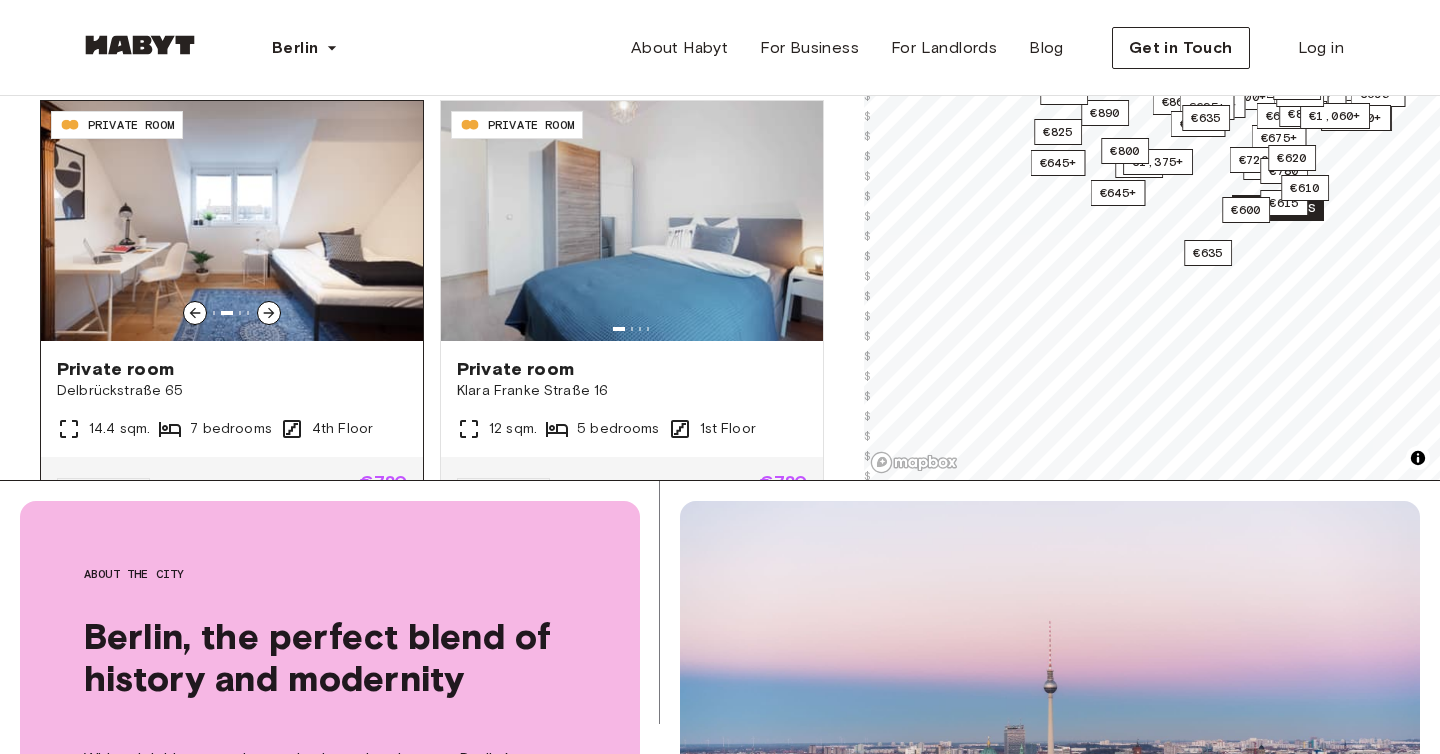 click 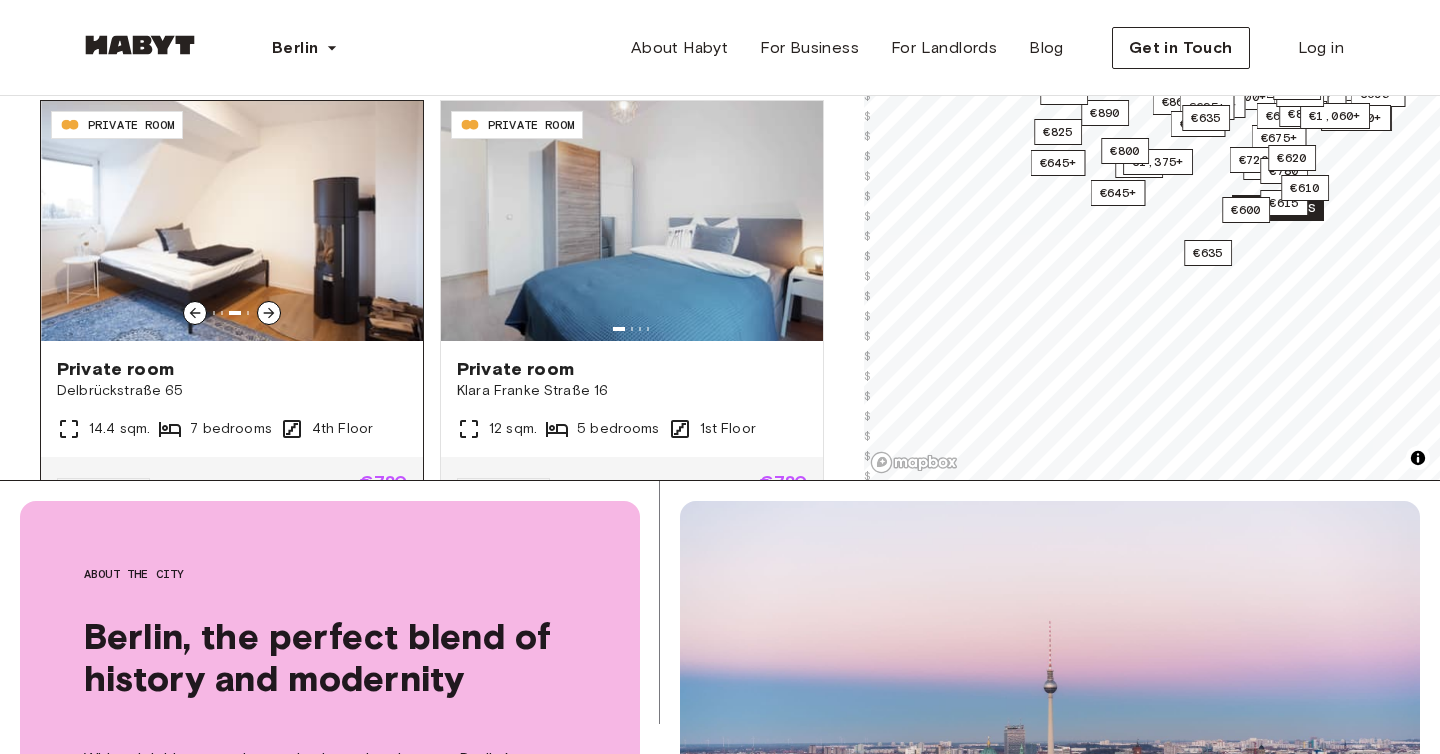 click 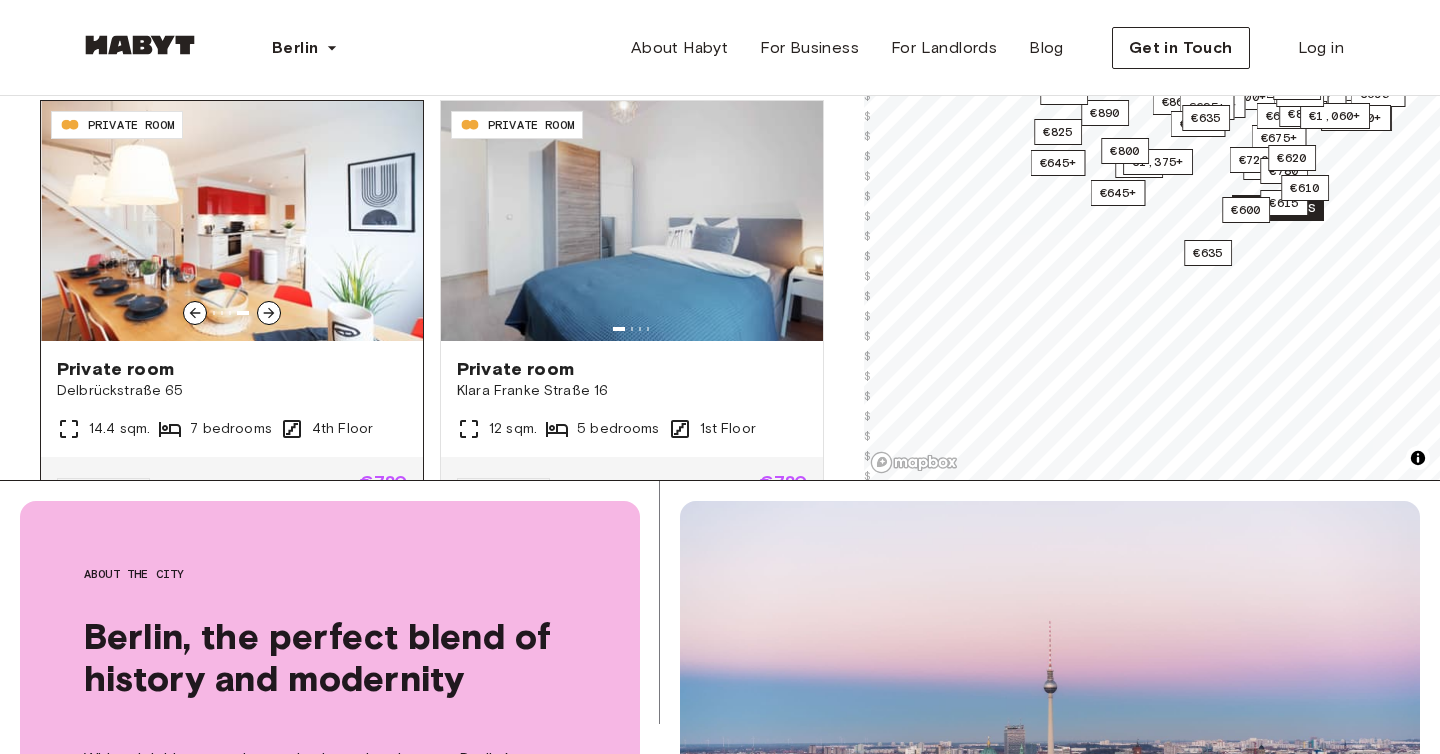 click 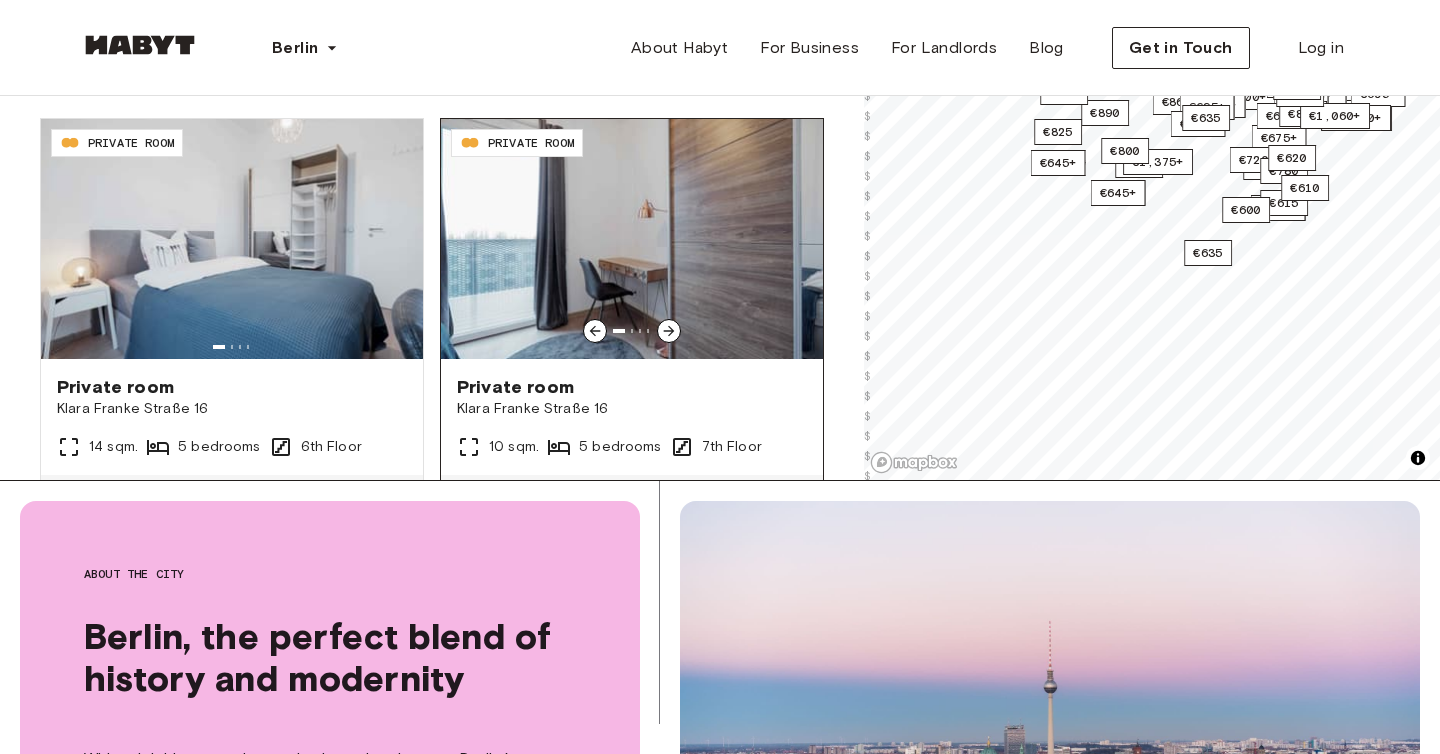 scroll, scrollTop: 12654, scrollLeft: 0, axis: vertical 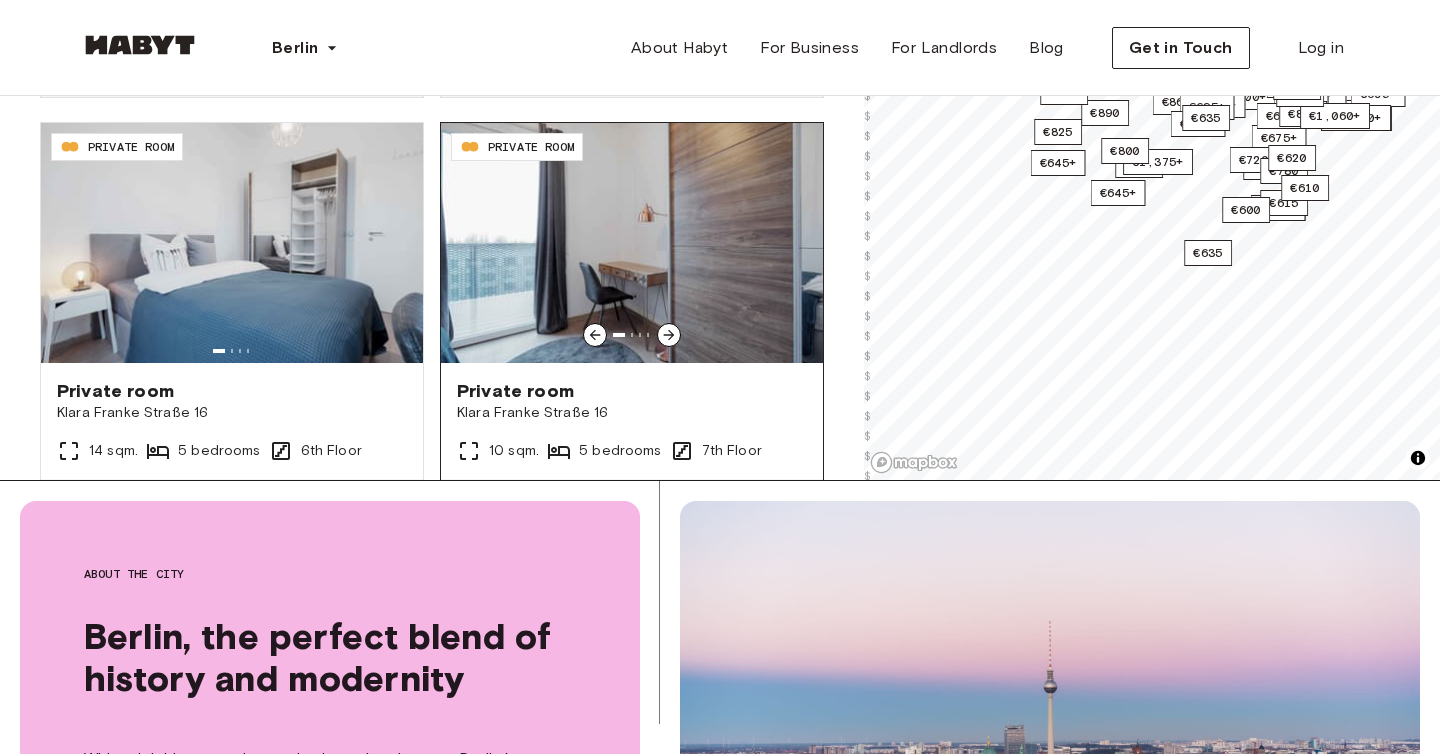 click 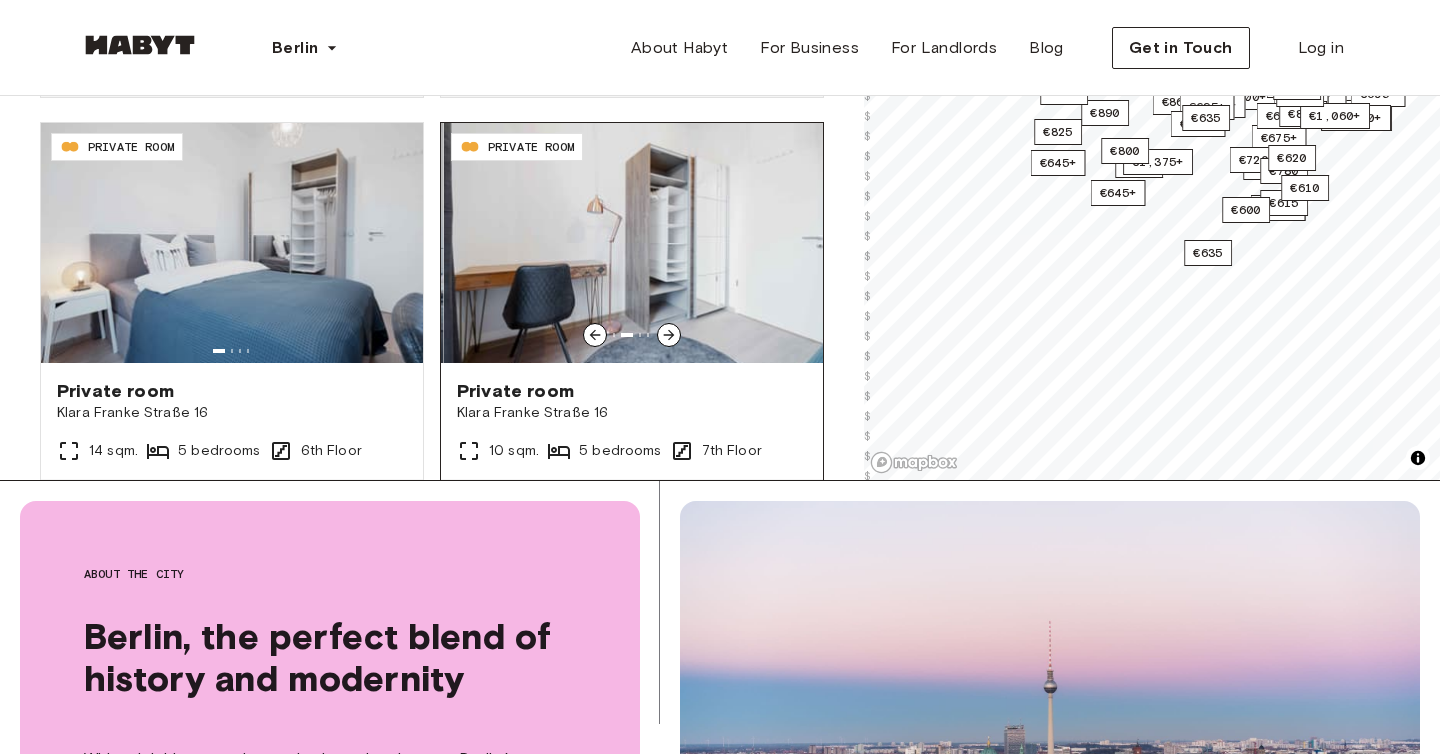 click 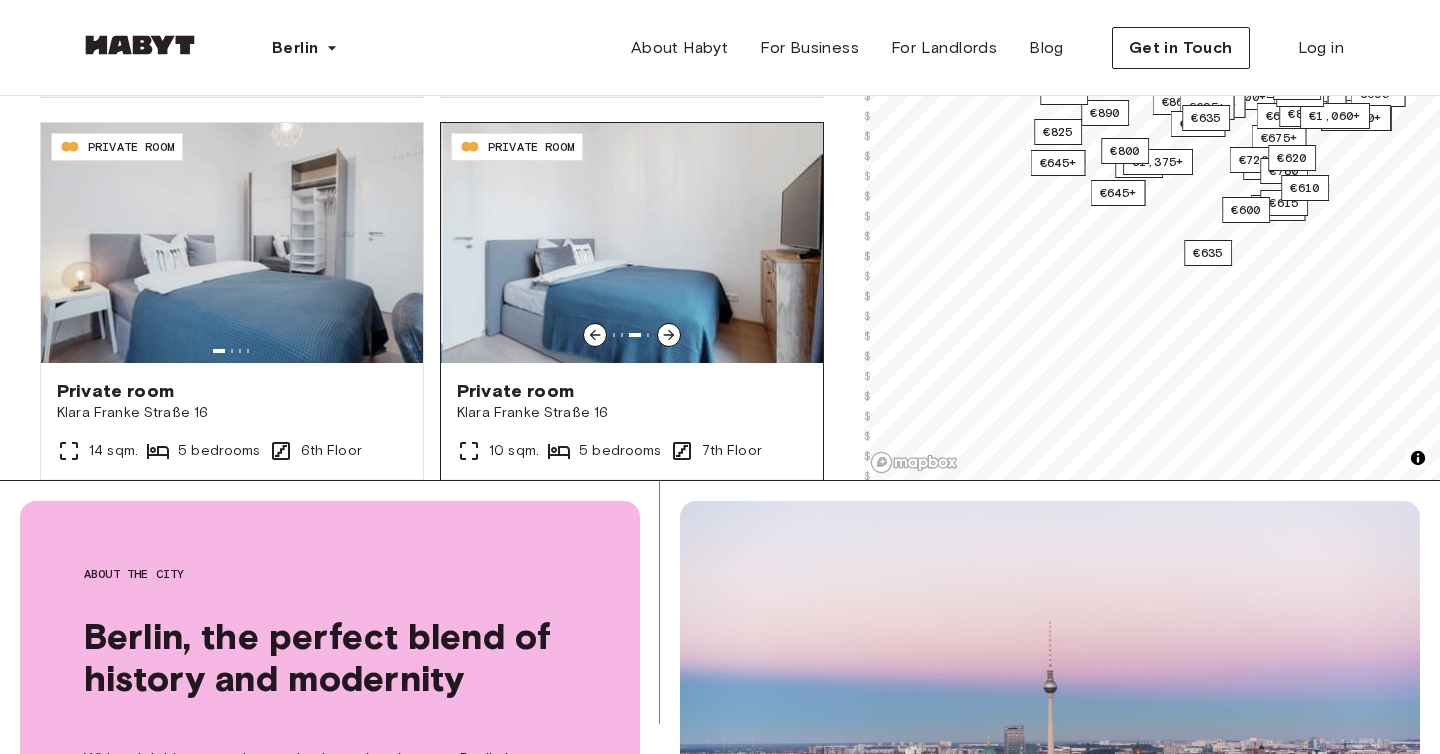 click 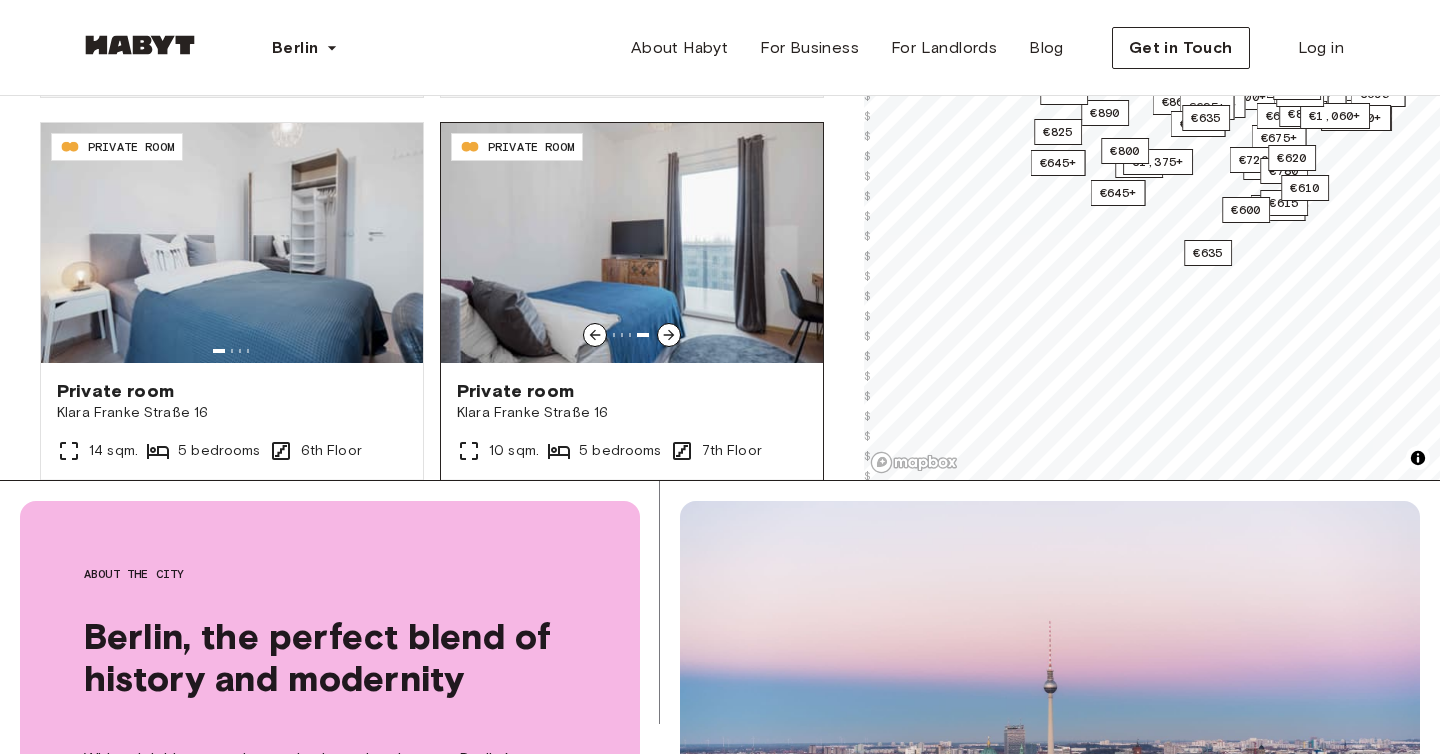 click 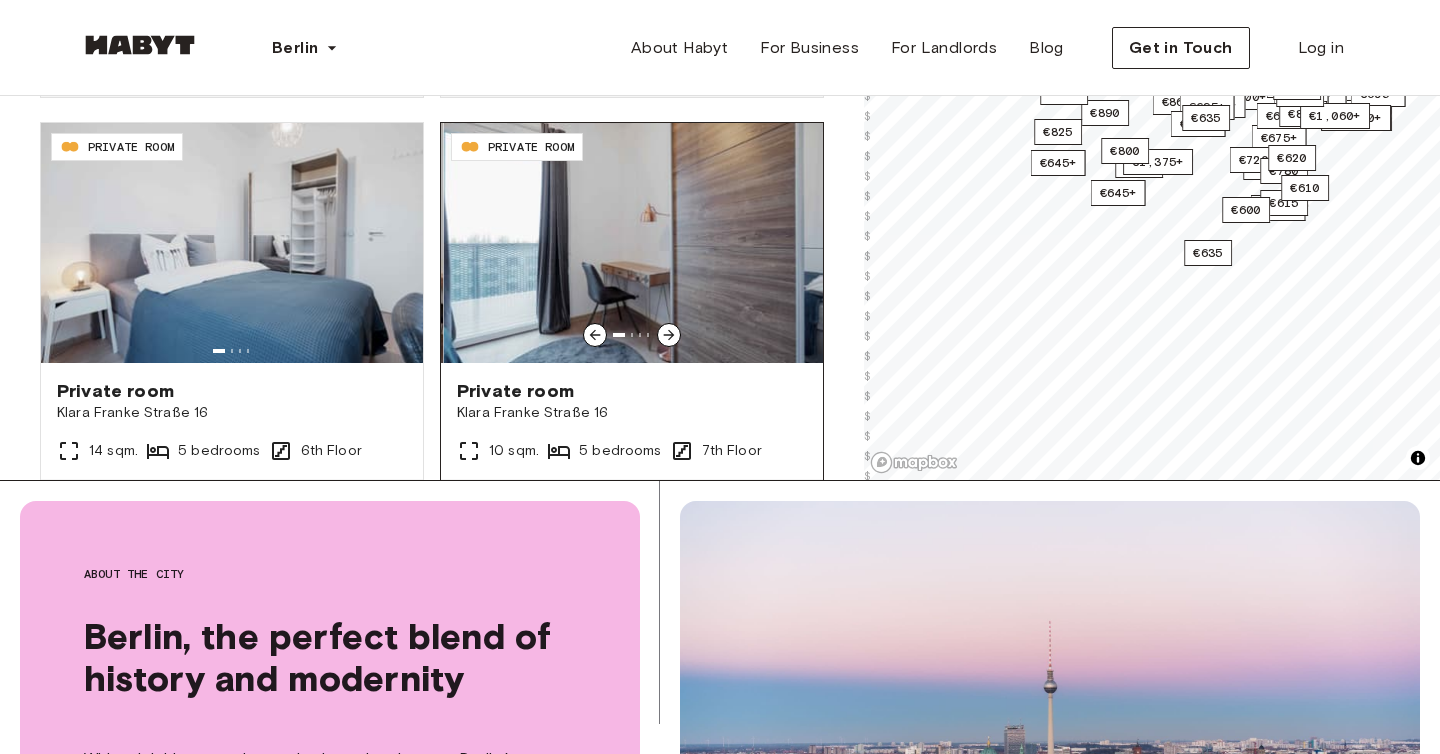 click 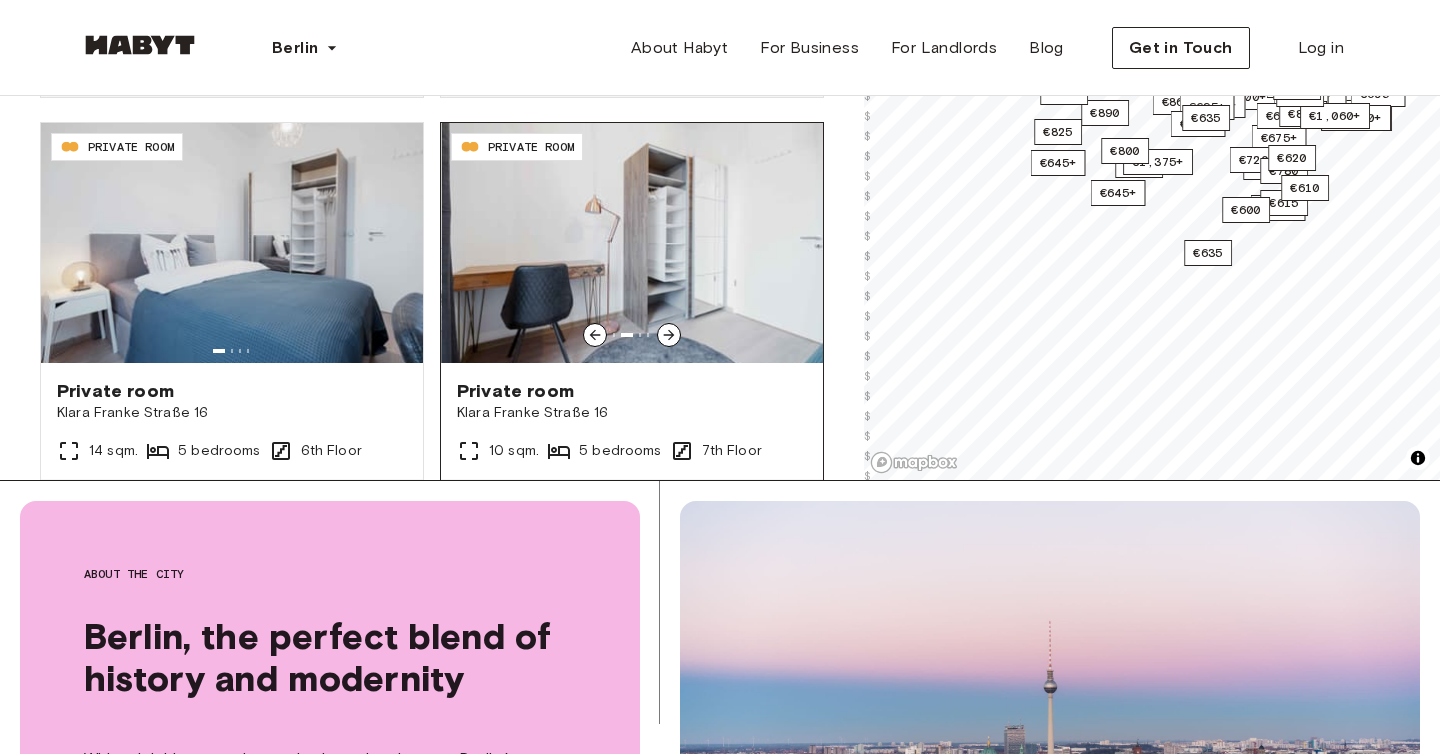 click 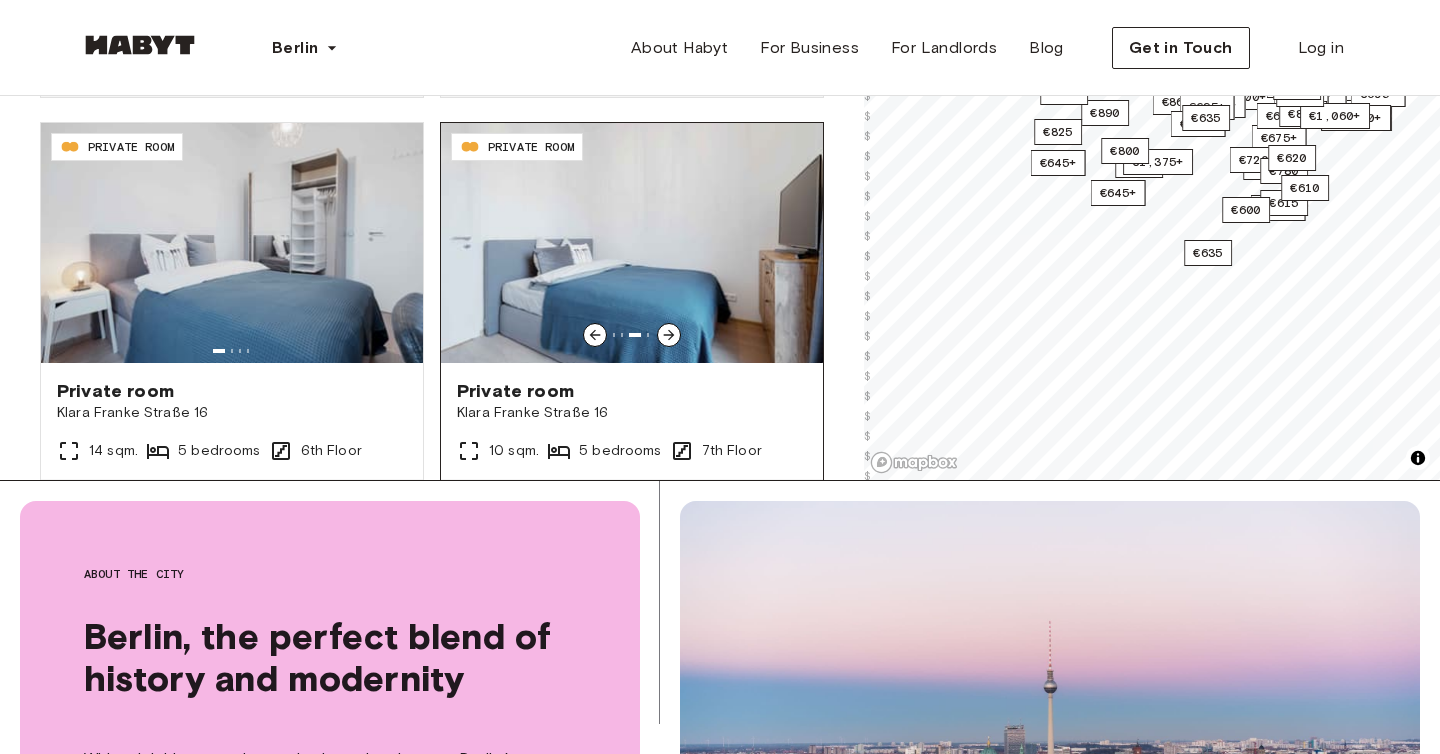 click 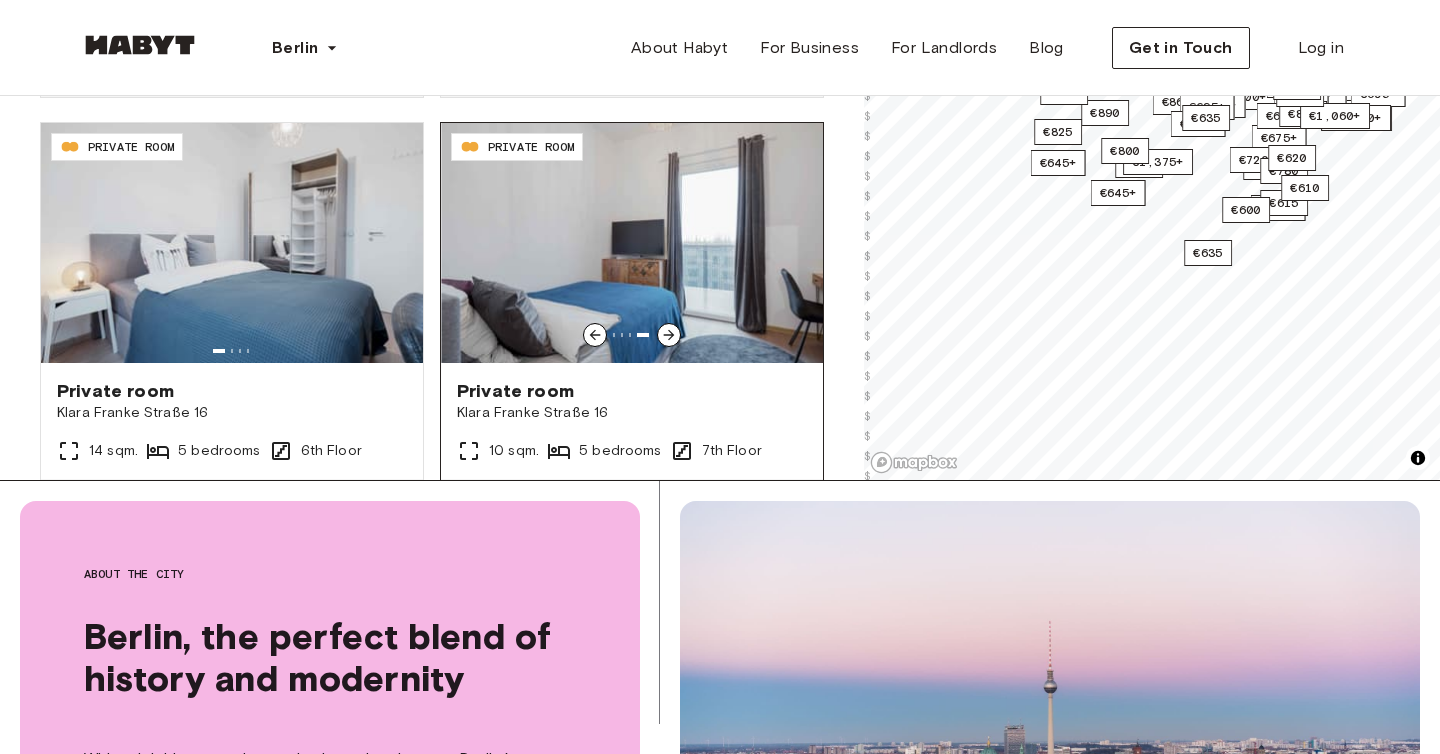 click 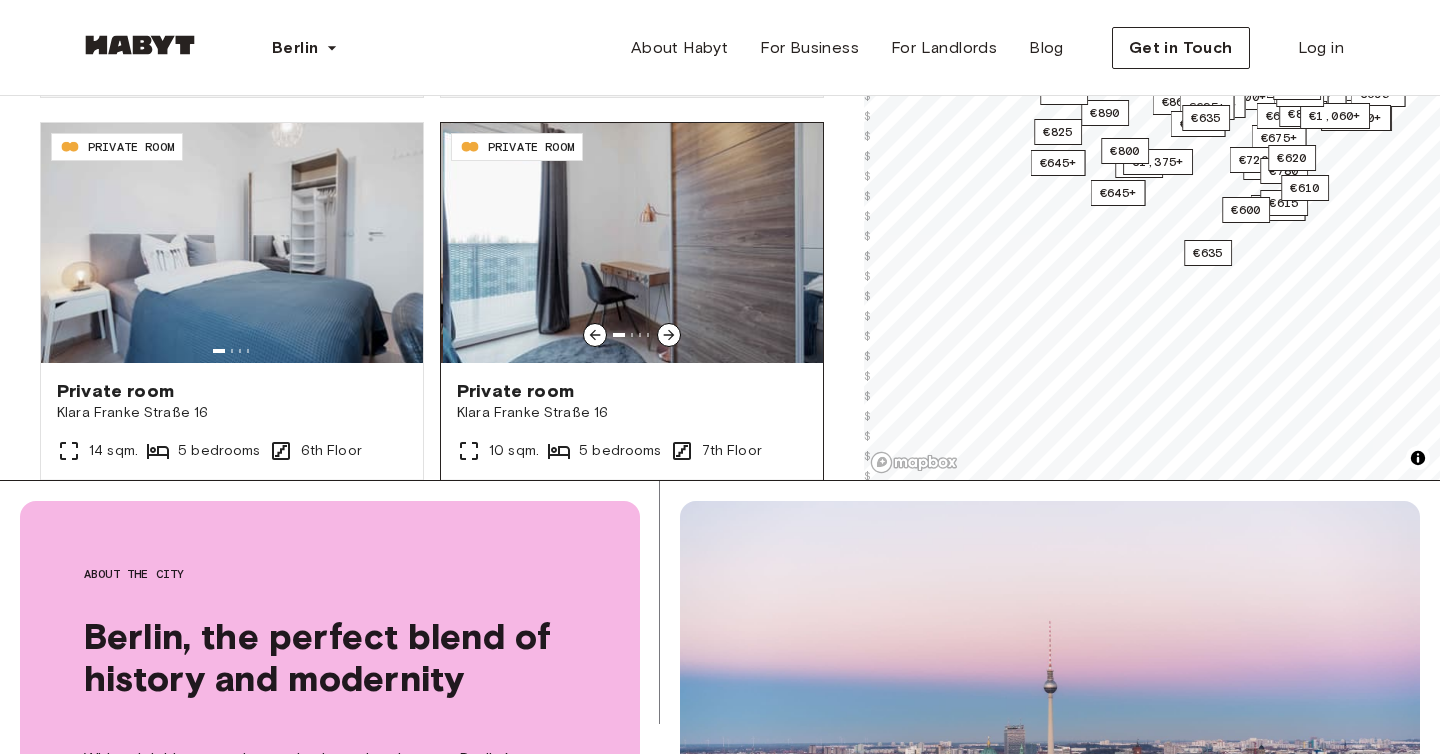 click 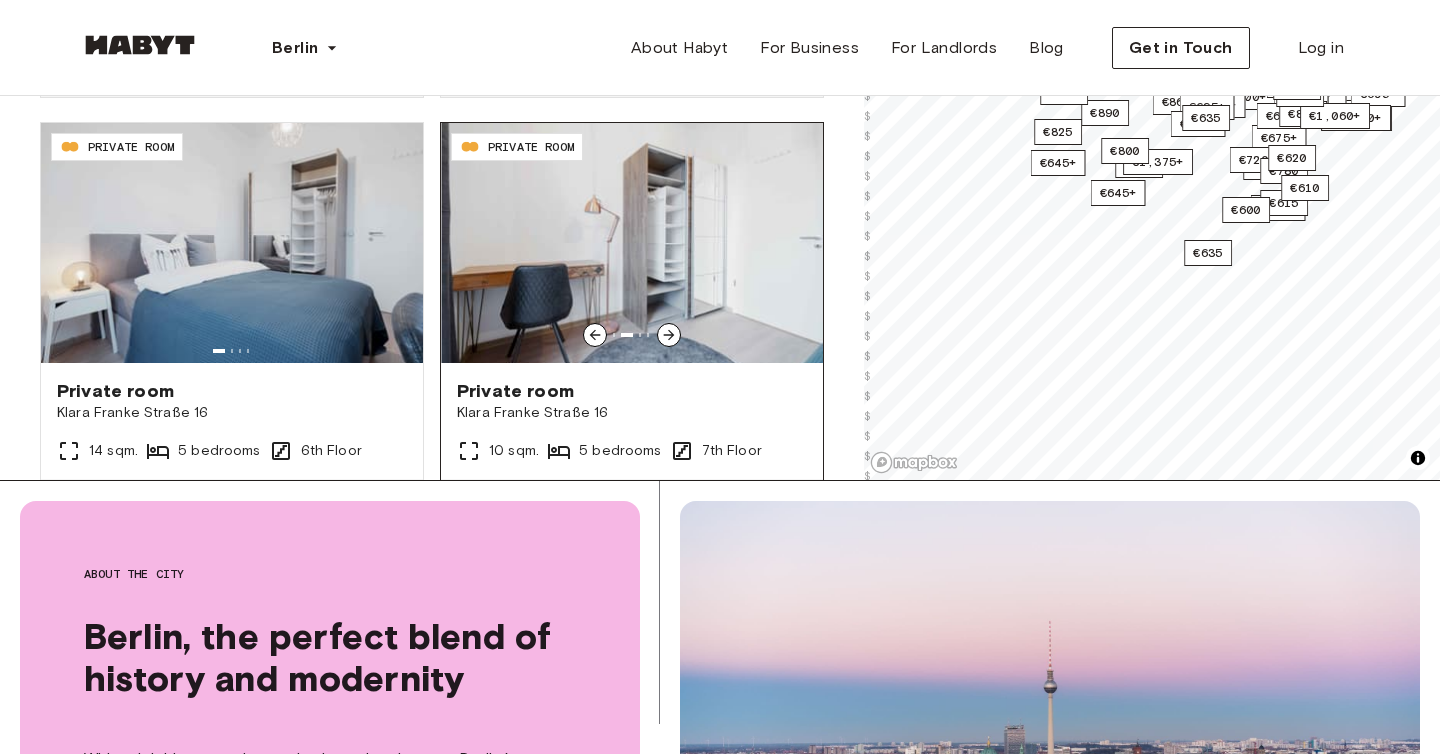 click 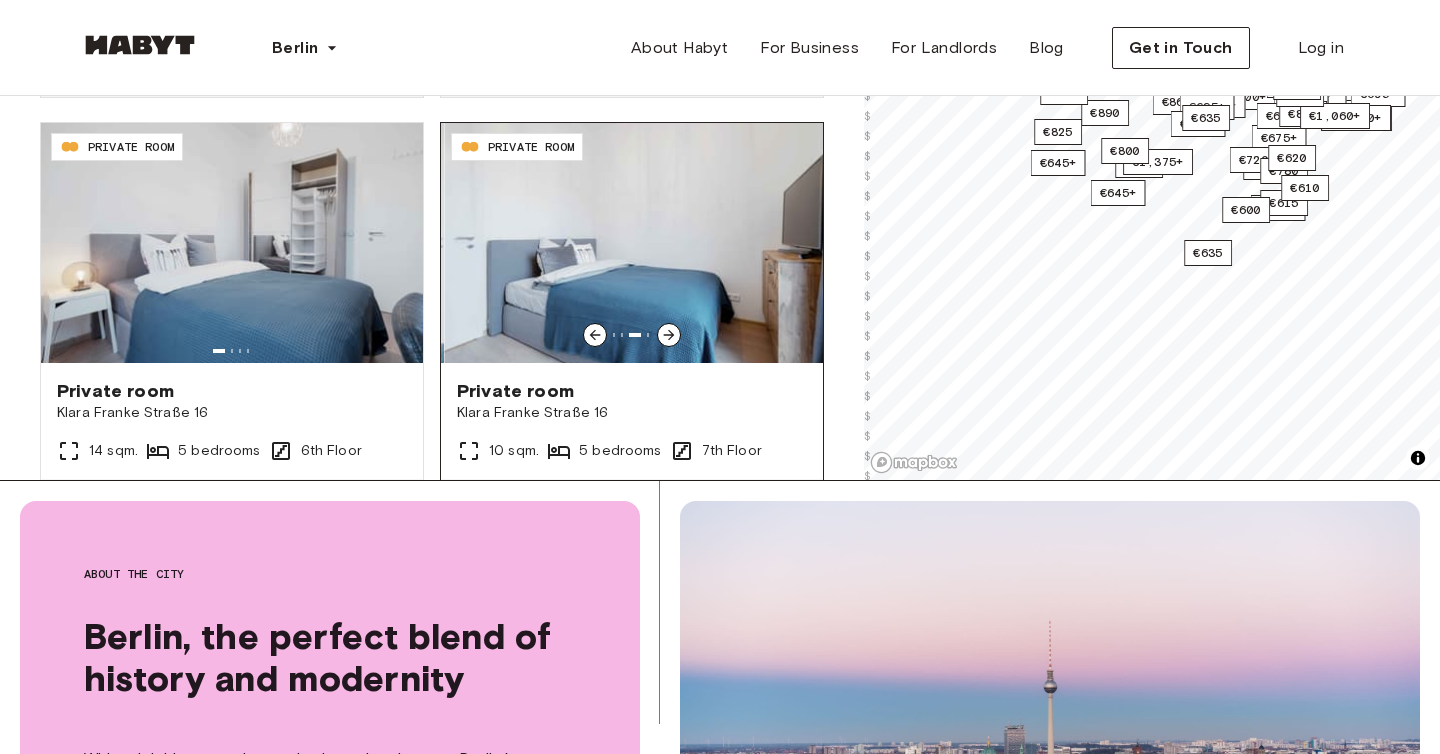 click 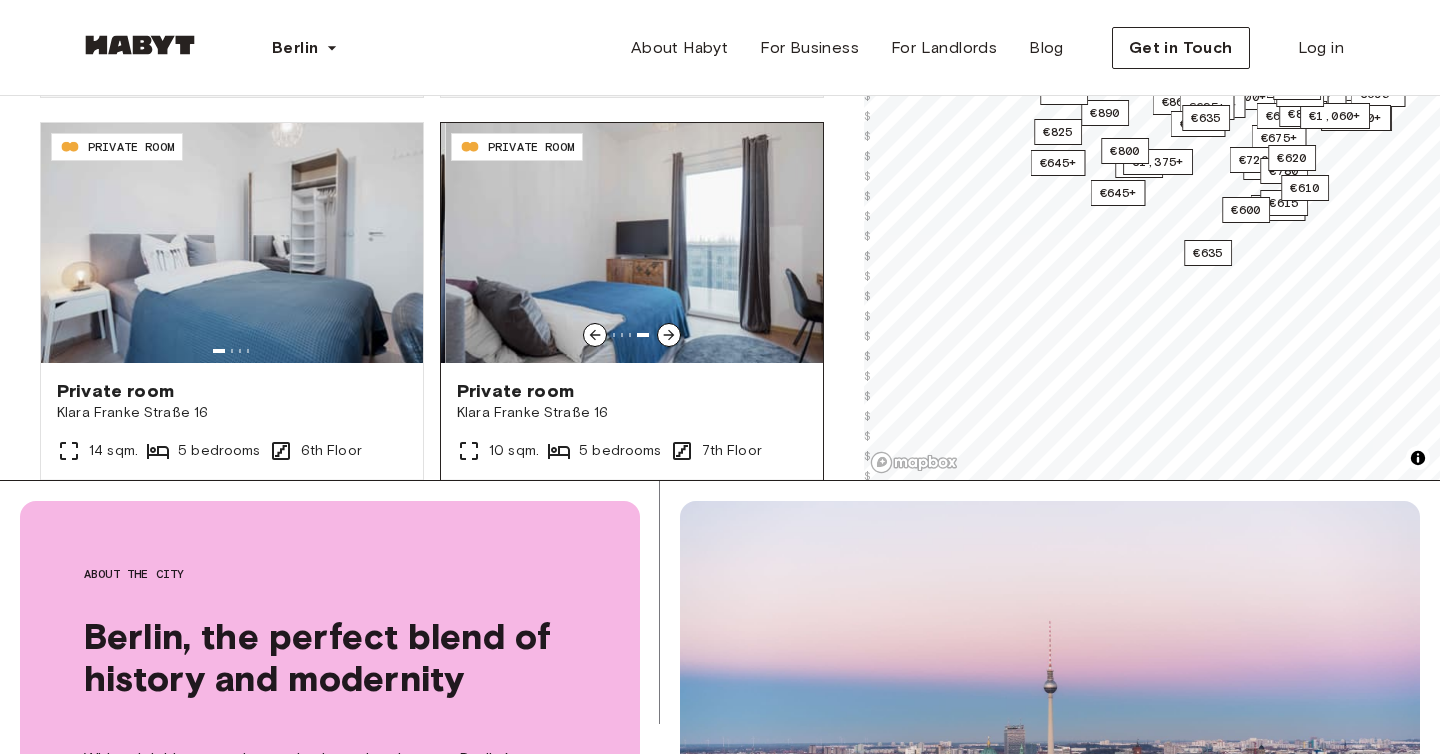 scroll, scrollTop: 12836, scrollLeft: 0, axis: vertical 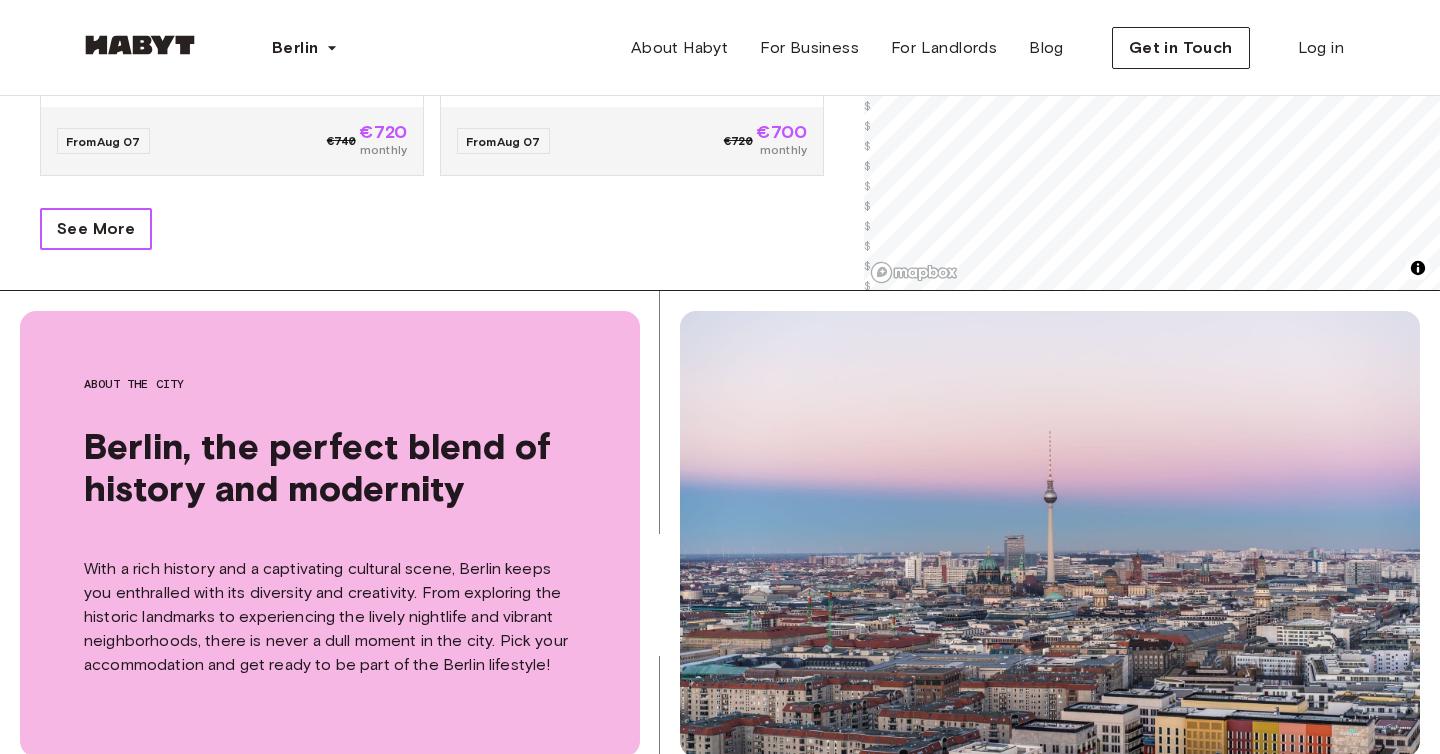 click on "See More" at bounding box center (96, 229) 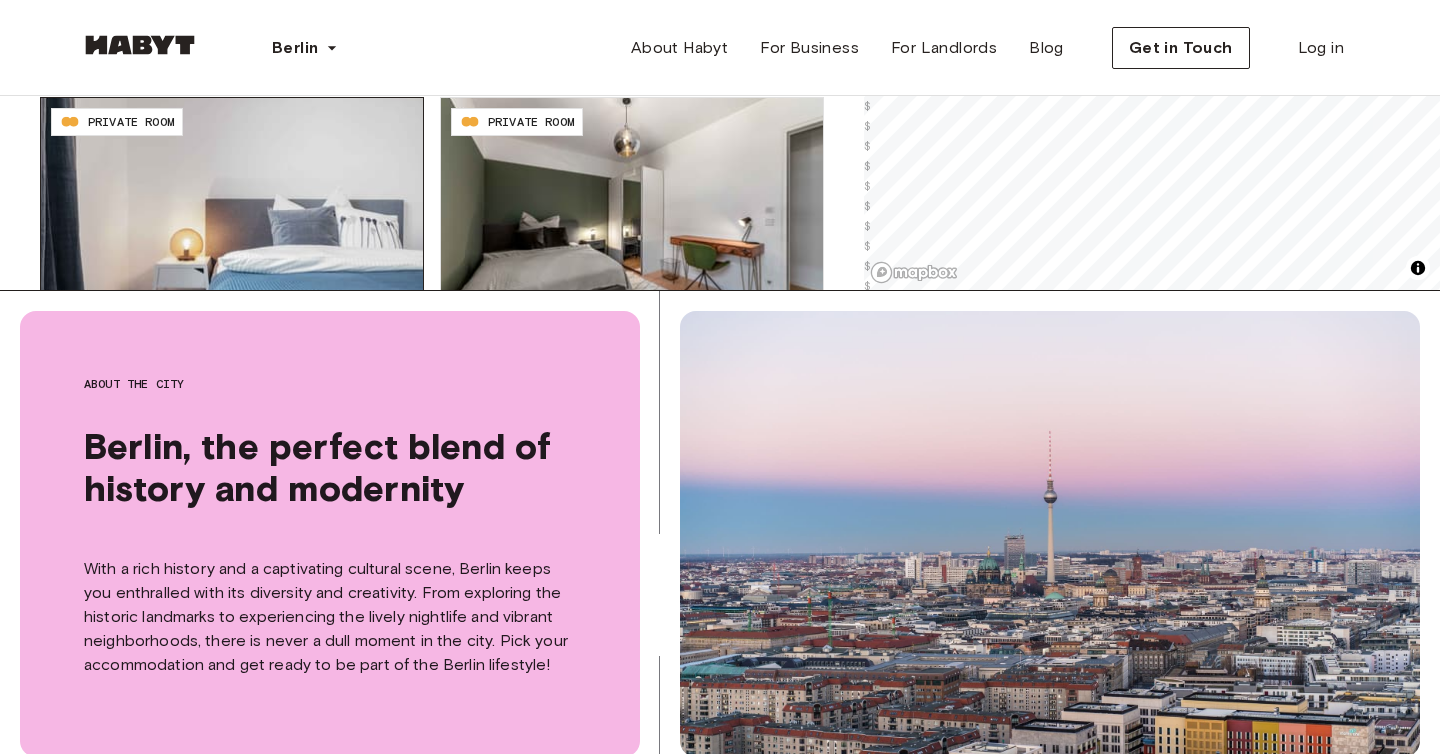 scroll, scrollTop: 12980, scrollLeft: 0, axis: vertical 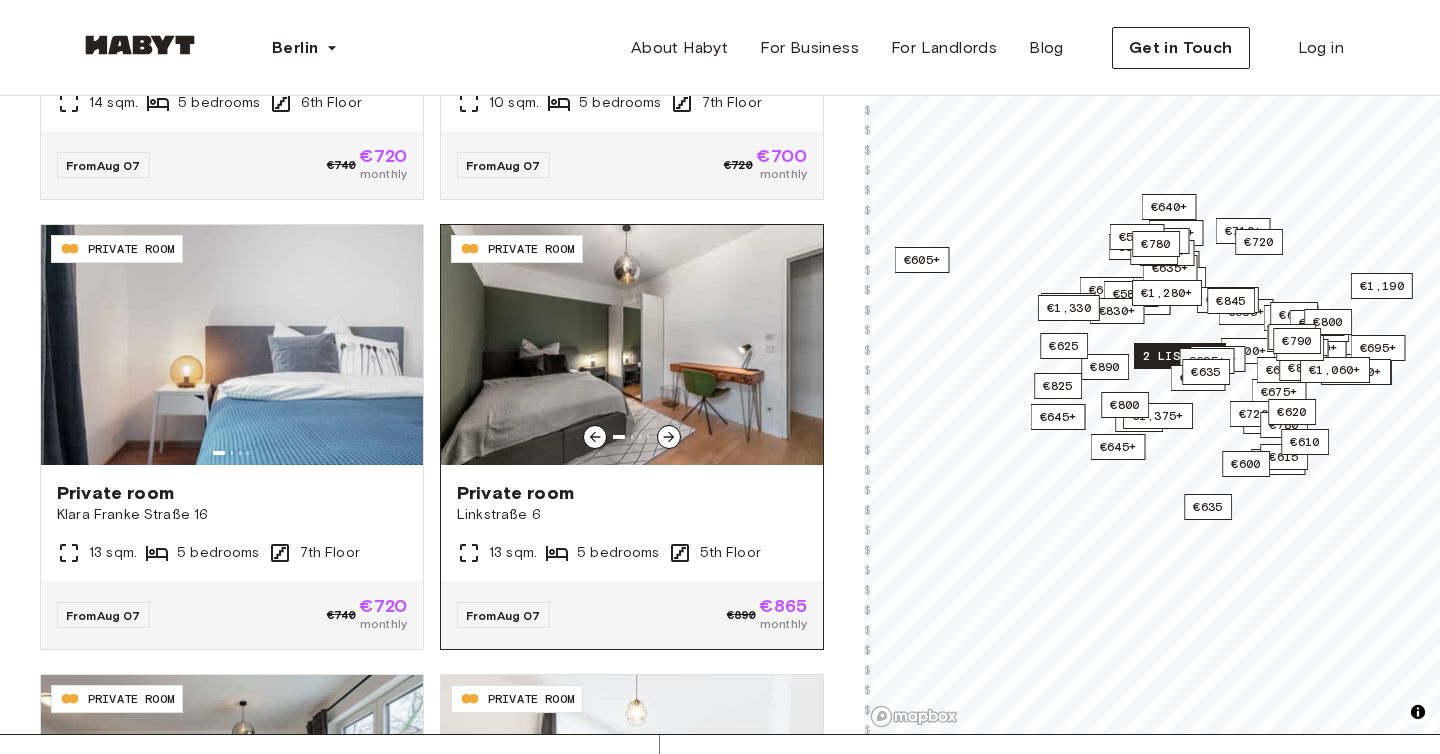 click 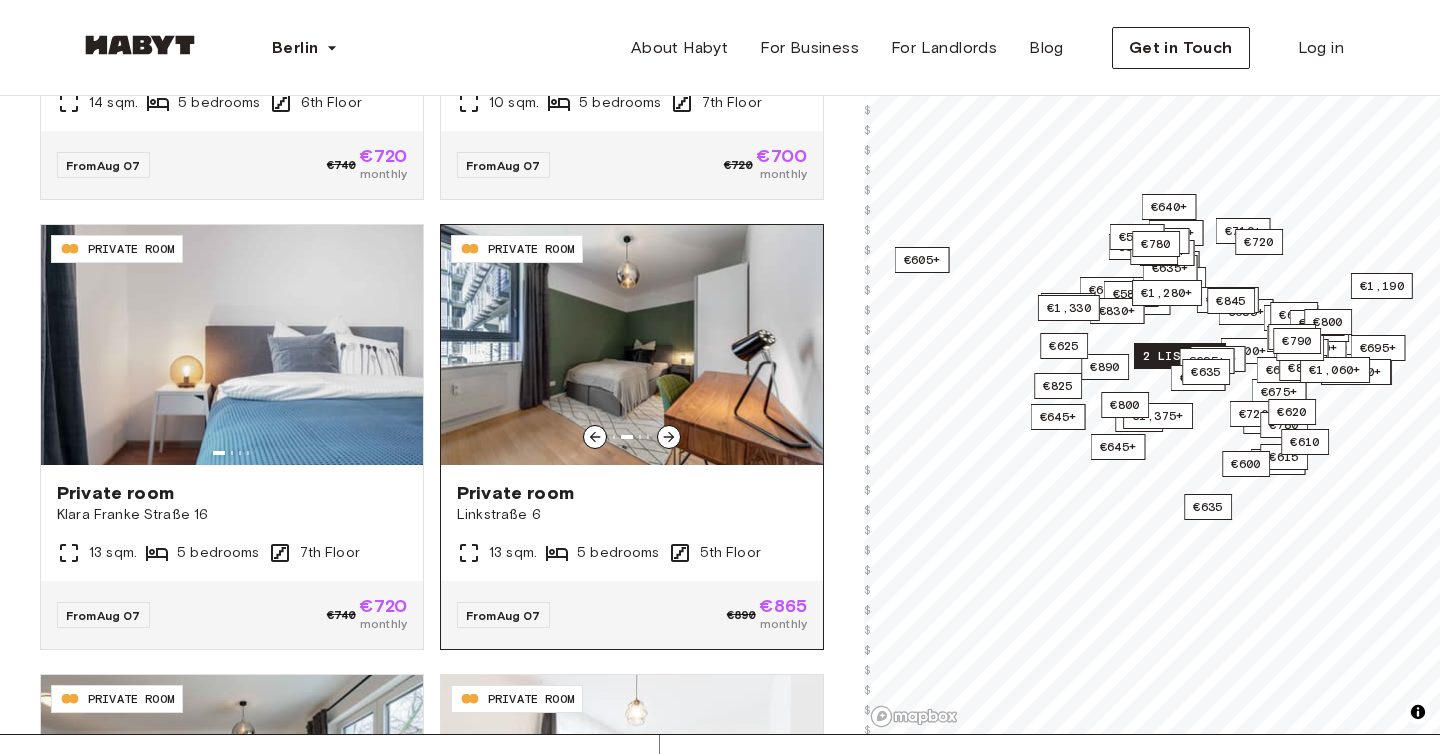 click 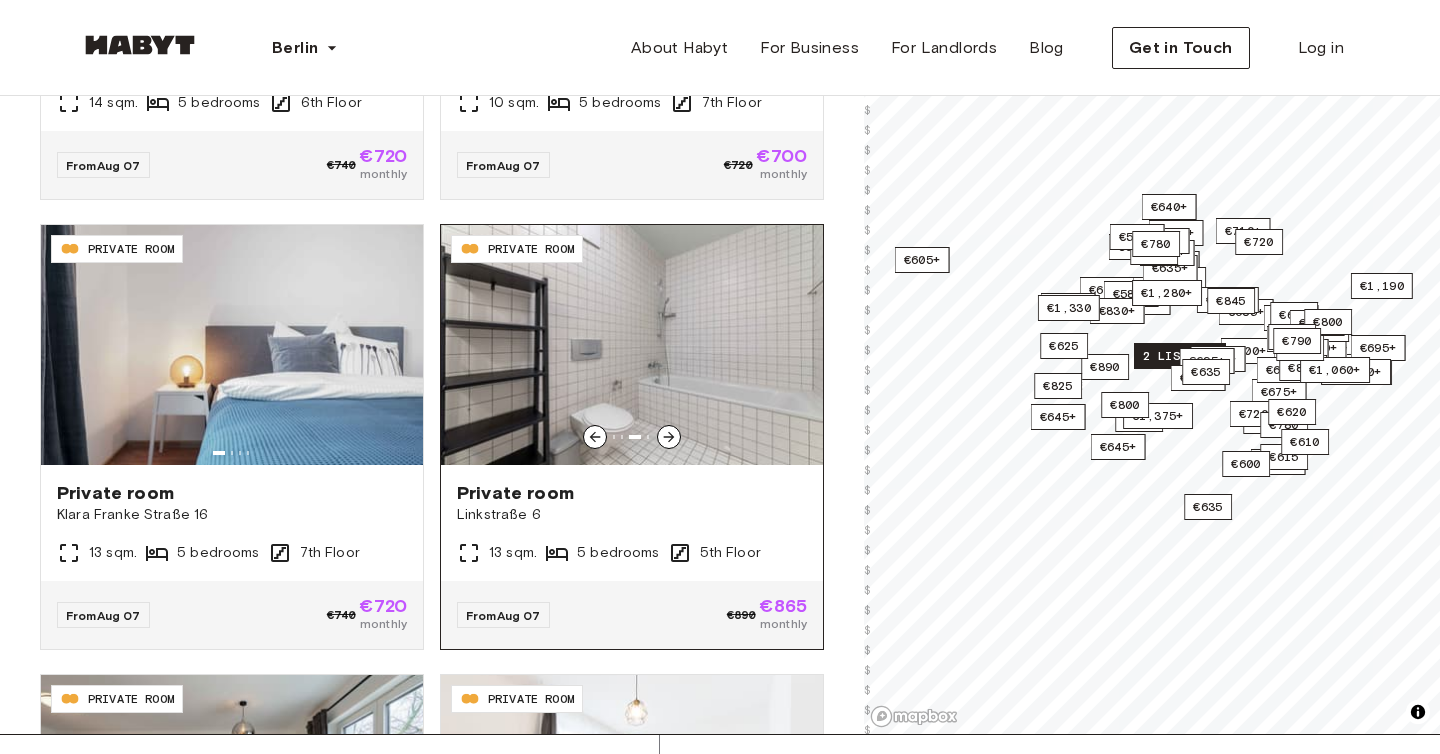 click 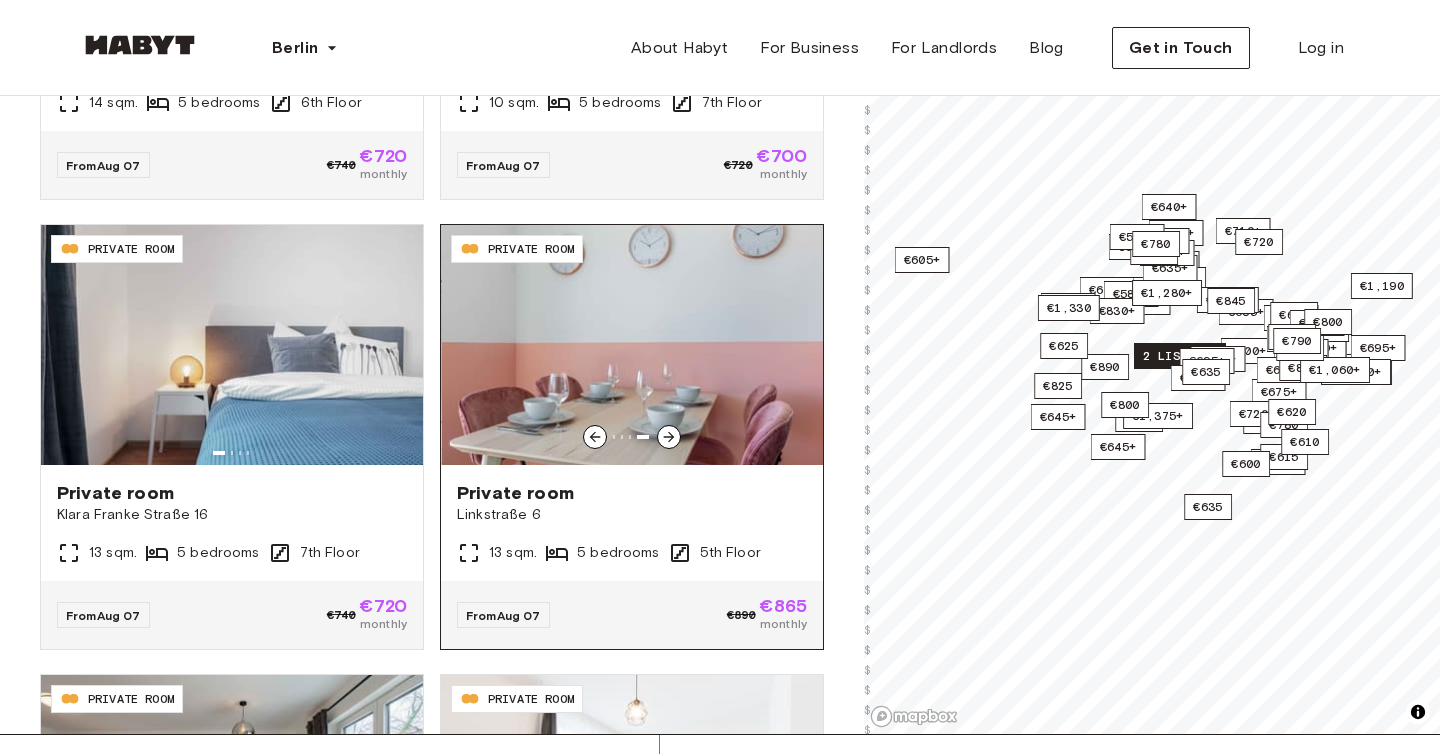 click 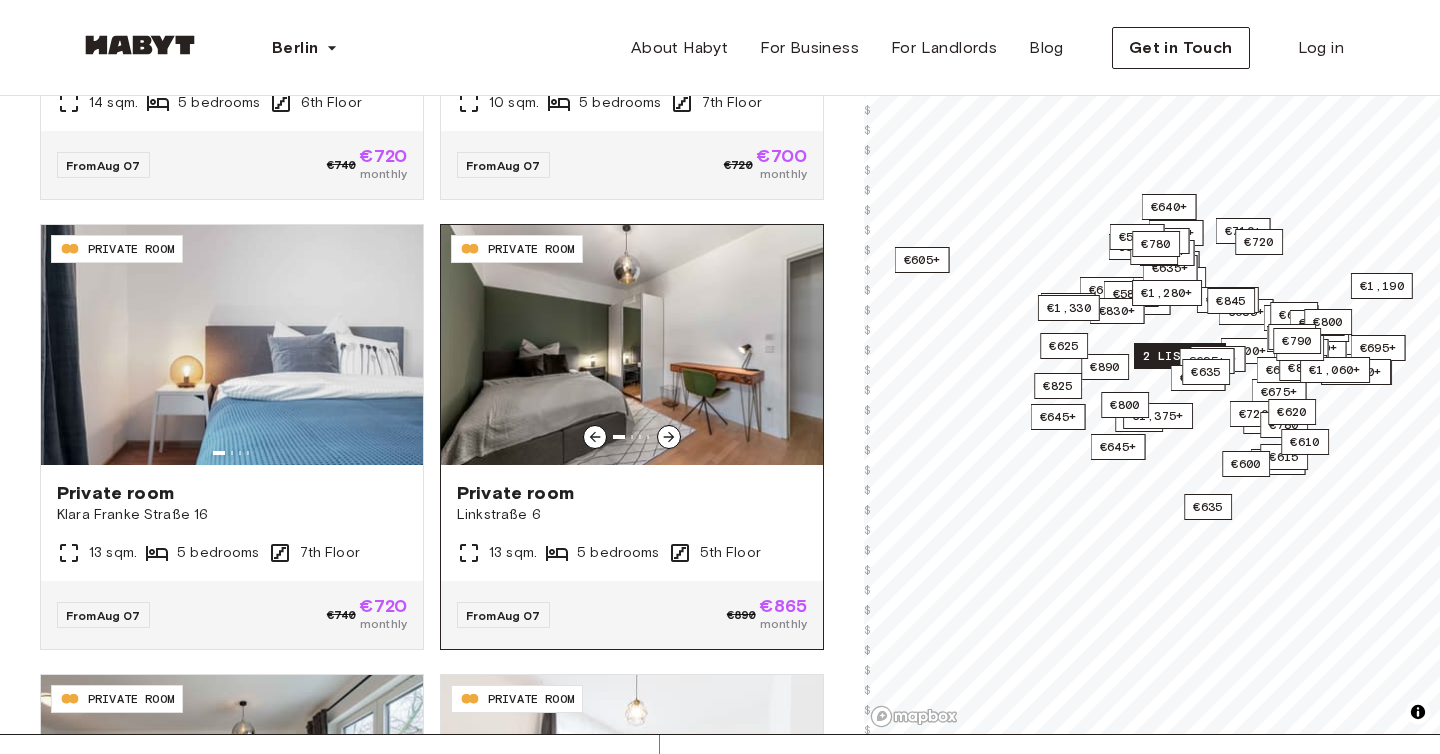 click 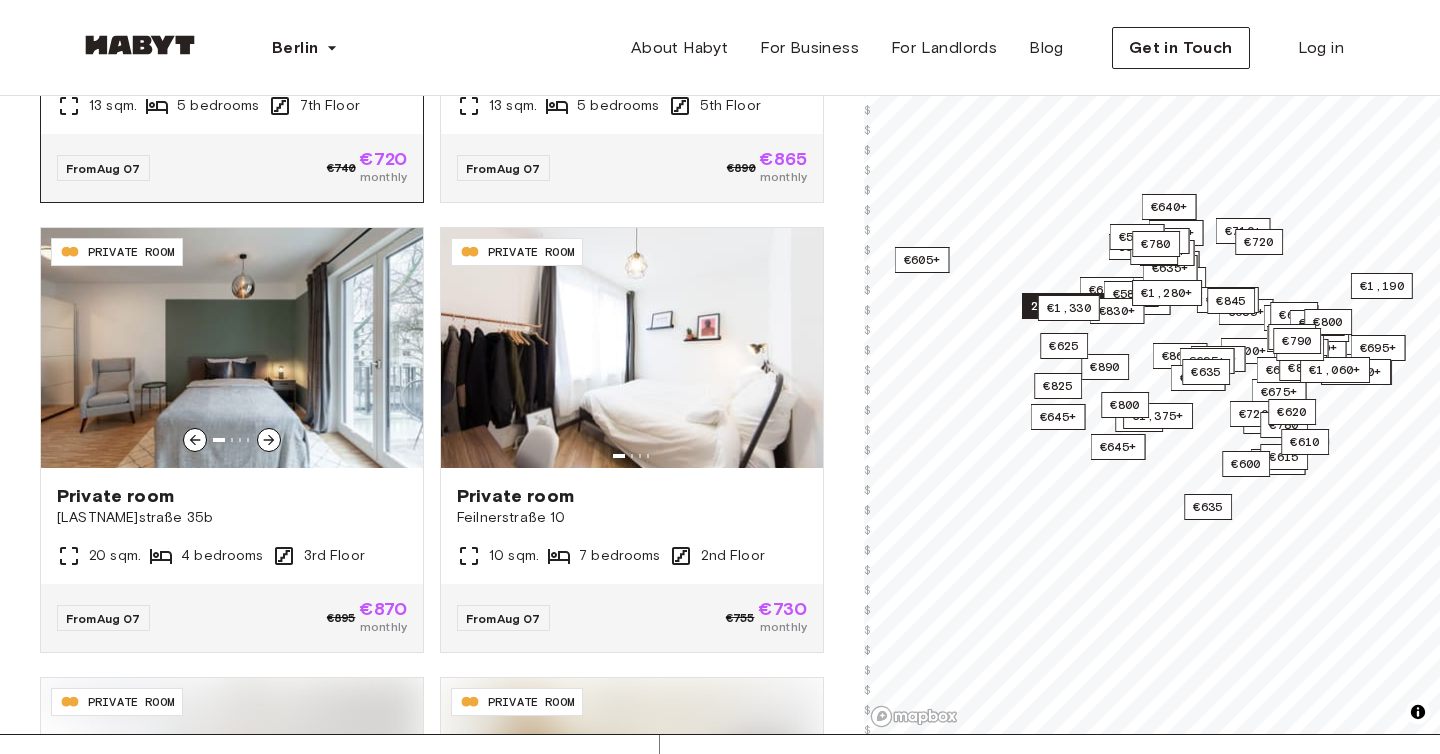 scroll, scrollTop: 13709, scrollLeft: 0, axis: vertical 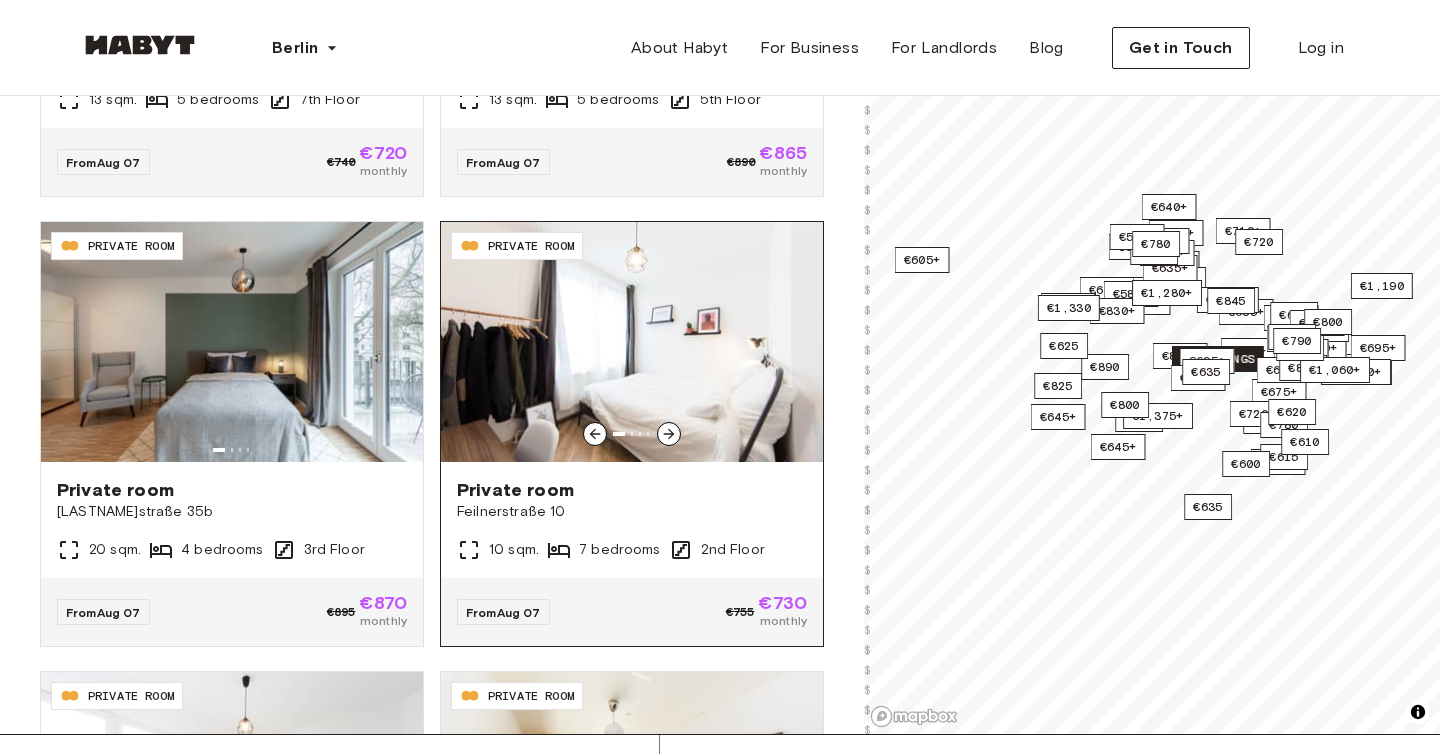 click 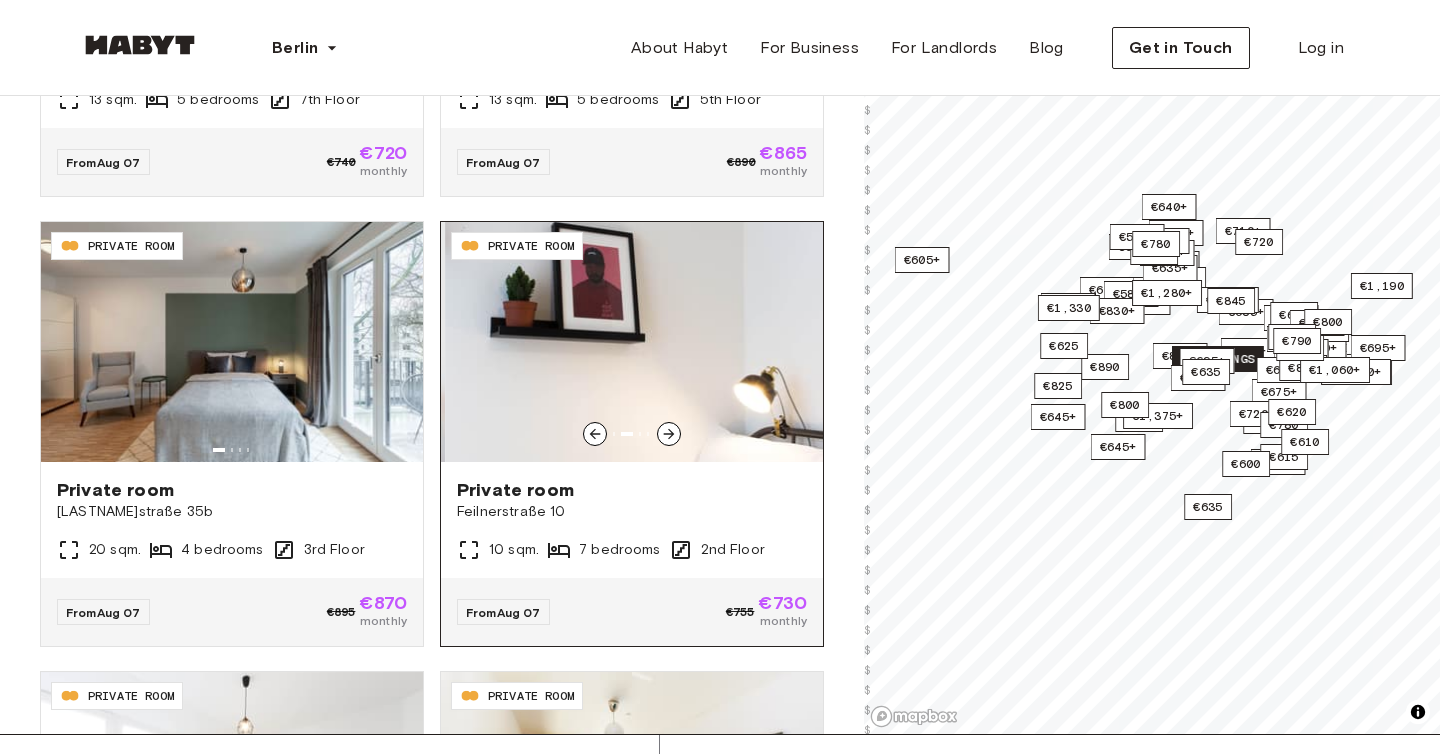 click 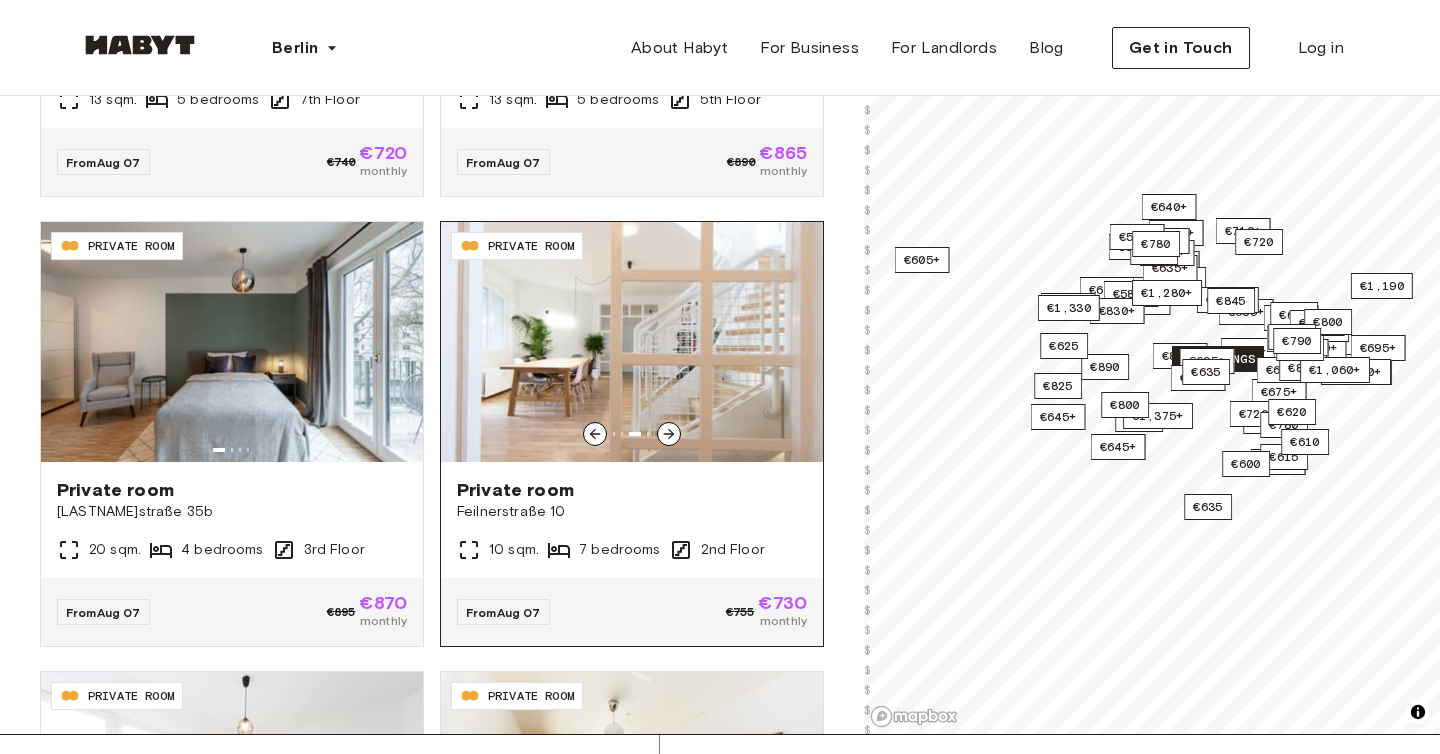 click 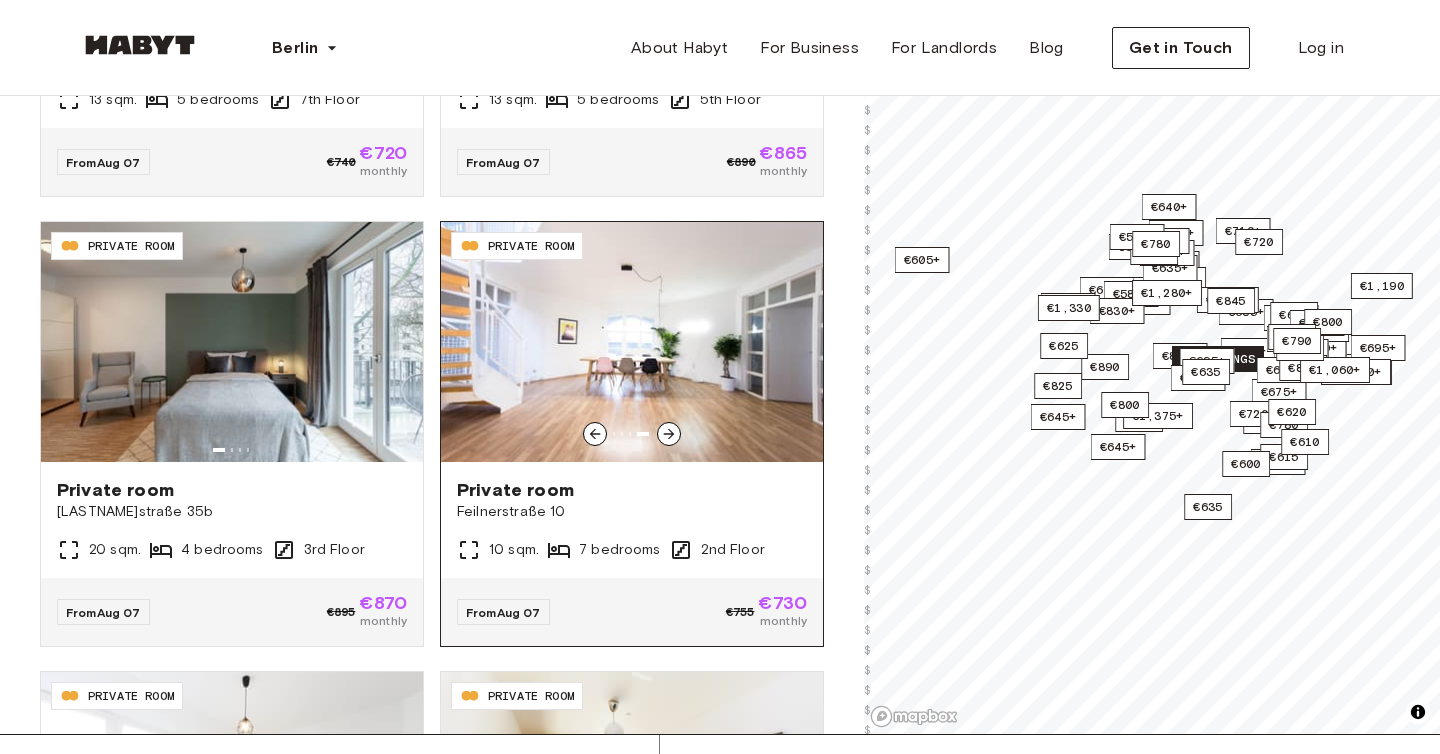 click 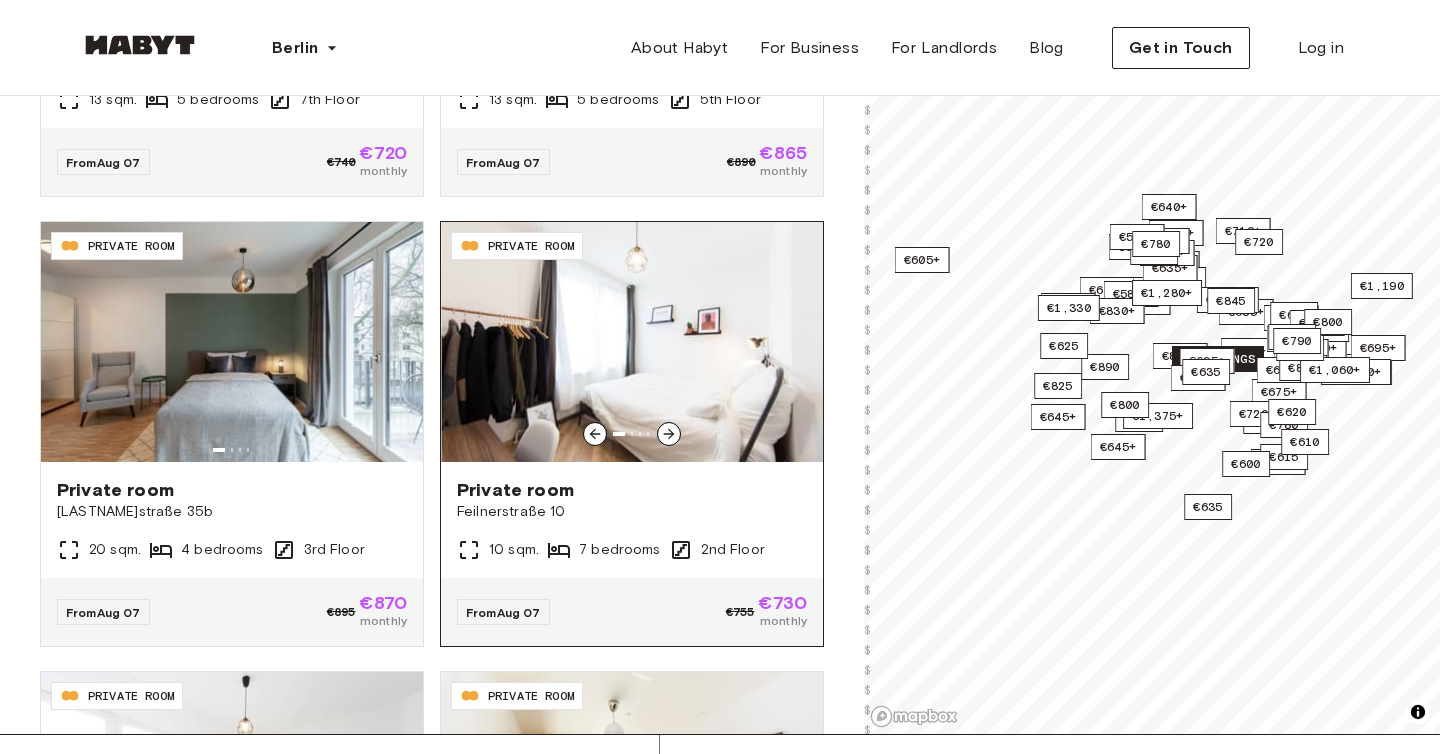 click 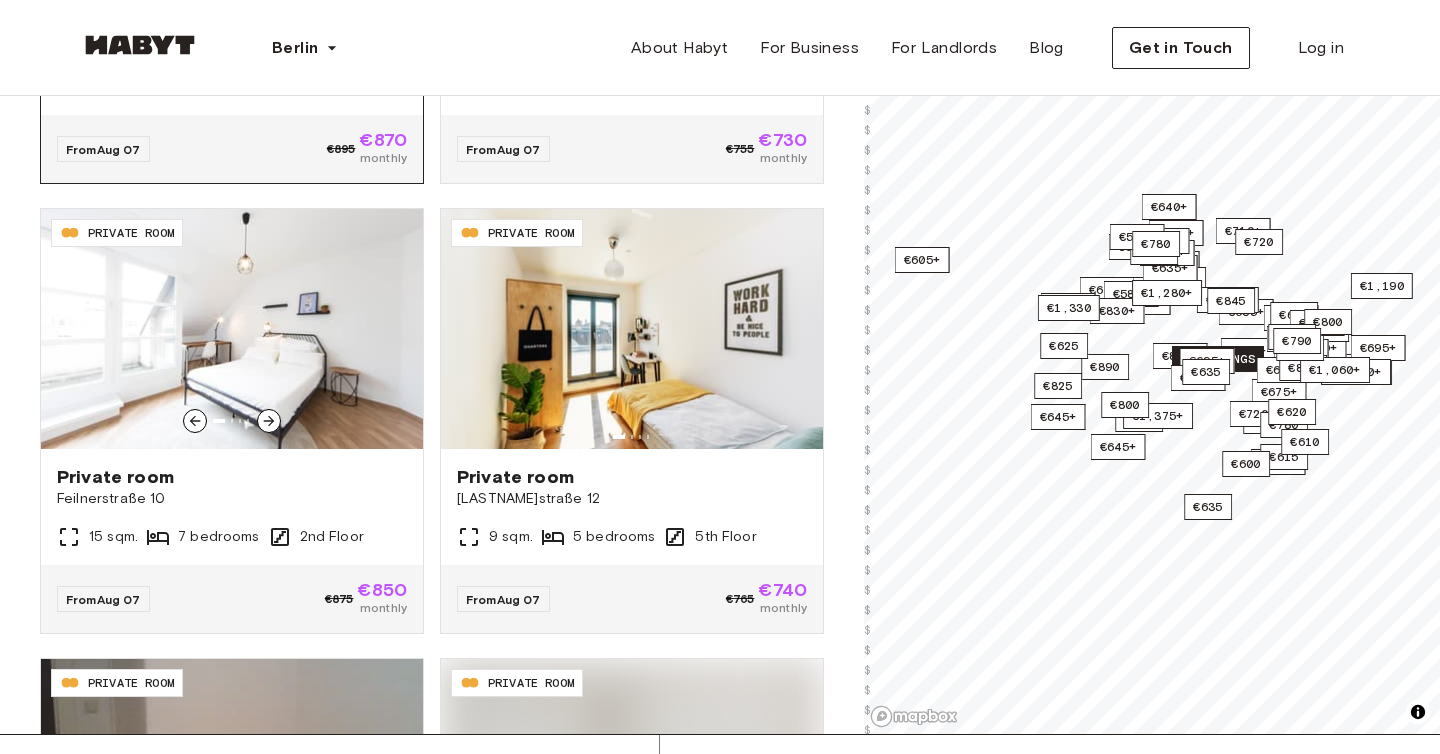 scroll, scrollTop: 14173, scrollLeft: 0, axis: vertical 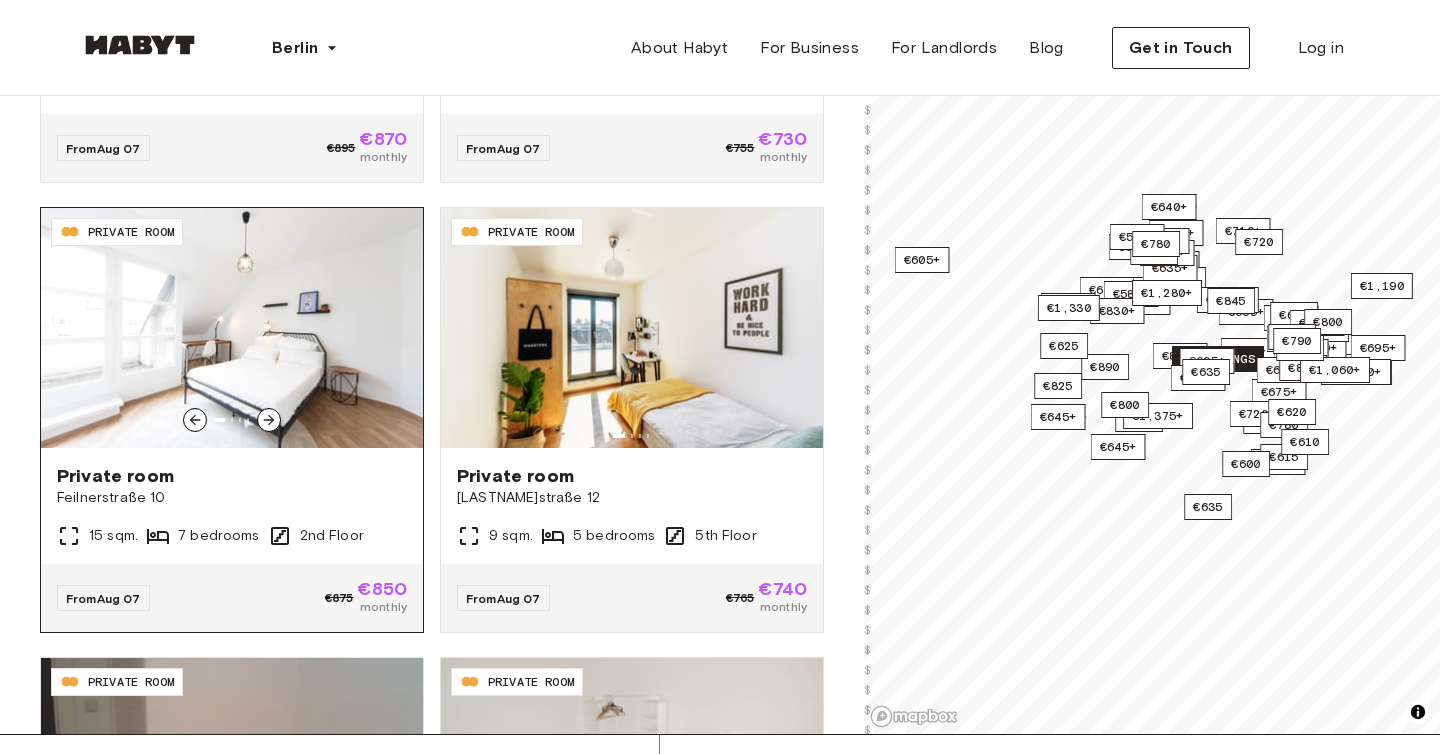 click 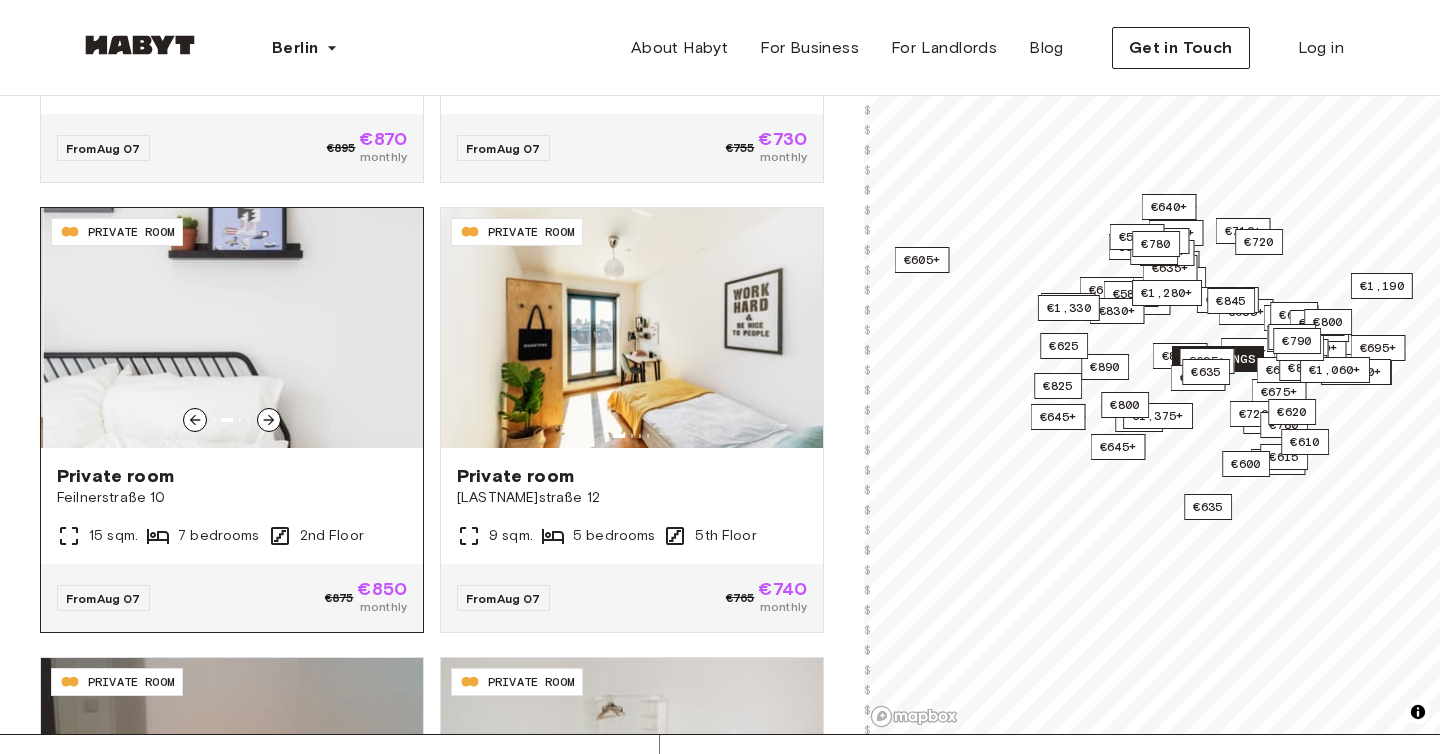 click 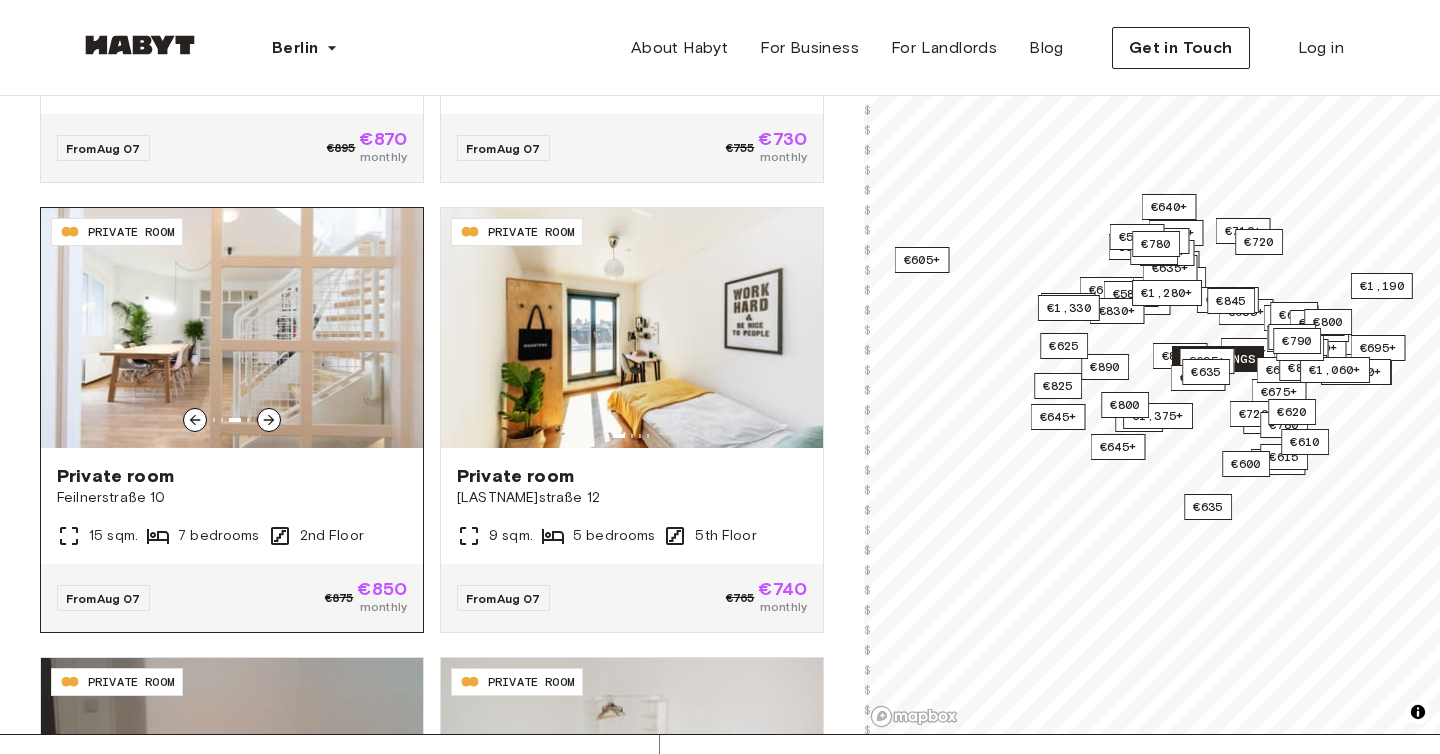 click 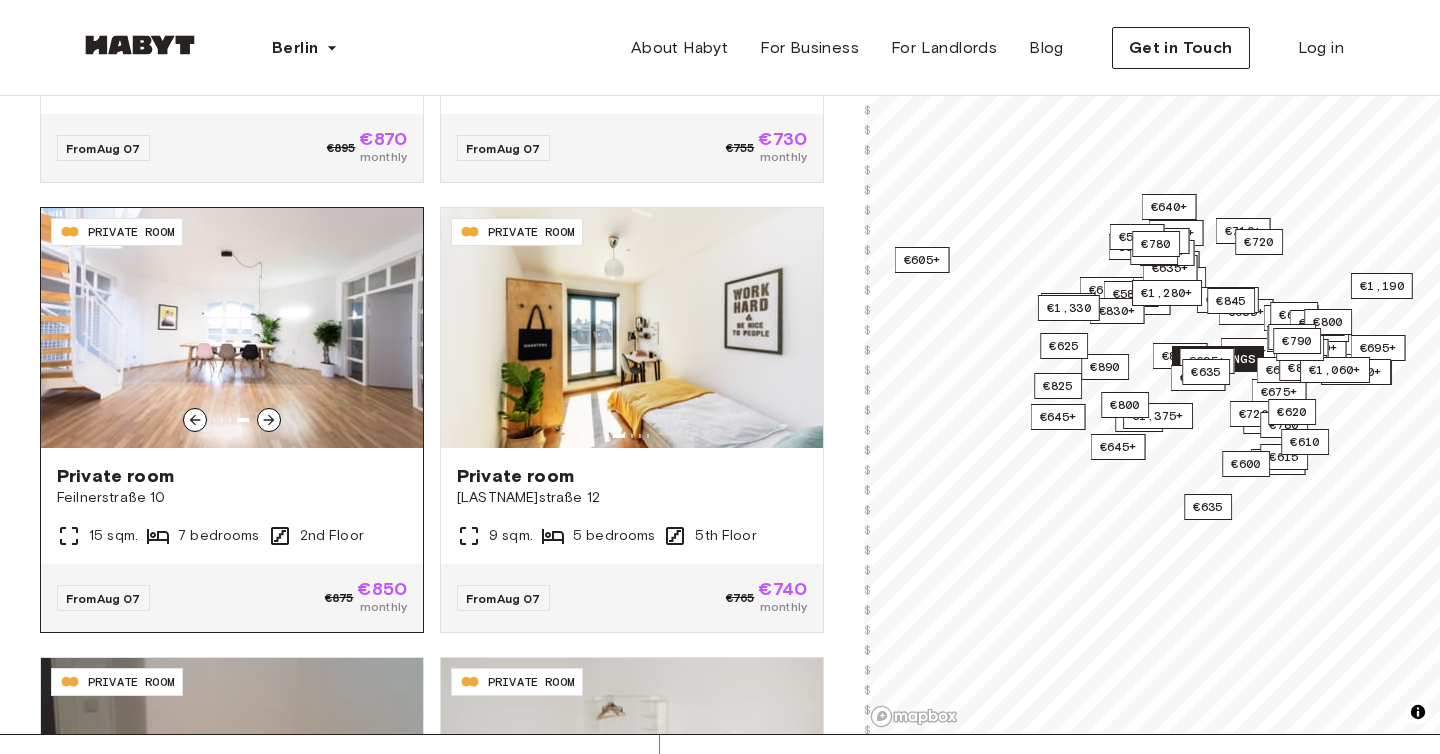 click 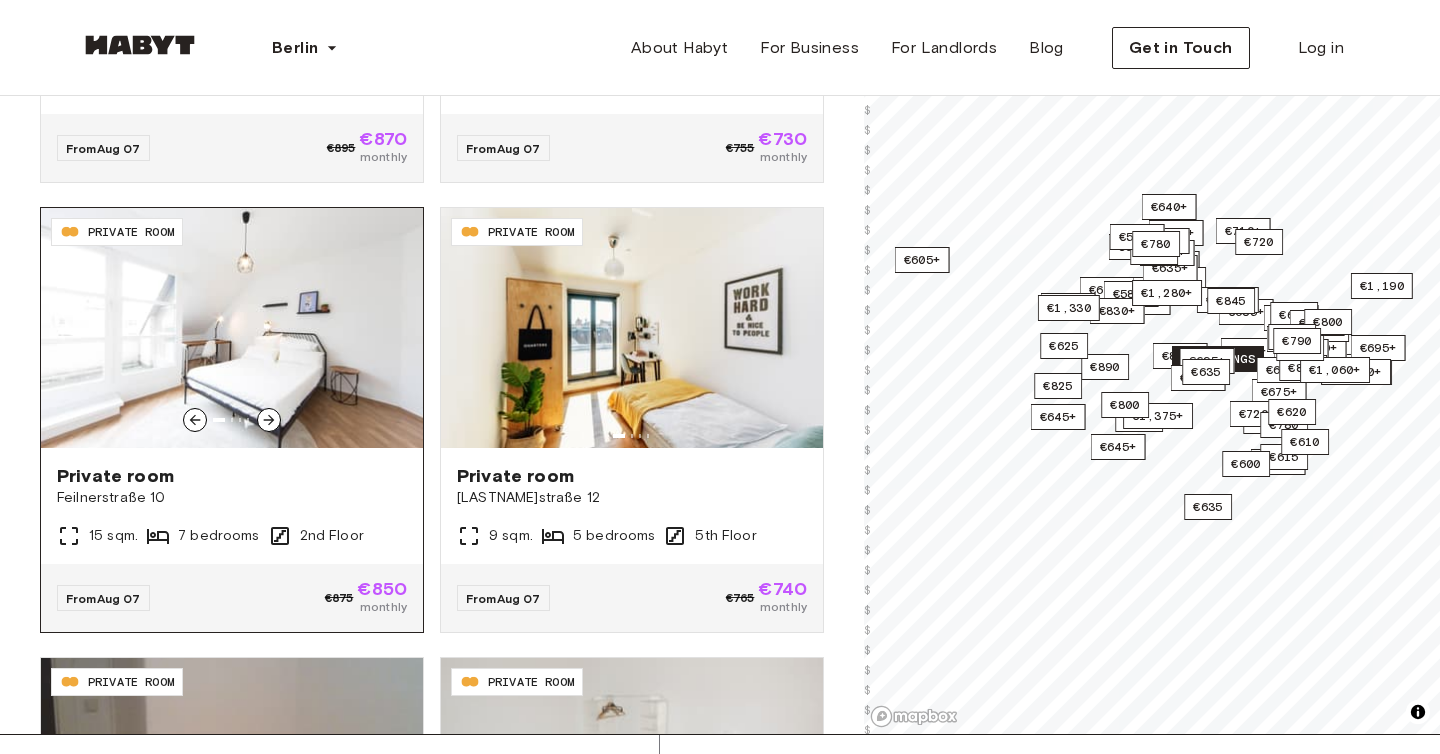click 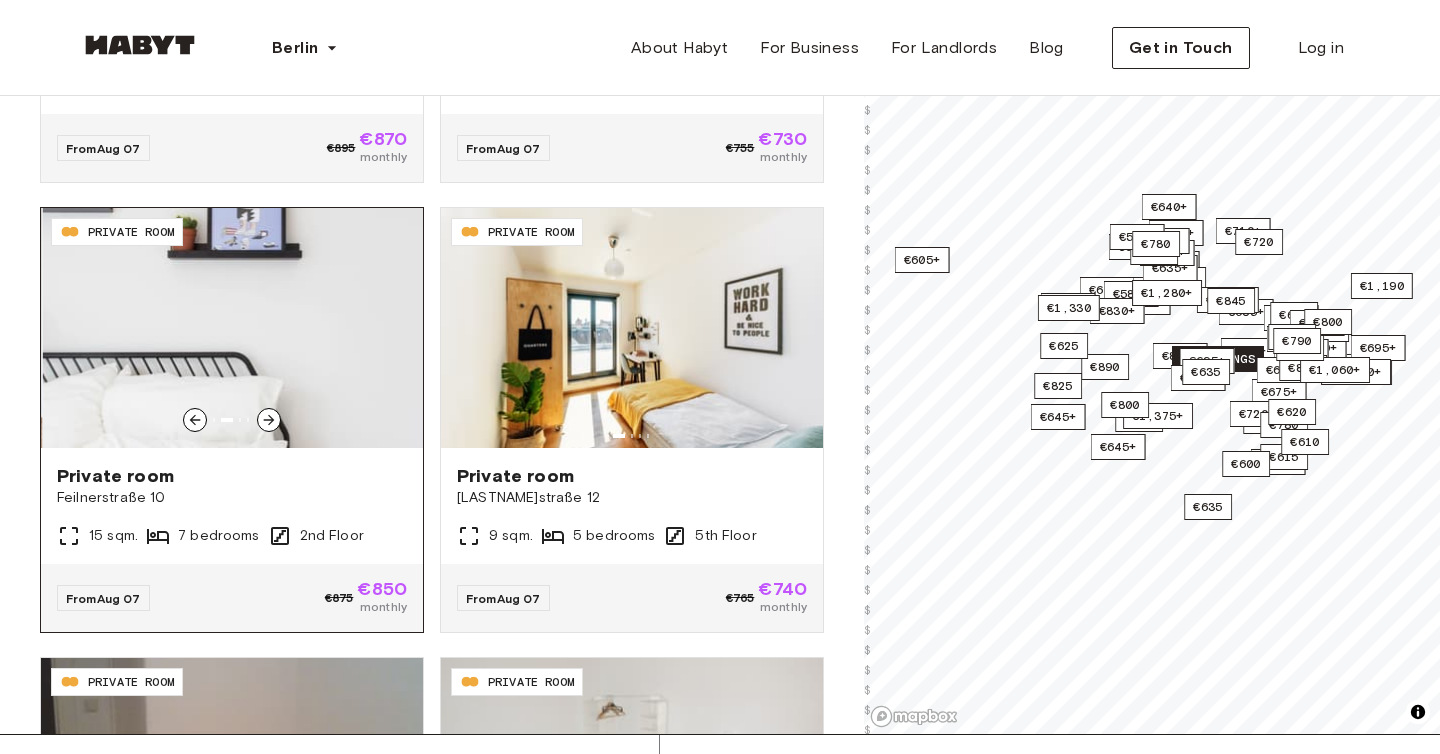 click 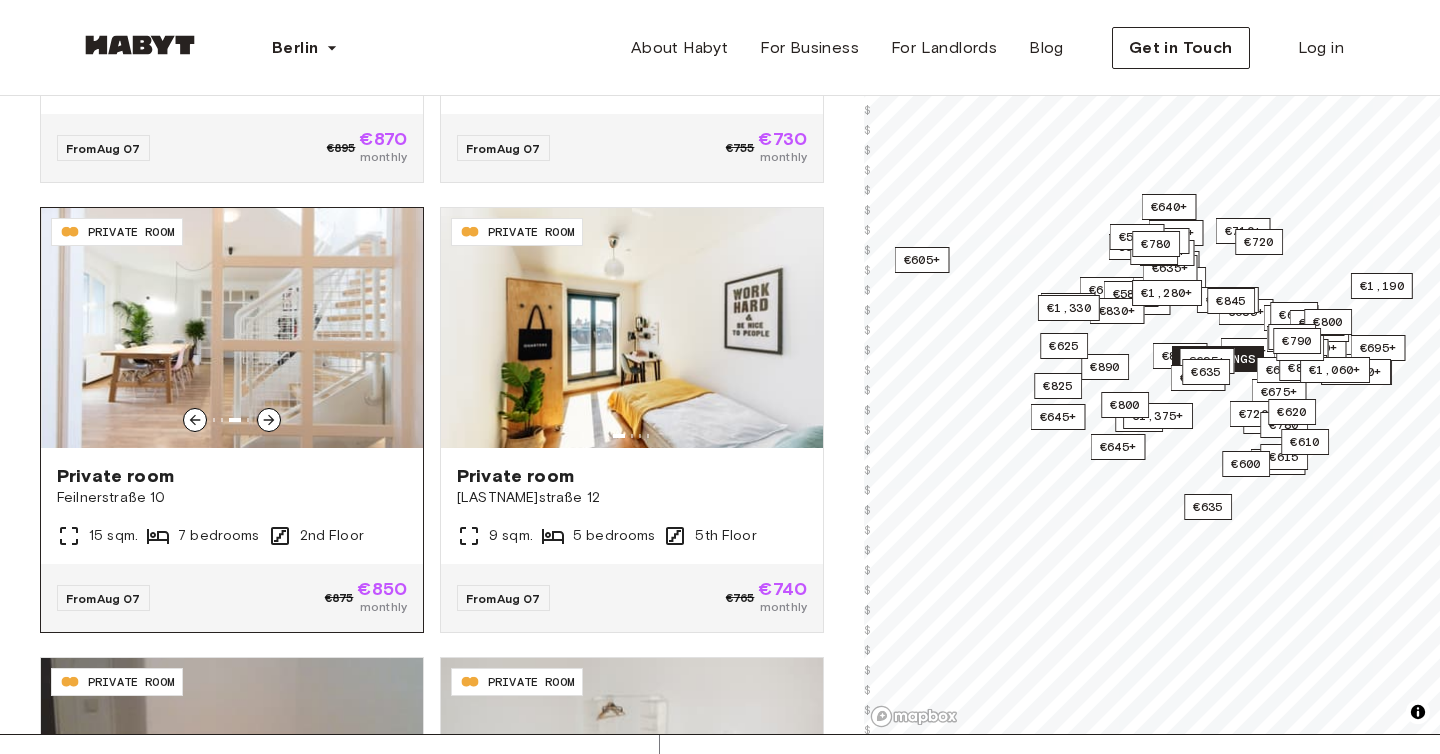 click 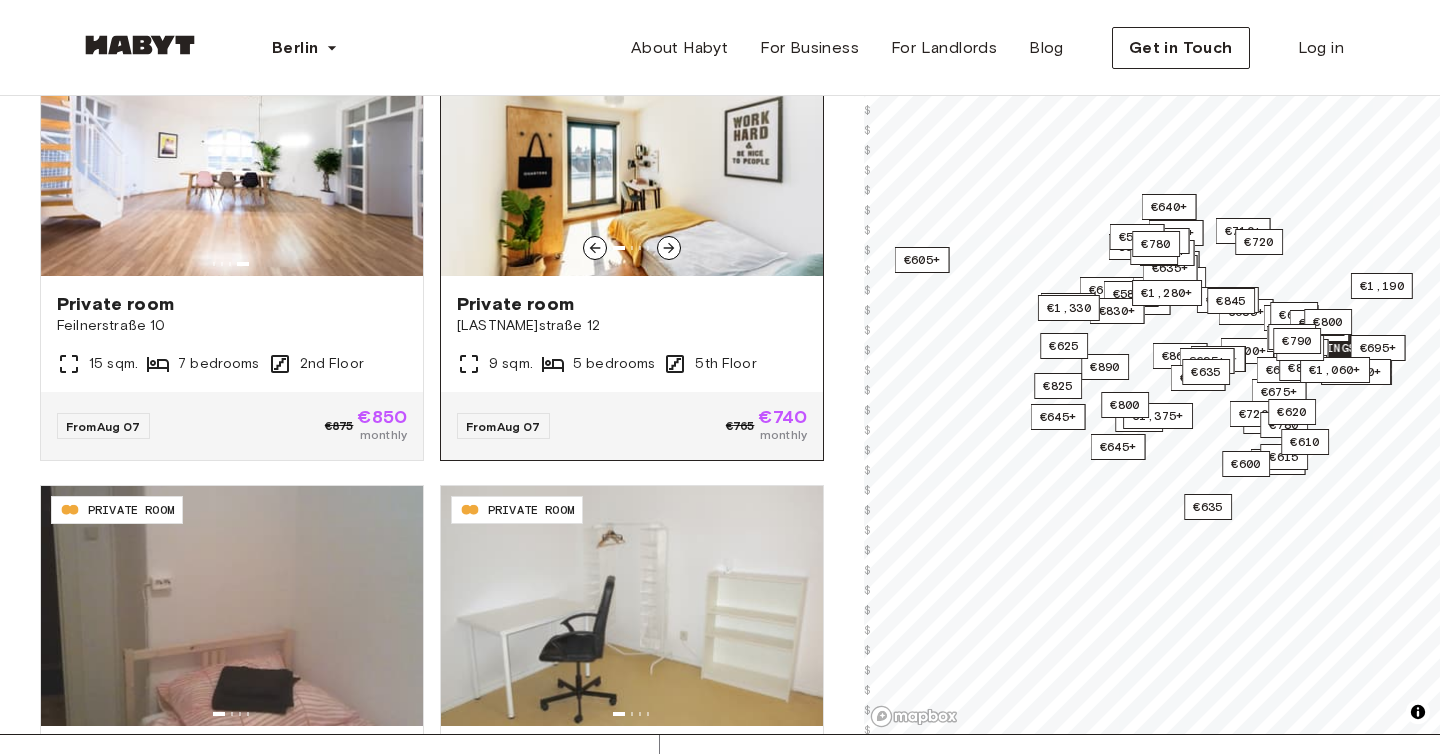 scroll, scrollTop: 14347, scrollLeft: 0, axis: vertical 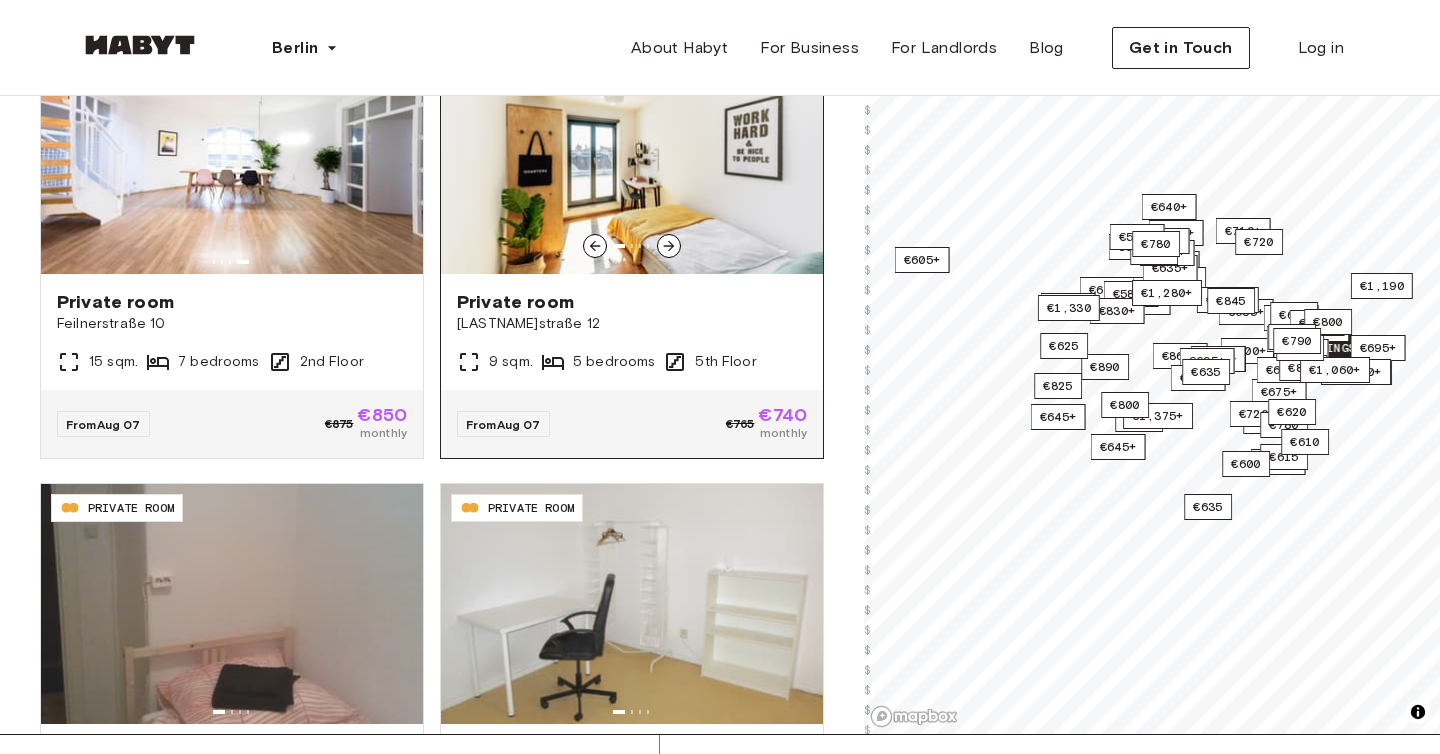 click 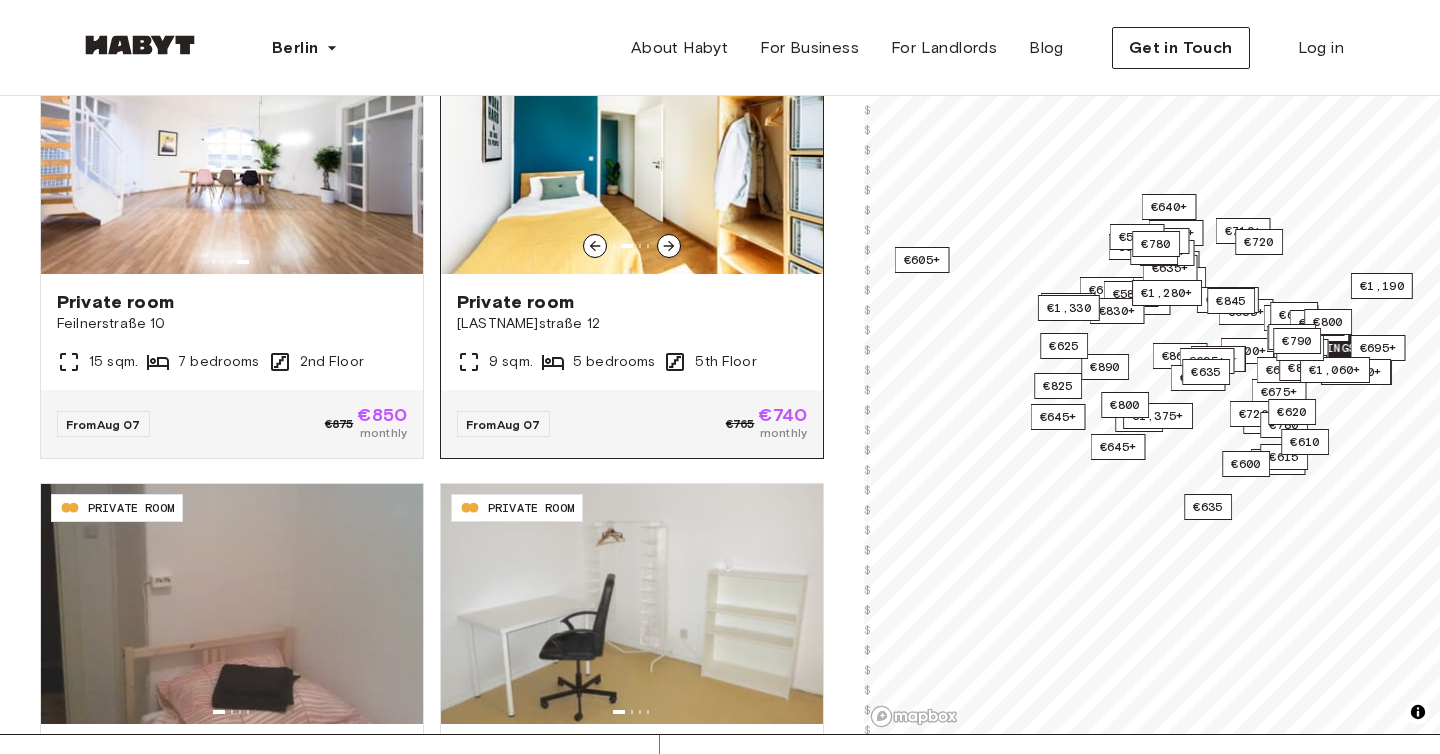 click 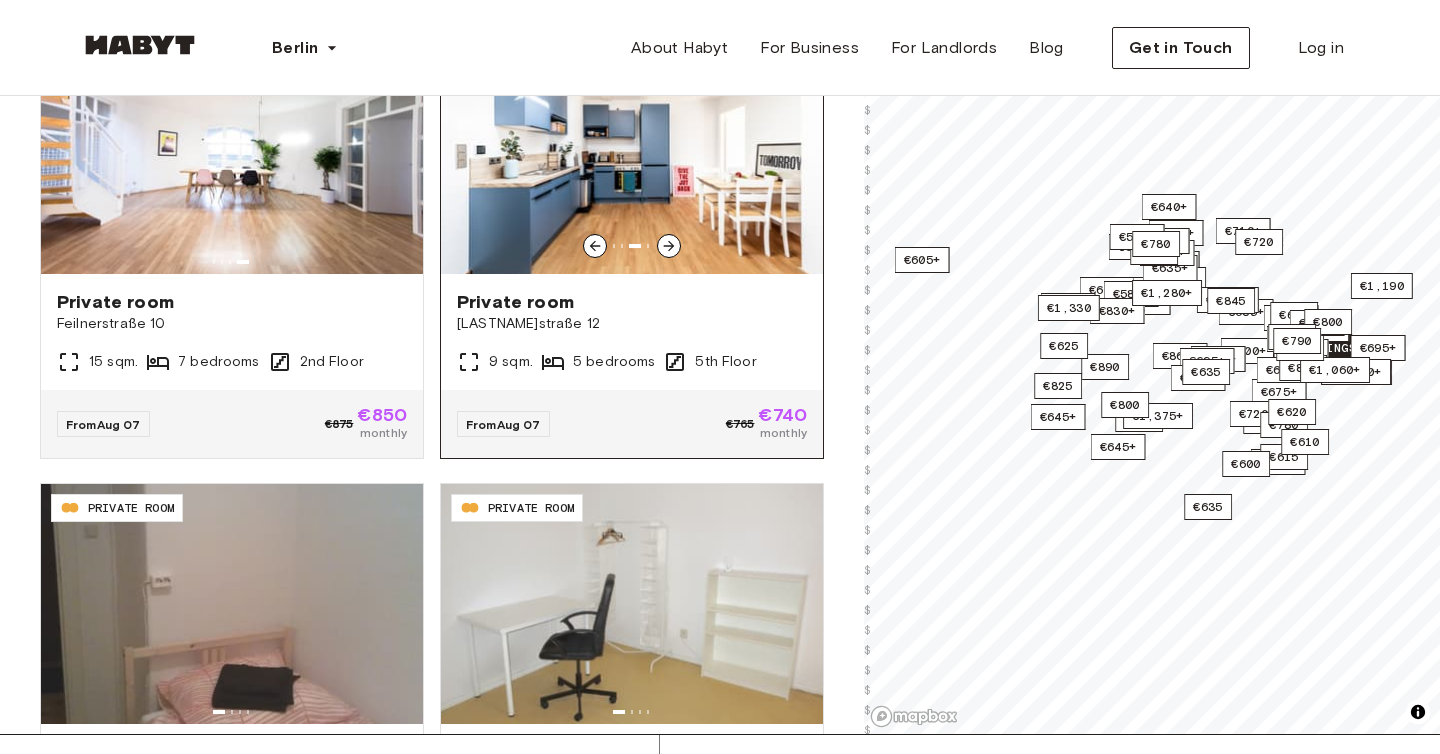 click 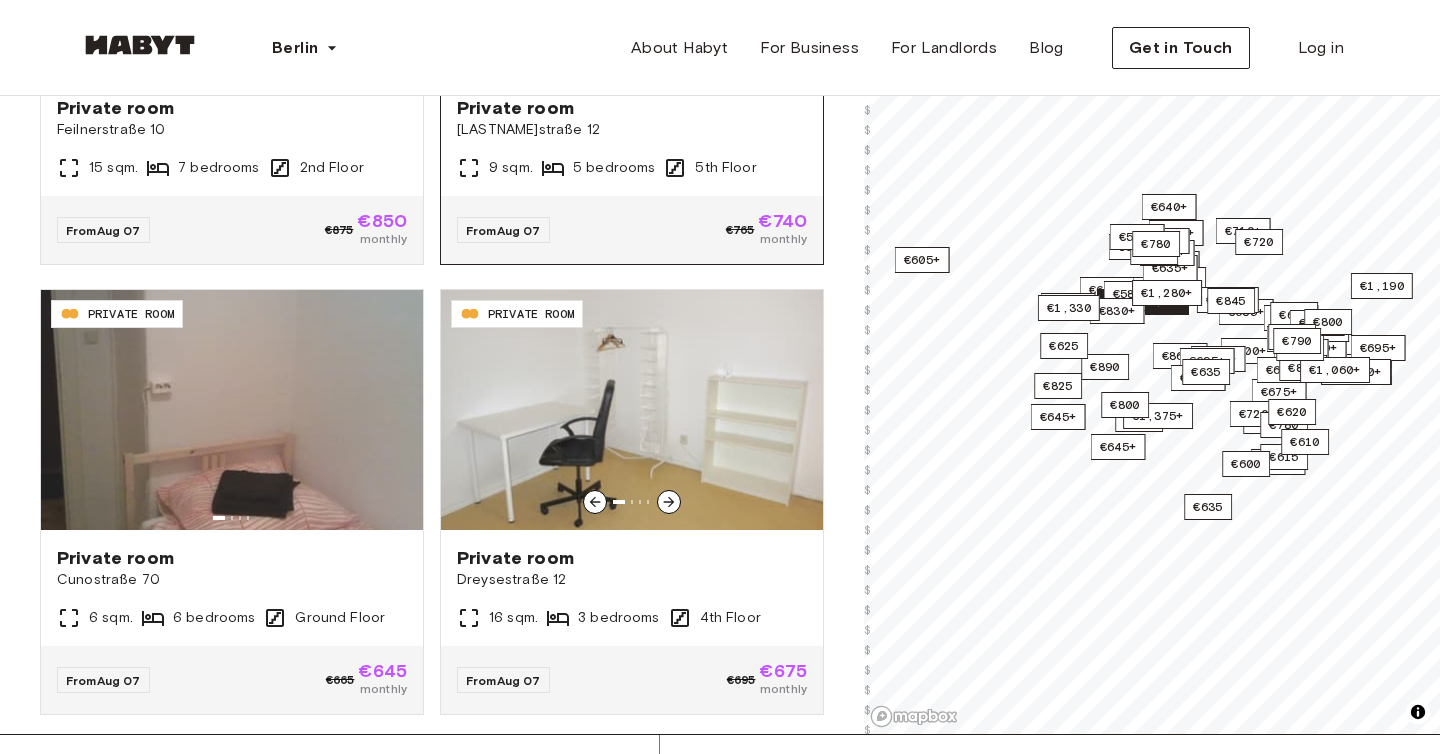 scroll, scrollTop: 14671, scrollLeft: 0, axis: vertical 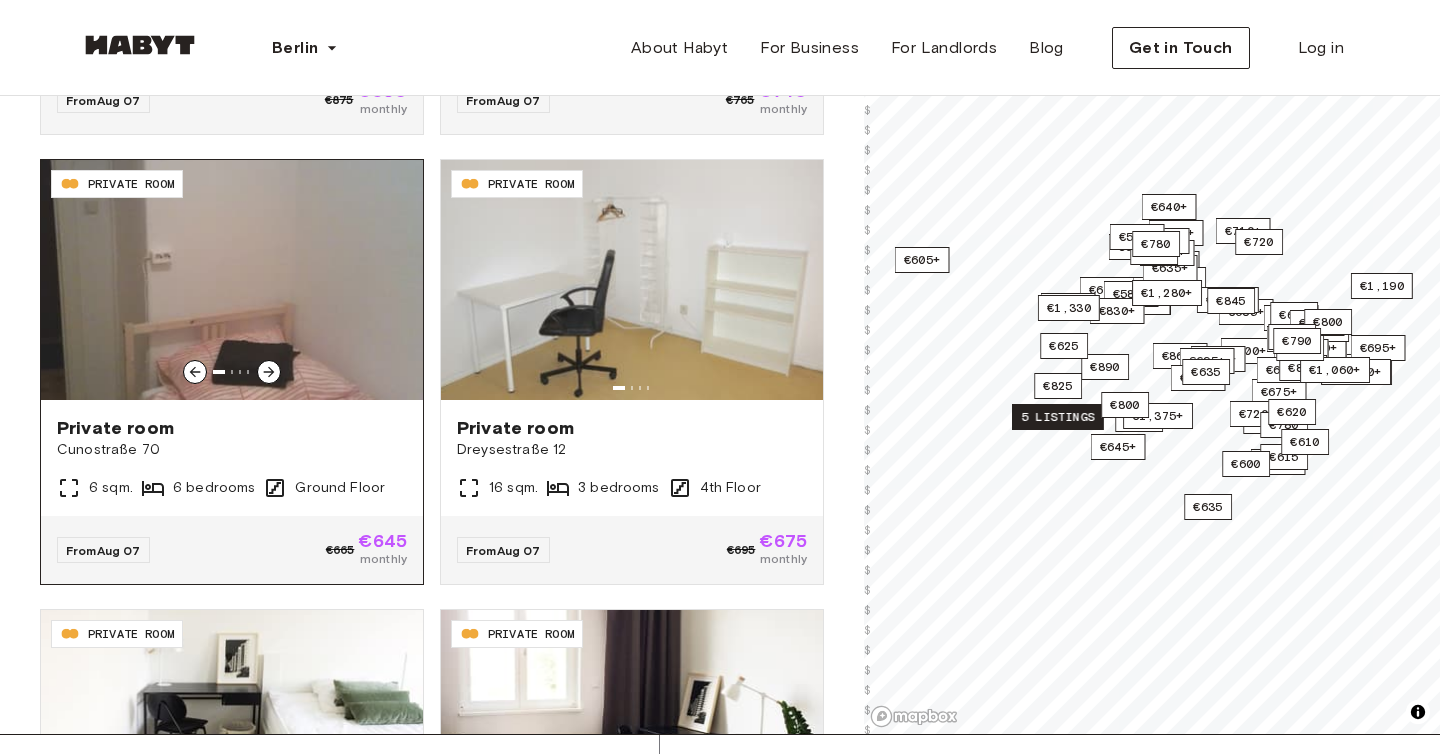 click 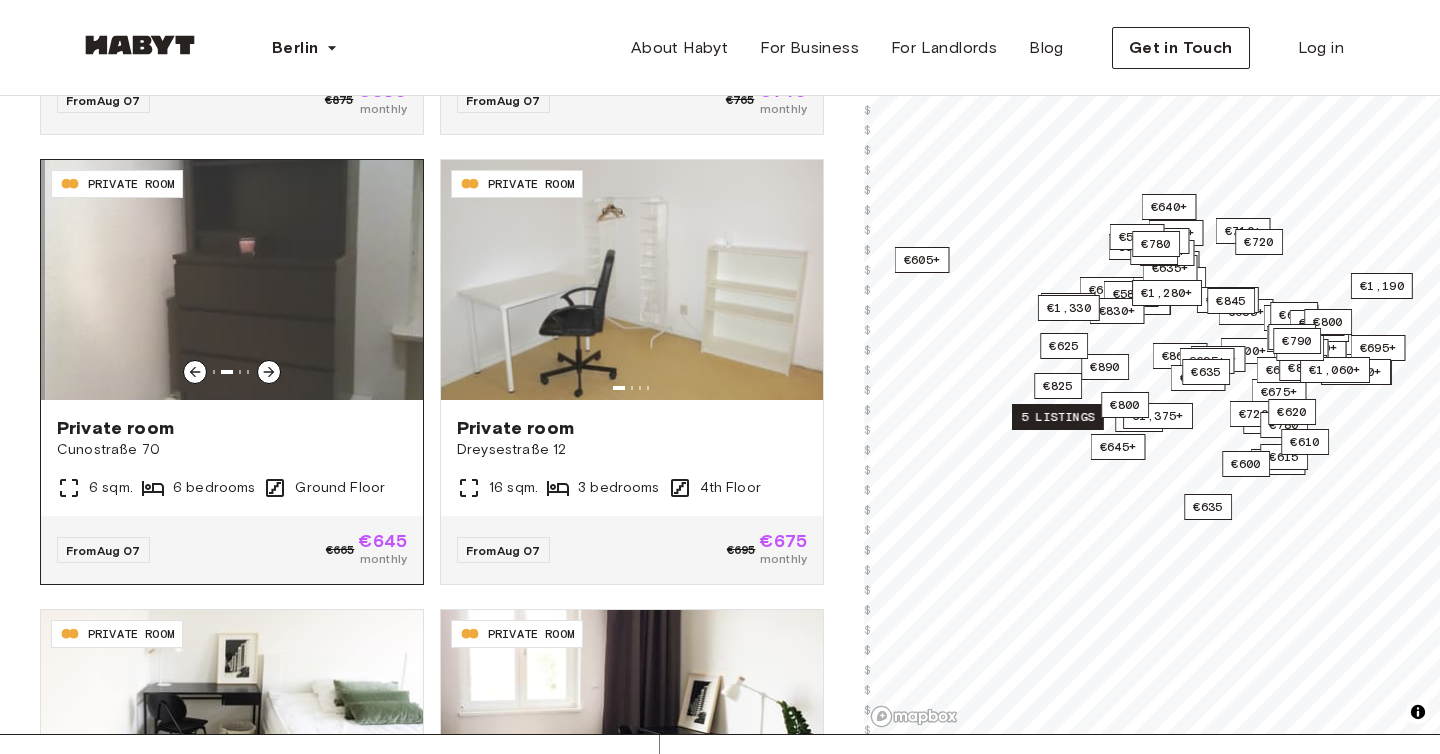 click 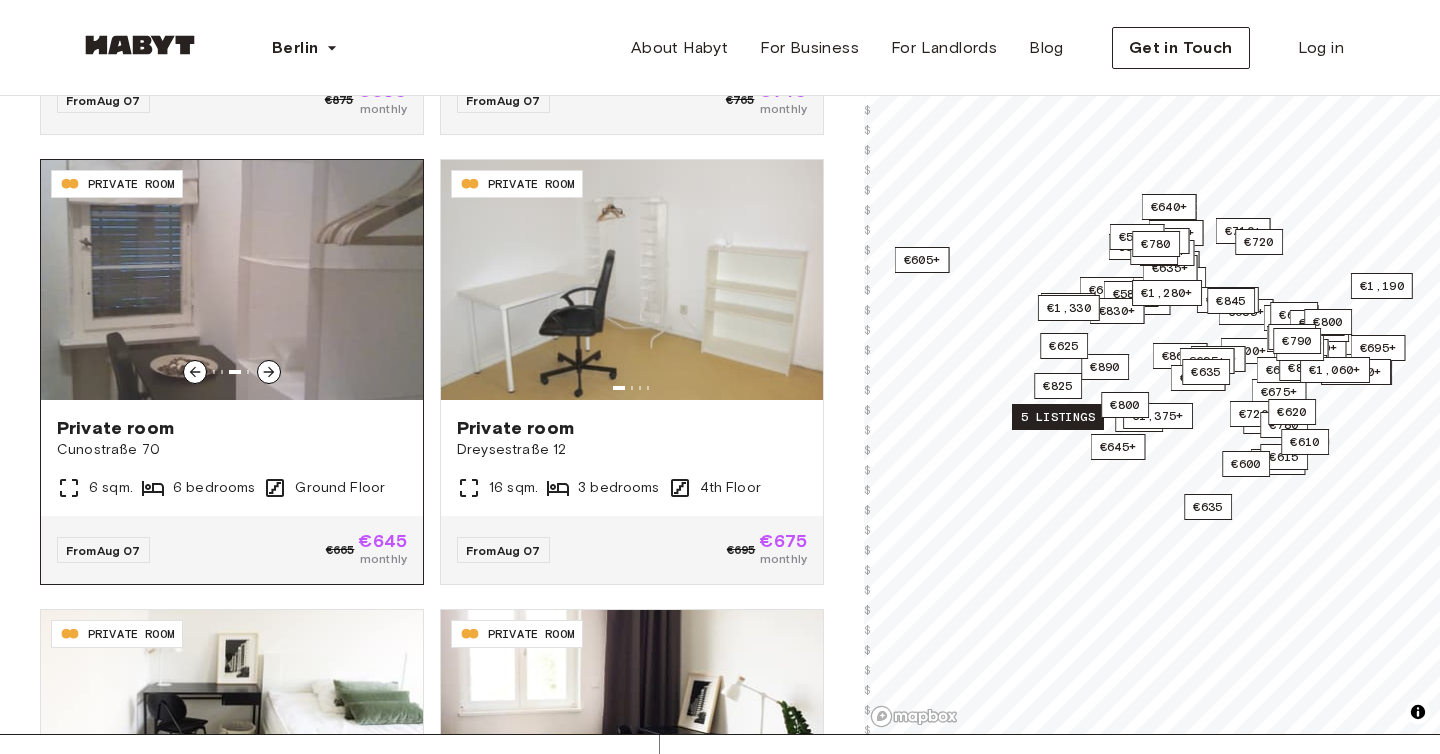 click 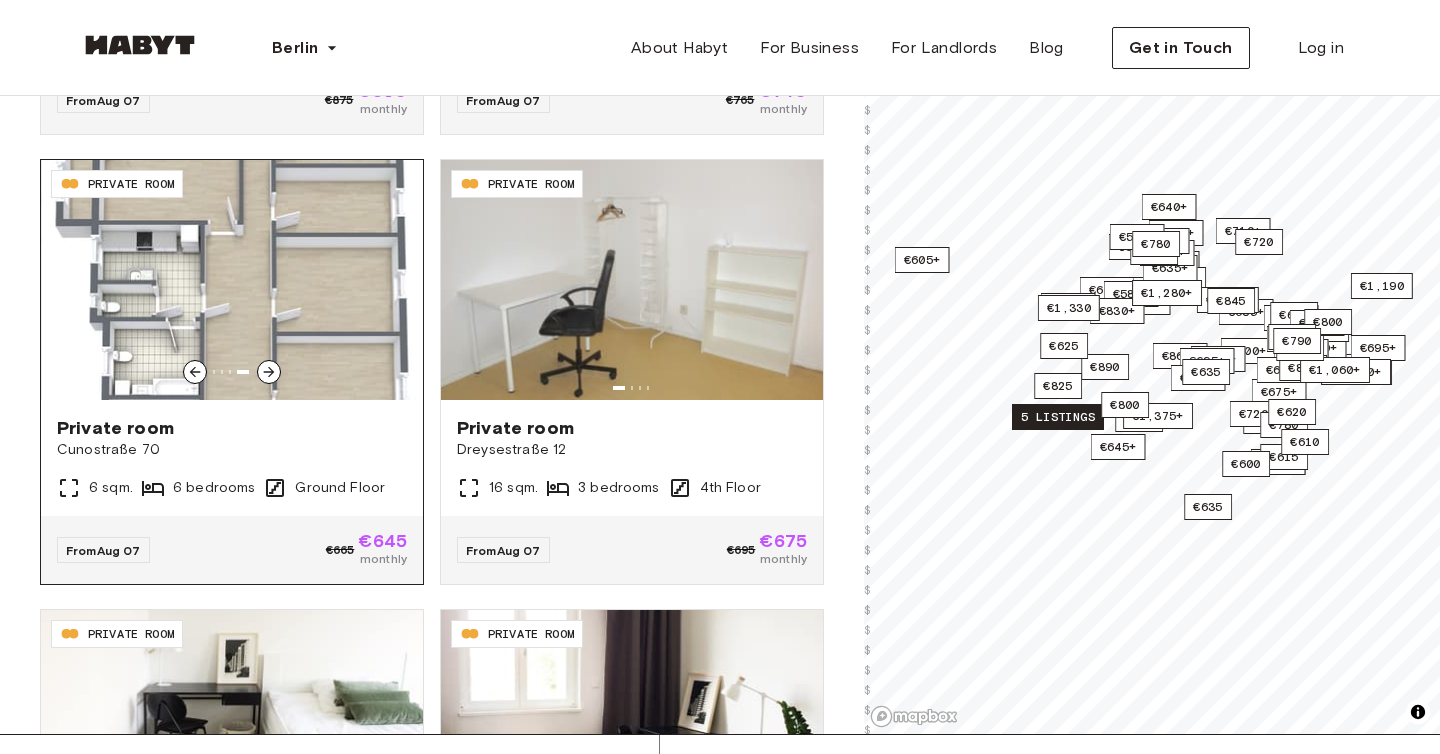 click 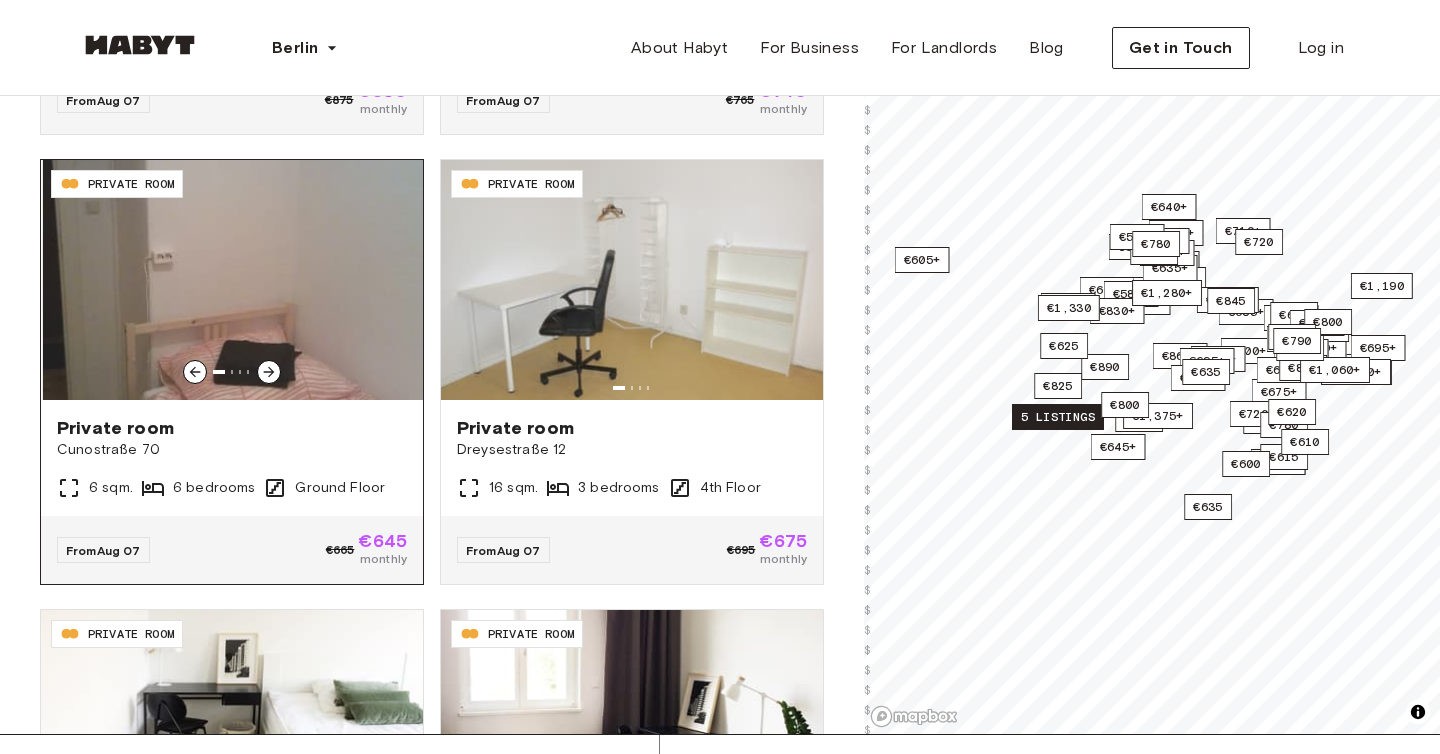 click 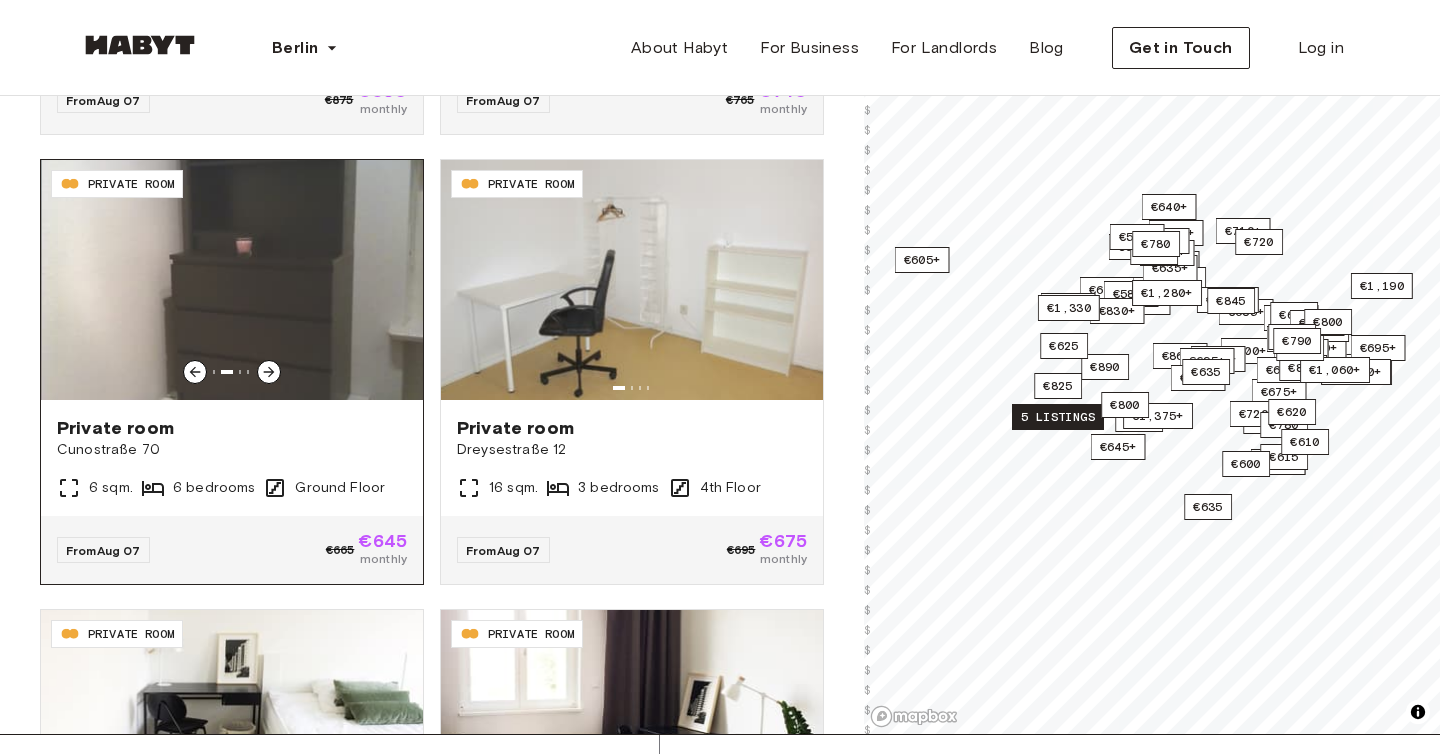 click 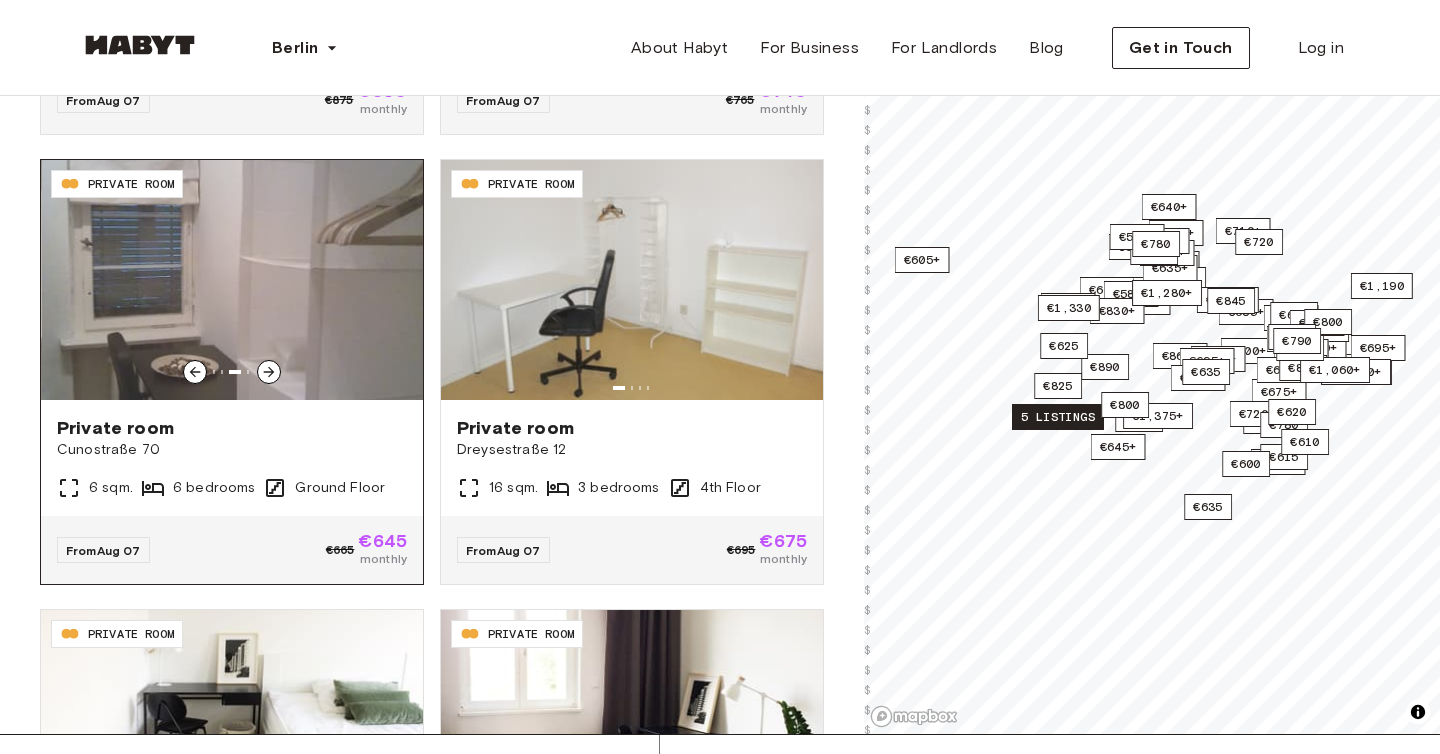 click 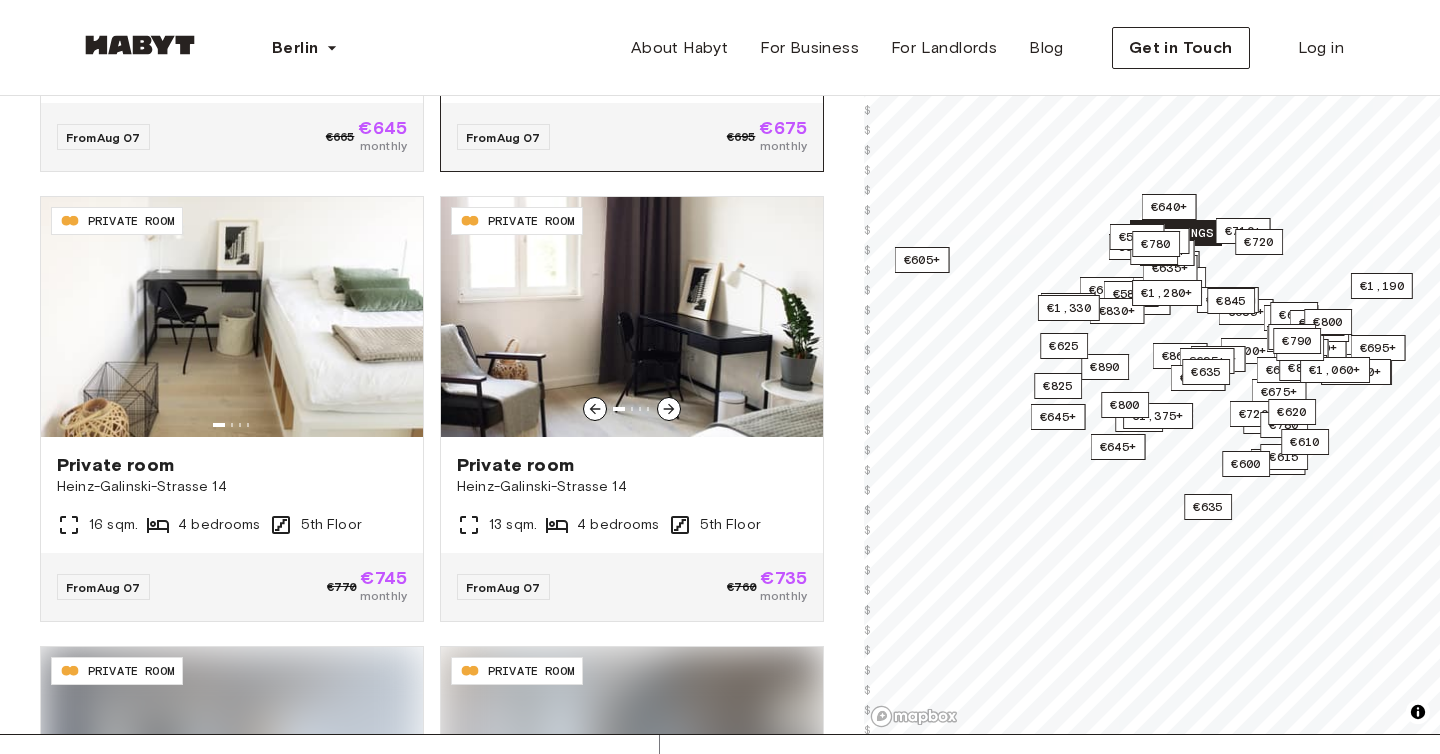 scroll, scrollTop: 15086, scrollLeft: 0, axis: vertical 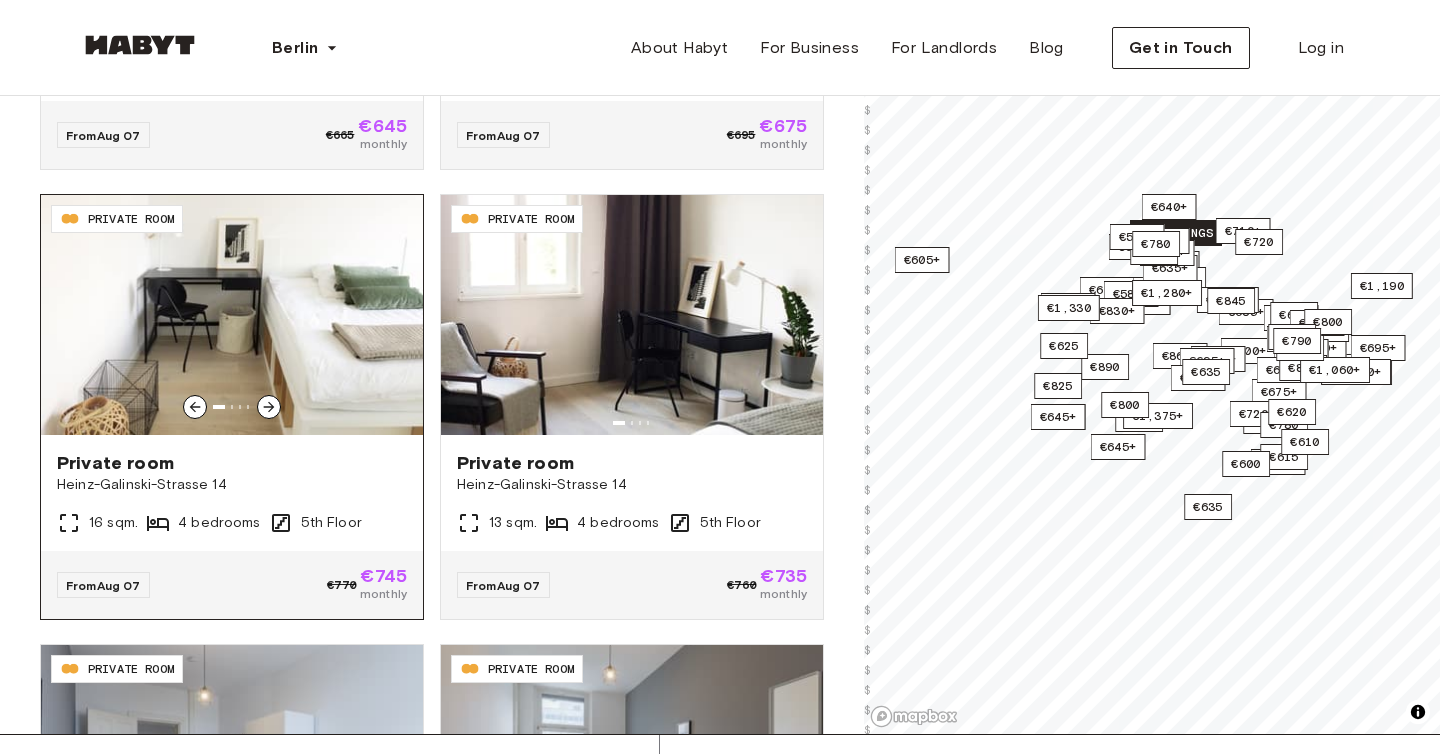 click 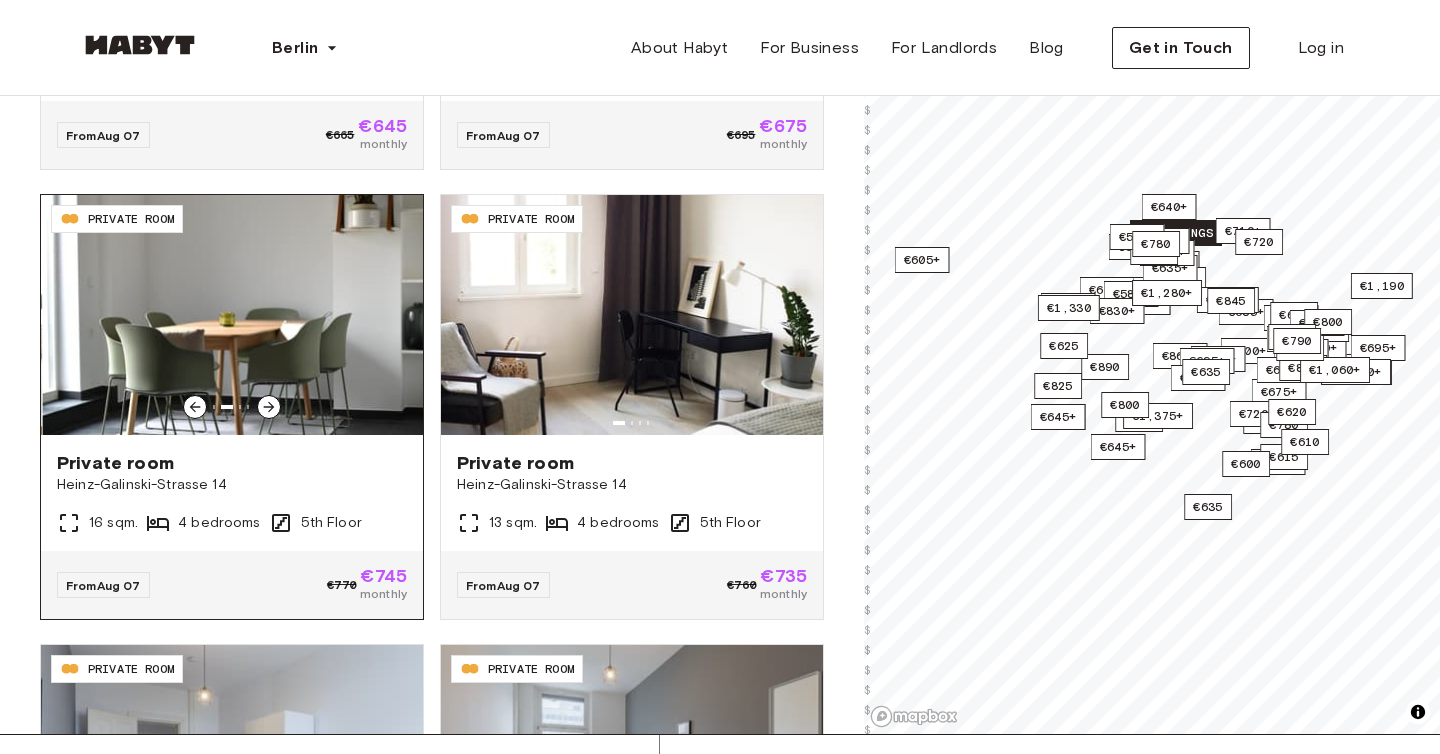 click 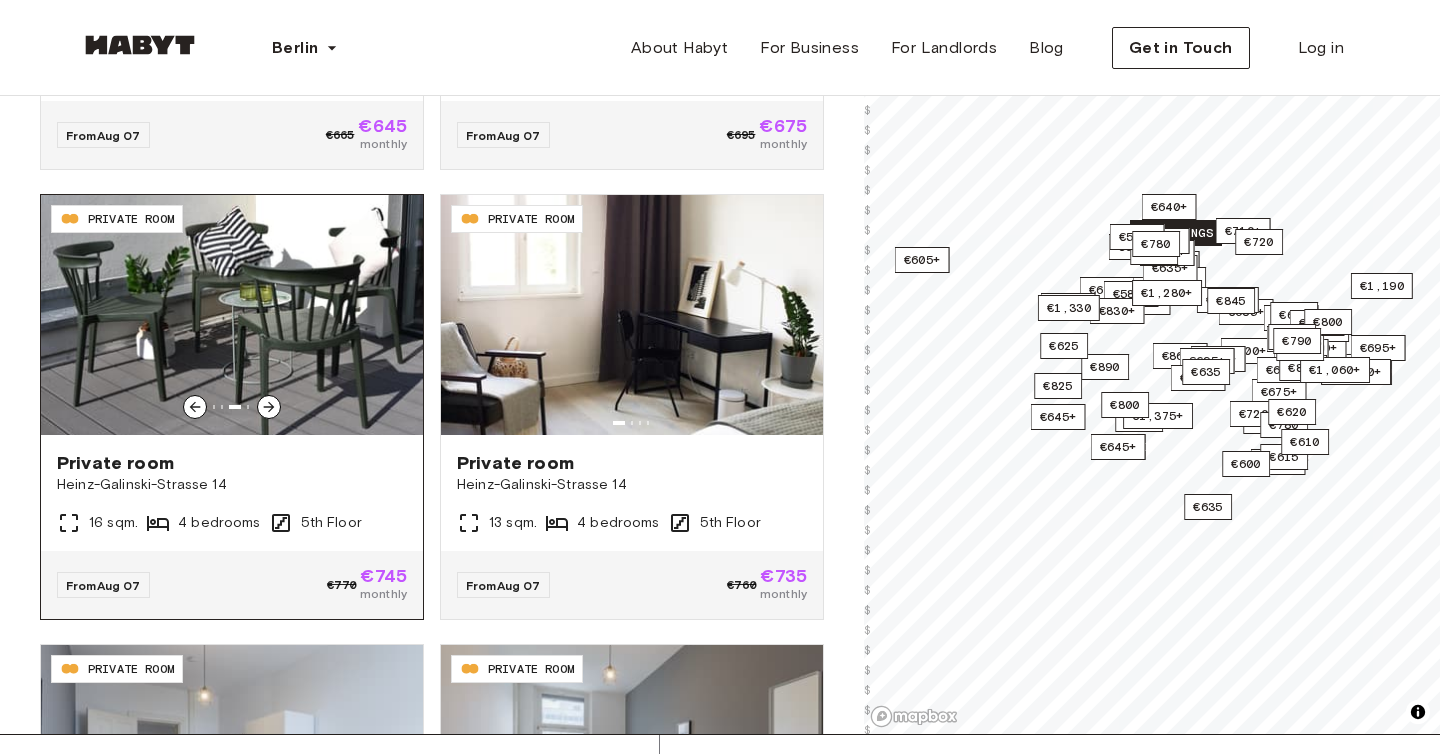 click 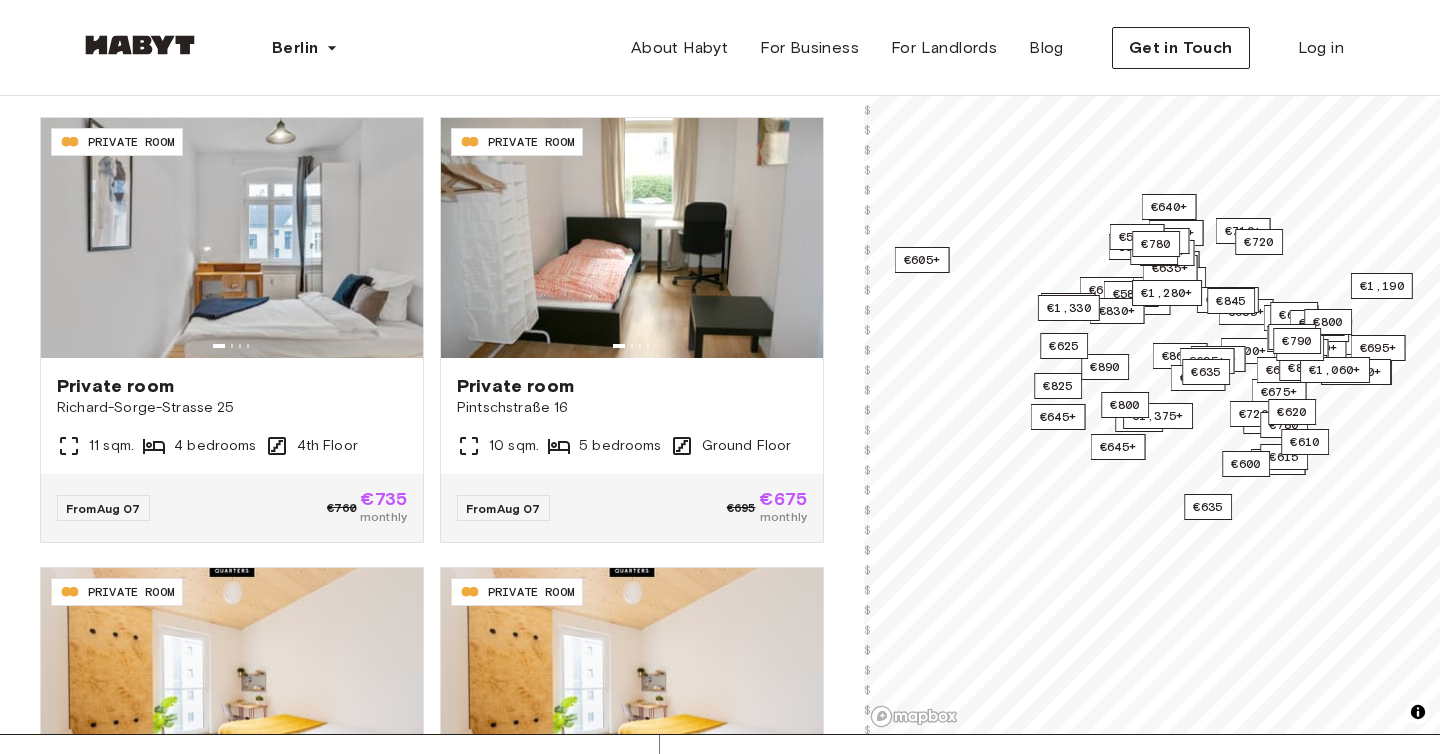 scroll, scrollTop: 16060, scrollLeft: 0, axis: vertical 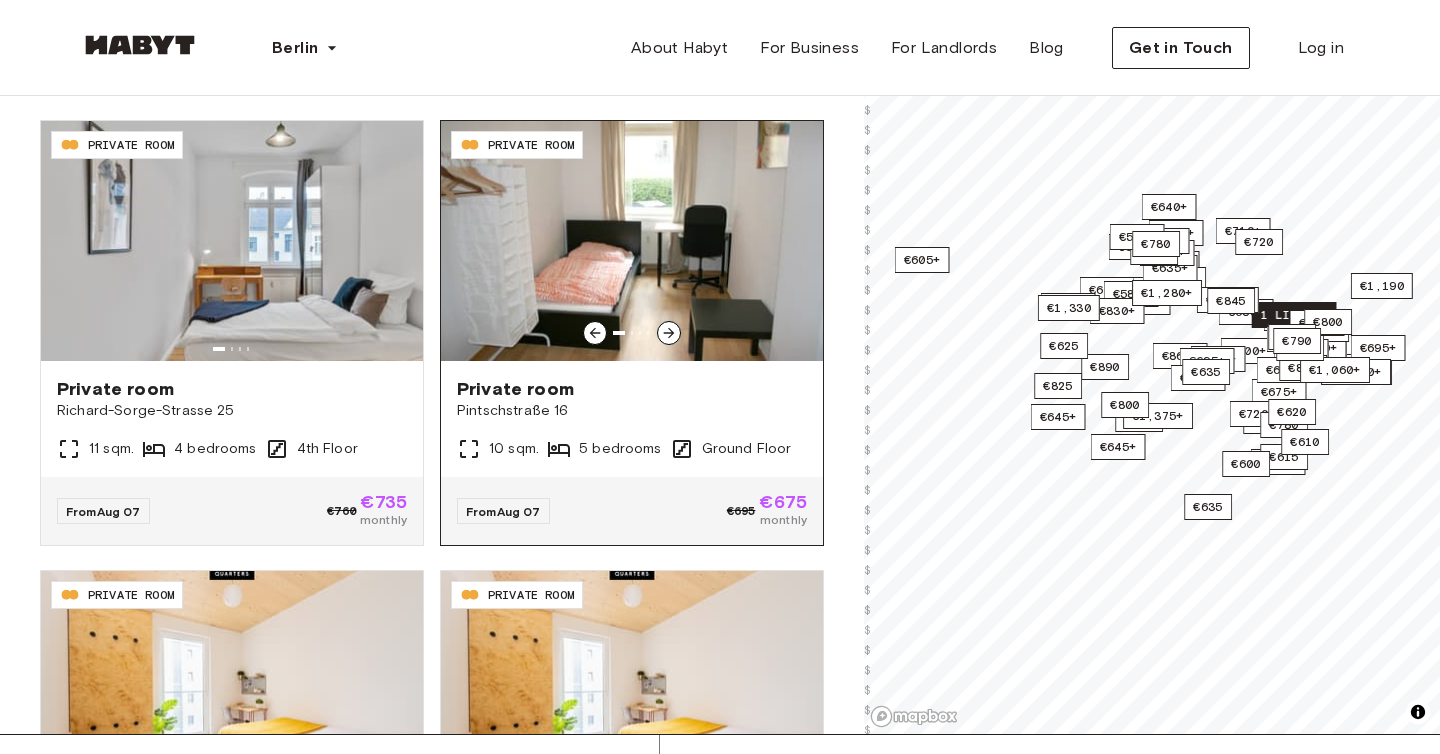 click at bounding box center [632, 241] 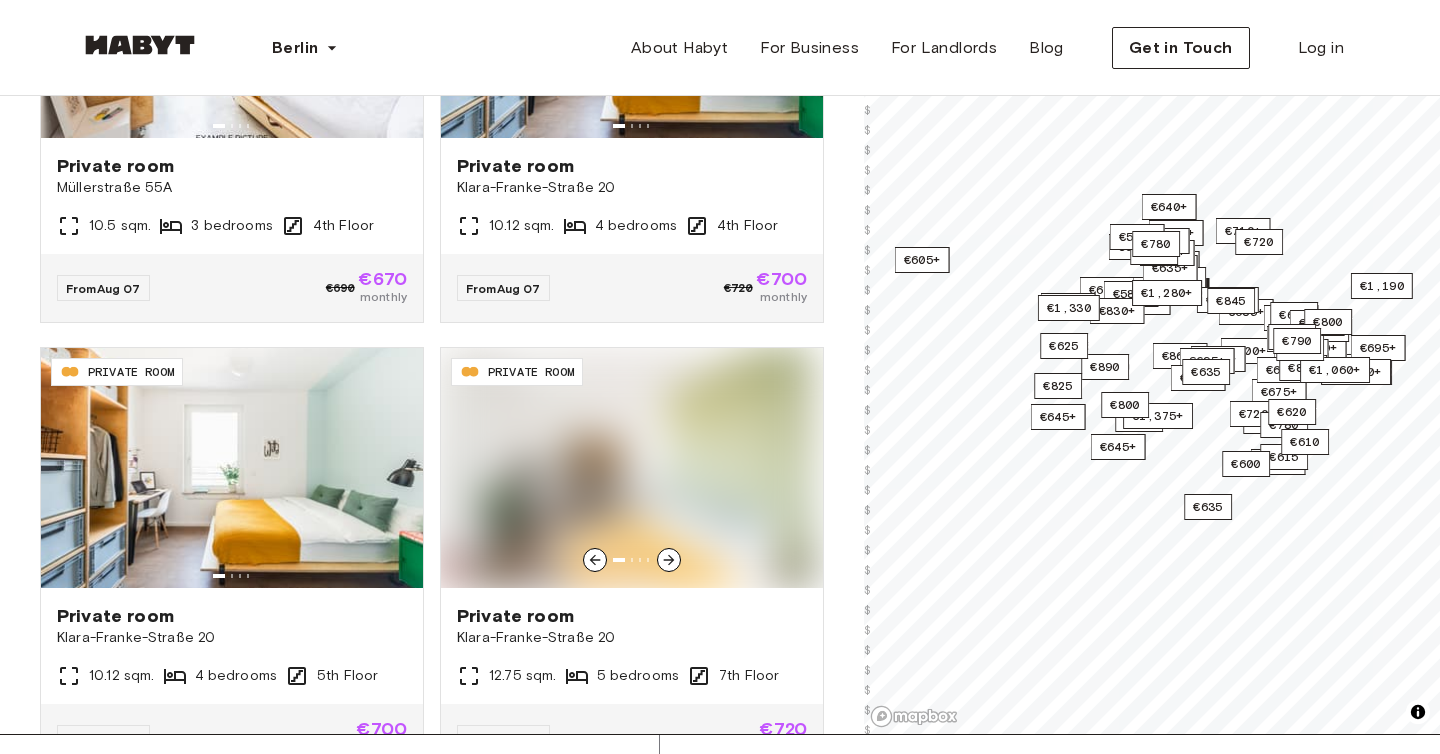 scroll, scrollTop: 17336, scrollLeft: 0, axis: vertical 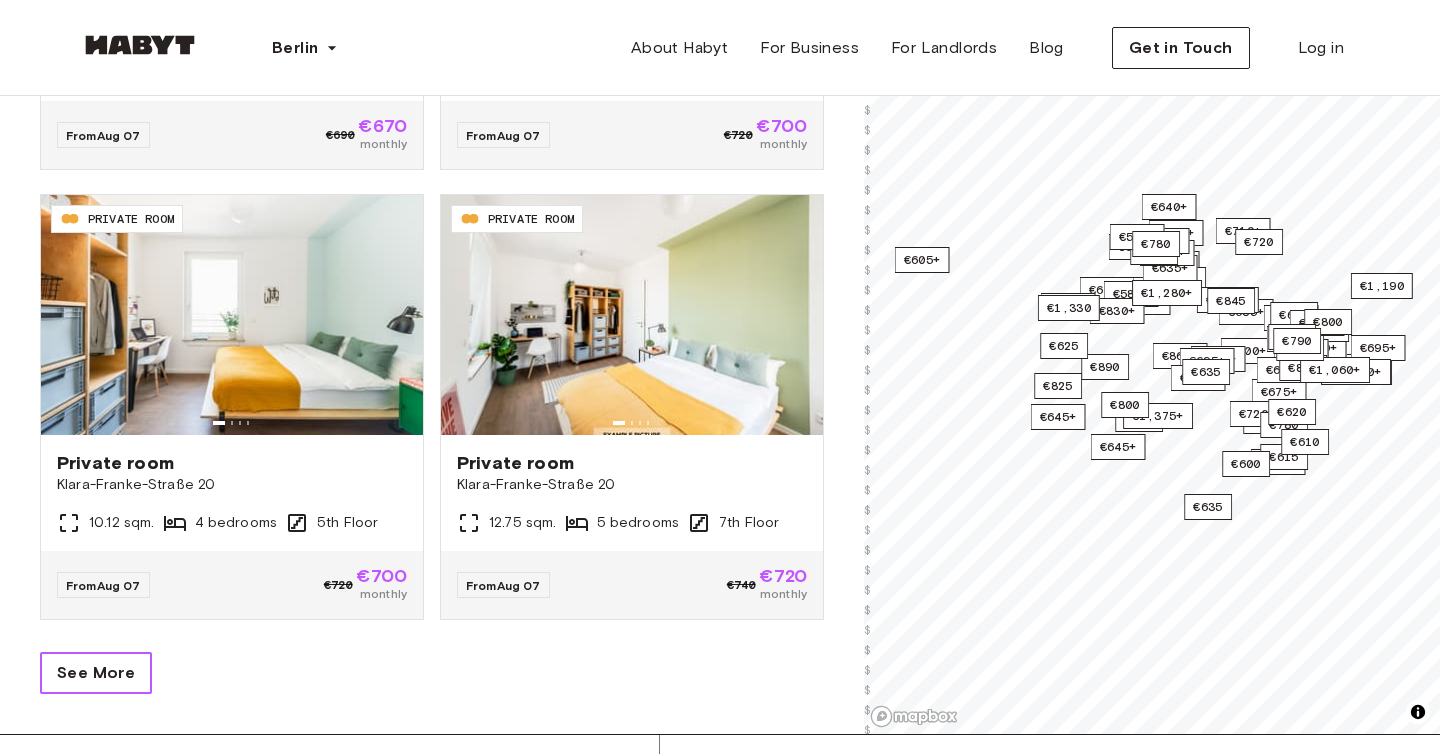 click on "See More" at bounding box center [96, 673] 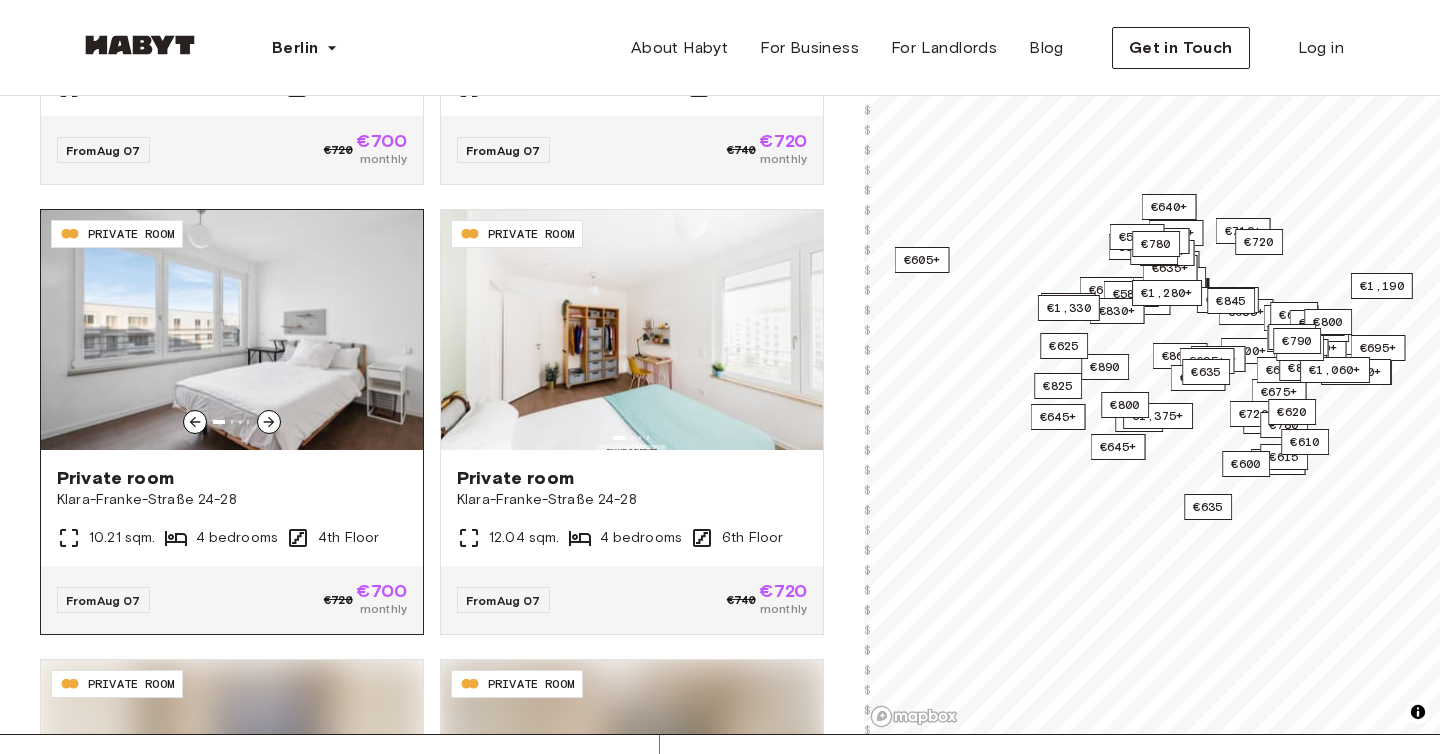 scroll, scrollTop: 17775, scrollLeft: 0, axis: vertical 